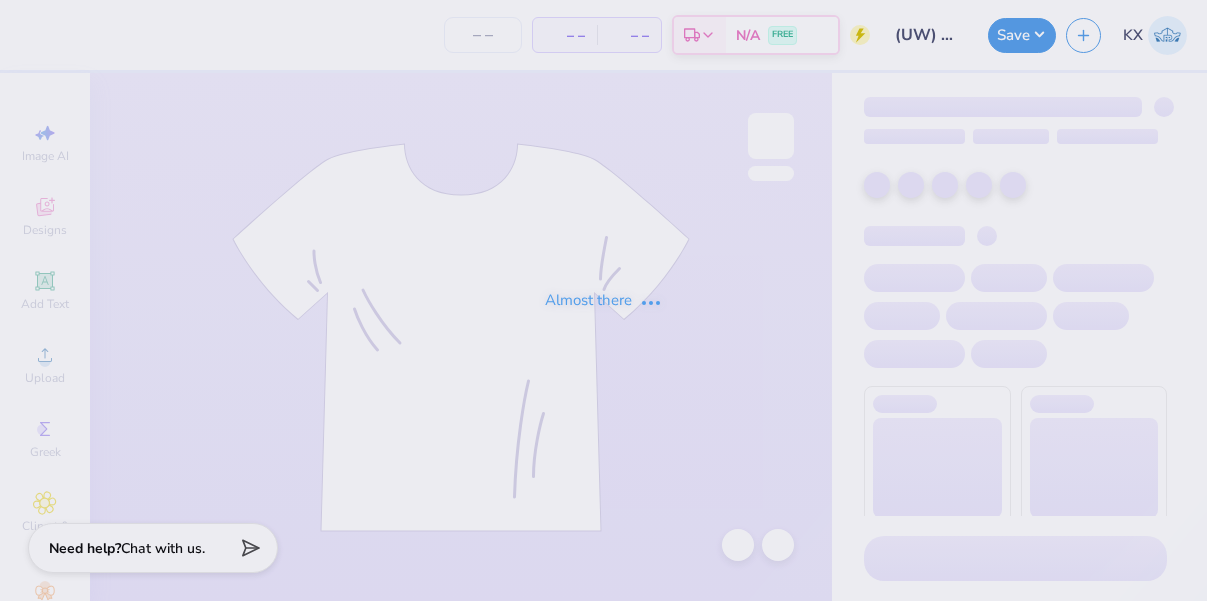 type on "36" 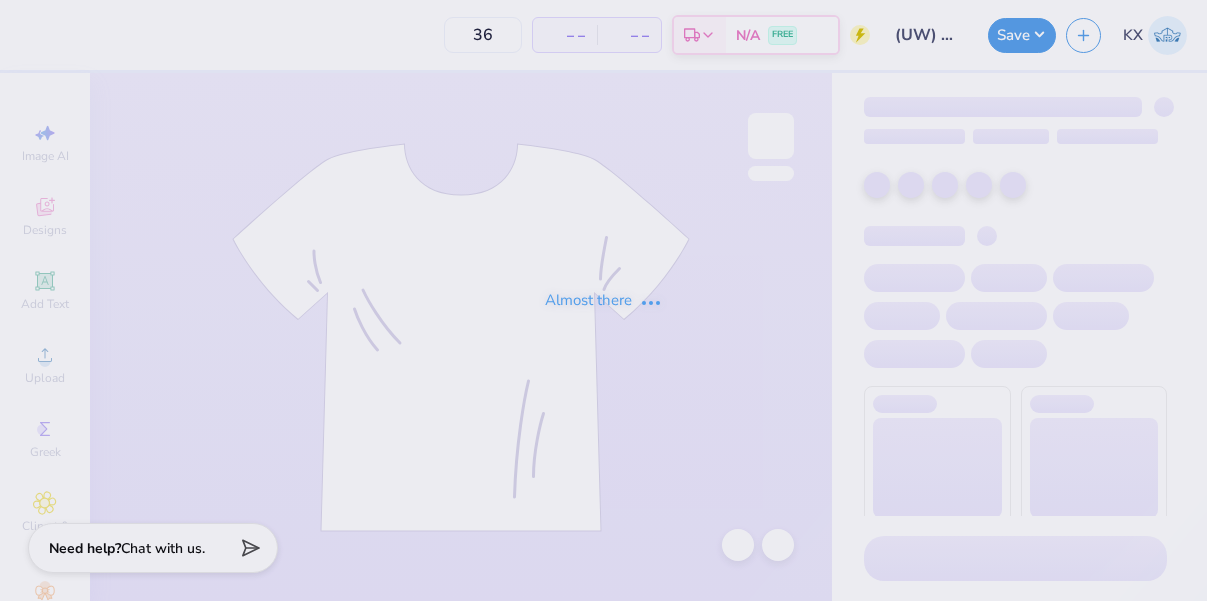 scroll, scrollTop: 0, scrollLeft: 0, axis: both 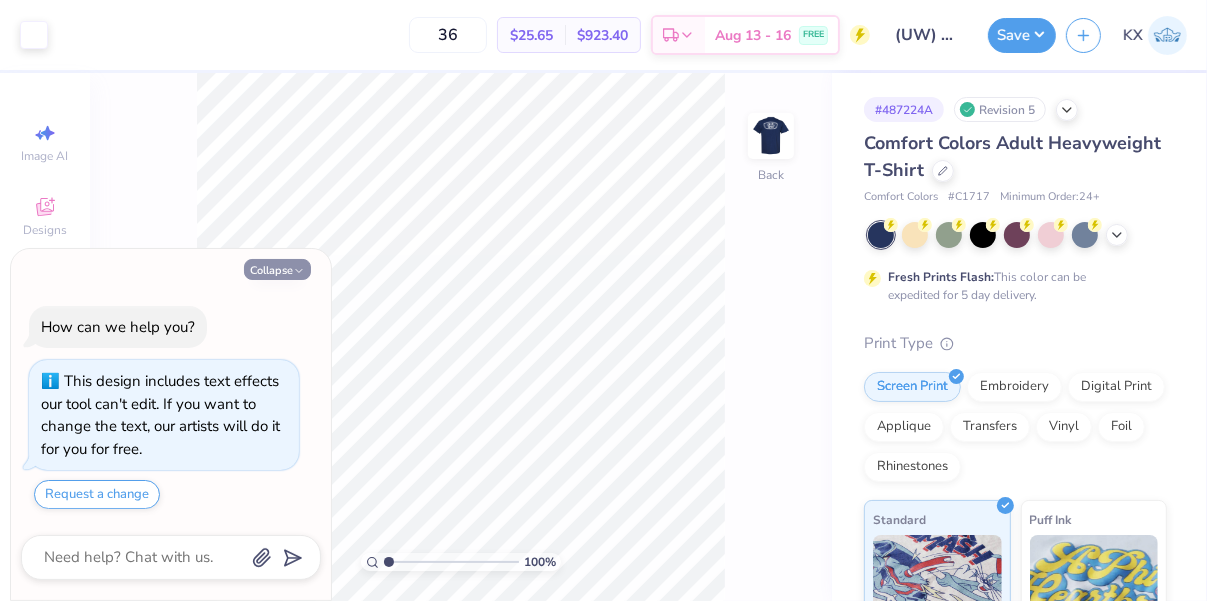 click on "Collapse" at bounding box center (277, 269) 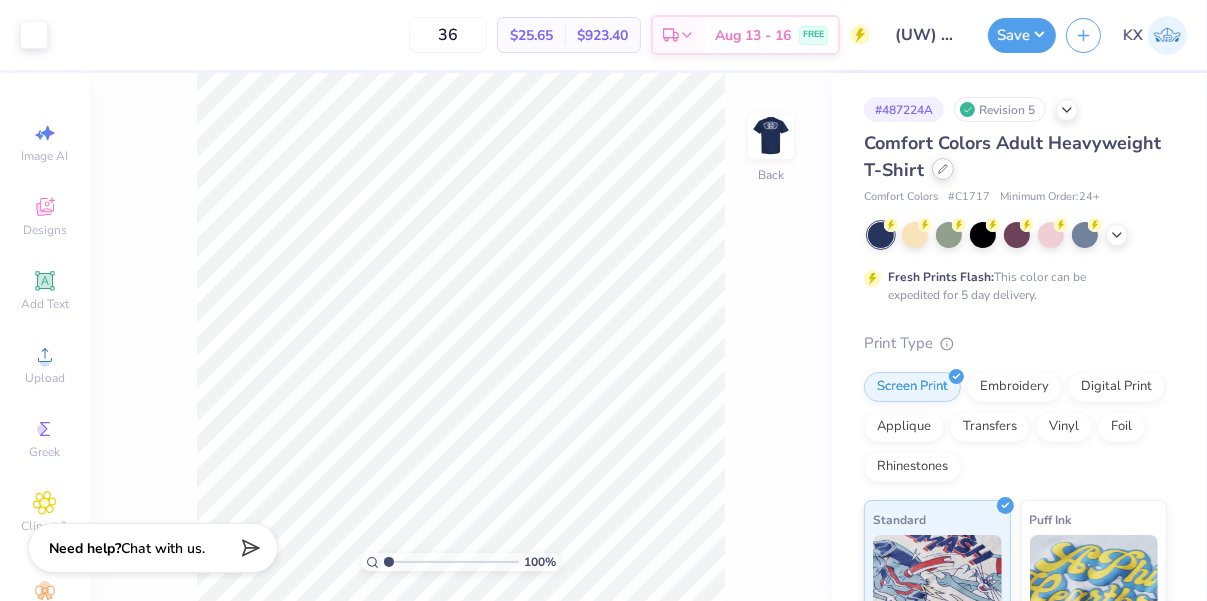 click 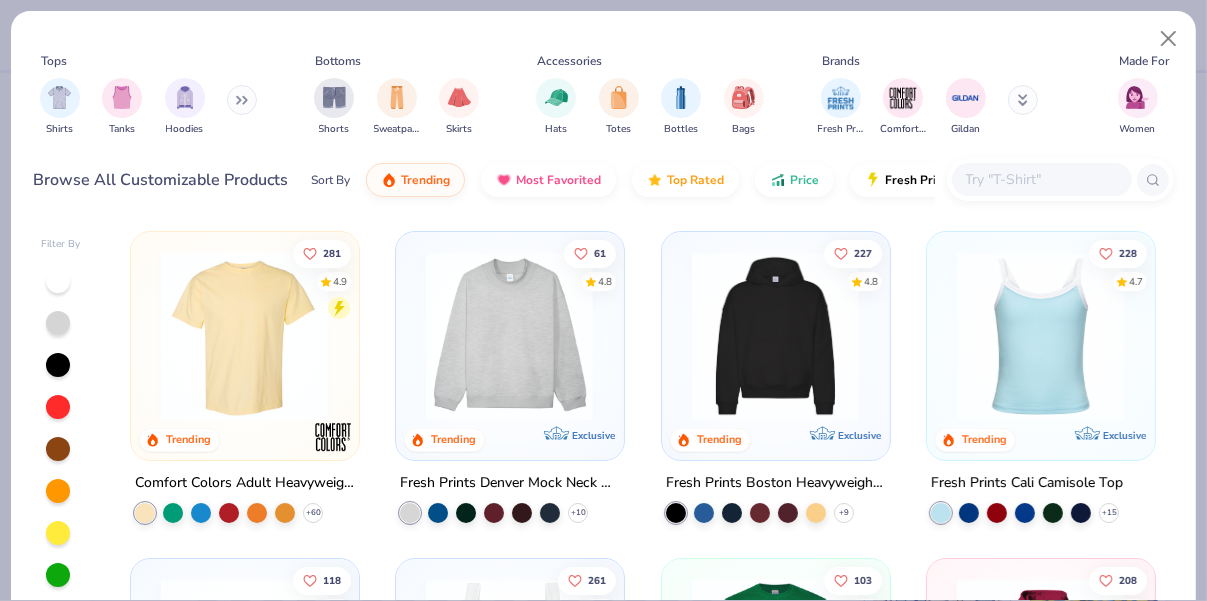 click at bounding box center (1041, 179) 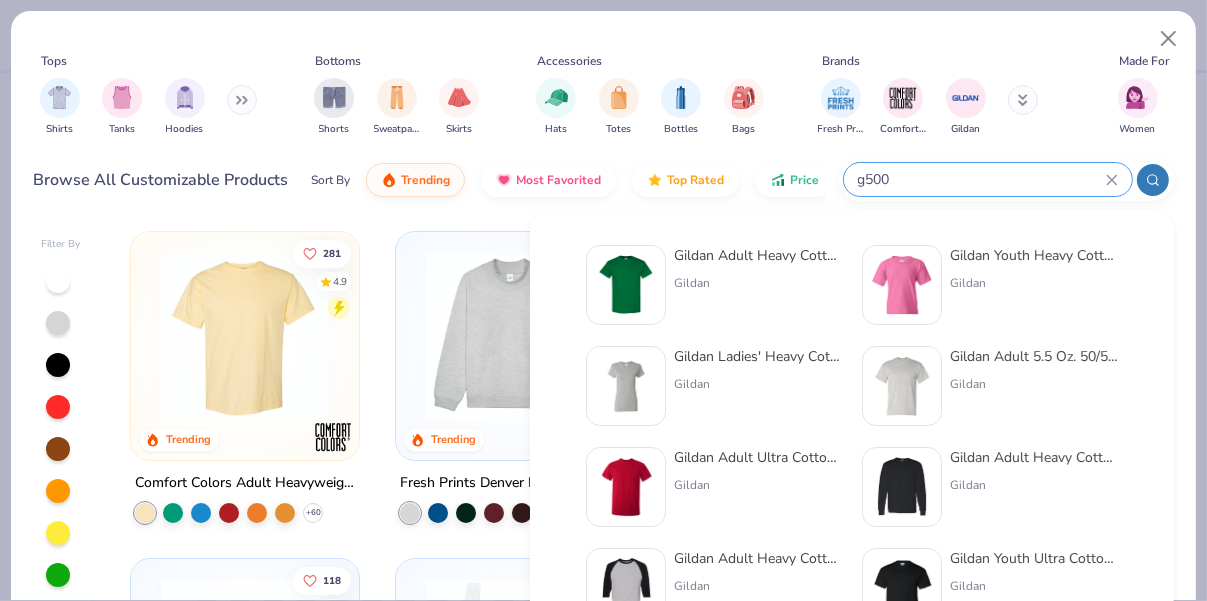 type on "g500" 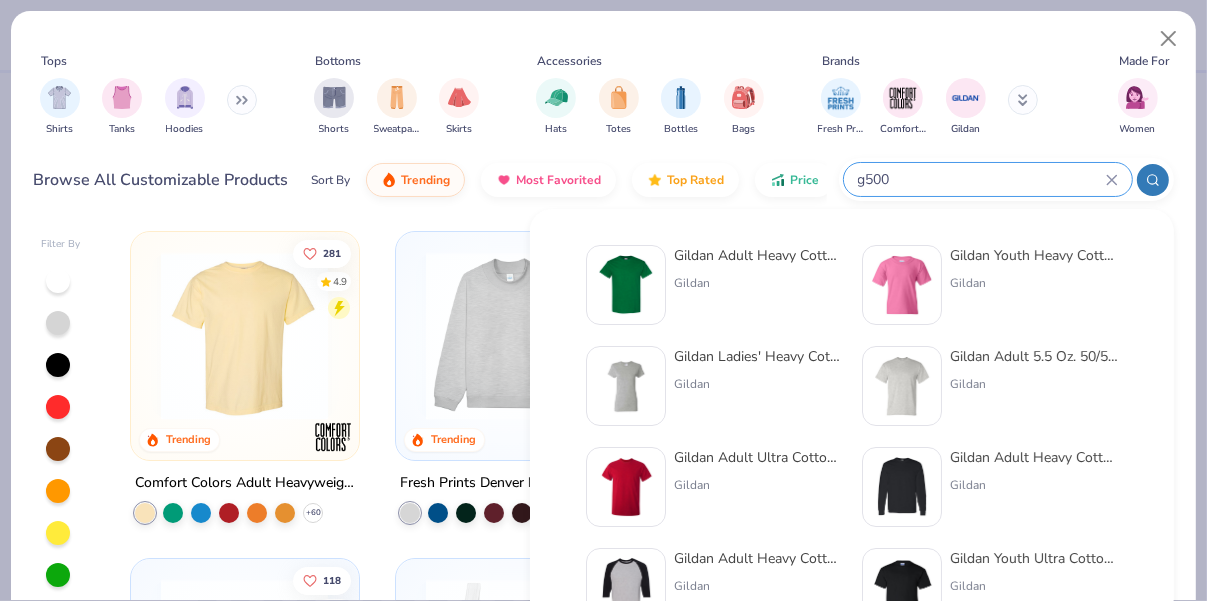 click on "Gildan Adult Heavy Cotton T-Shirt" at bounding box center (758, 255) 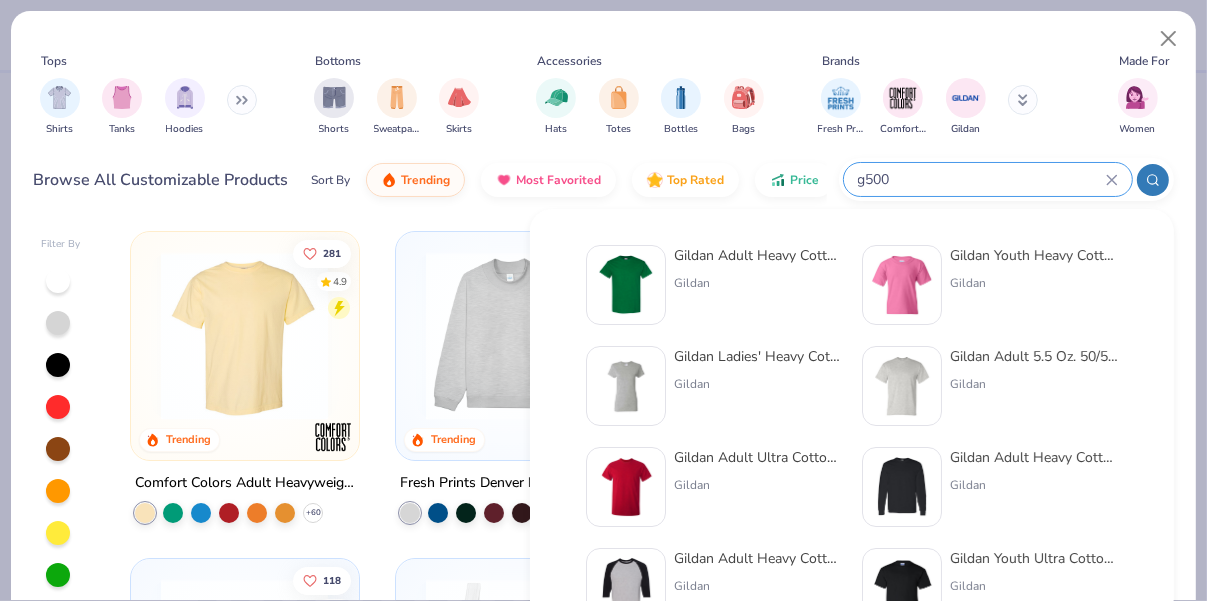 type 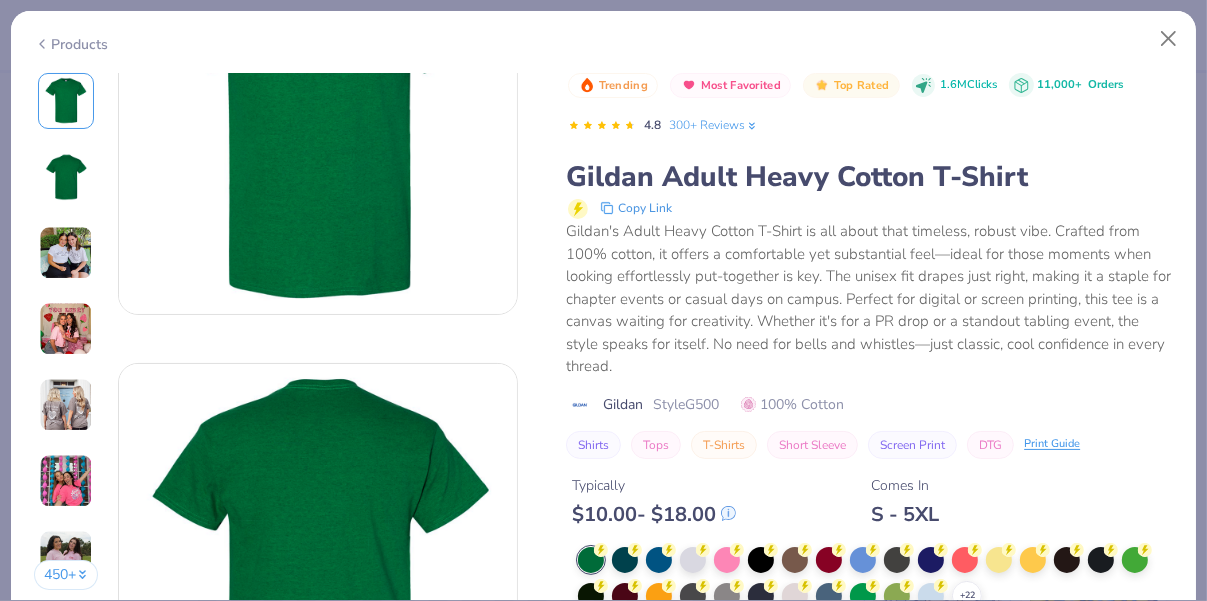 scroll, scrollTop: 315, scrollLeft: 0, axis: vertical 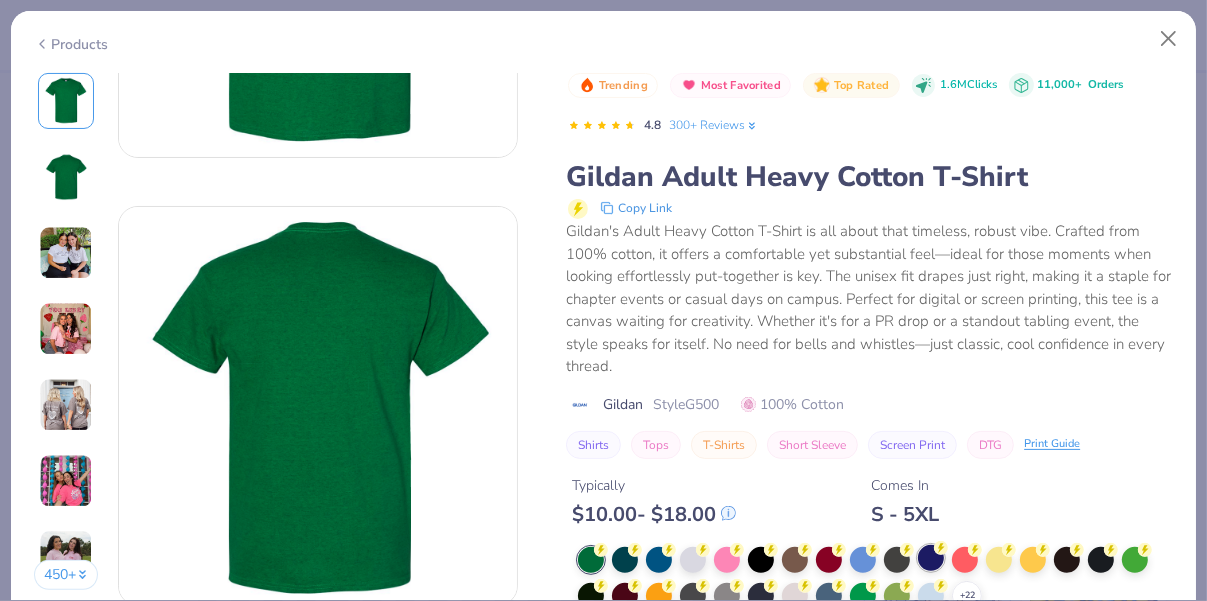 click at bounding box center [931, 558] 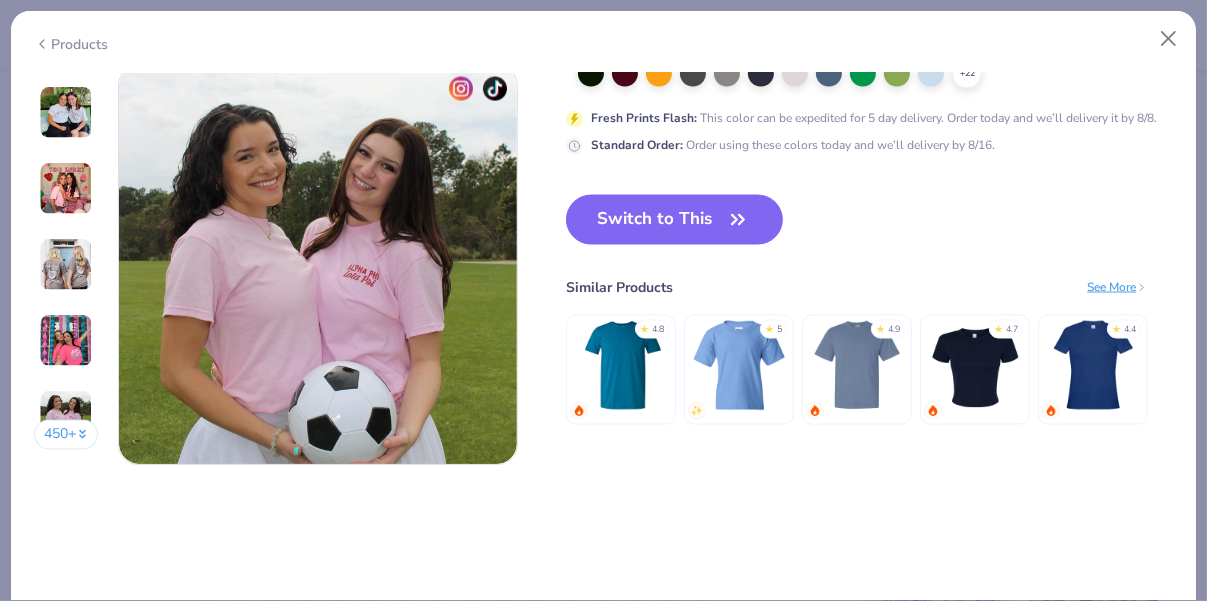 scroll, scrollTop: 2641, scrollLeft: 0, axis: vertical 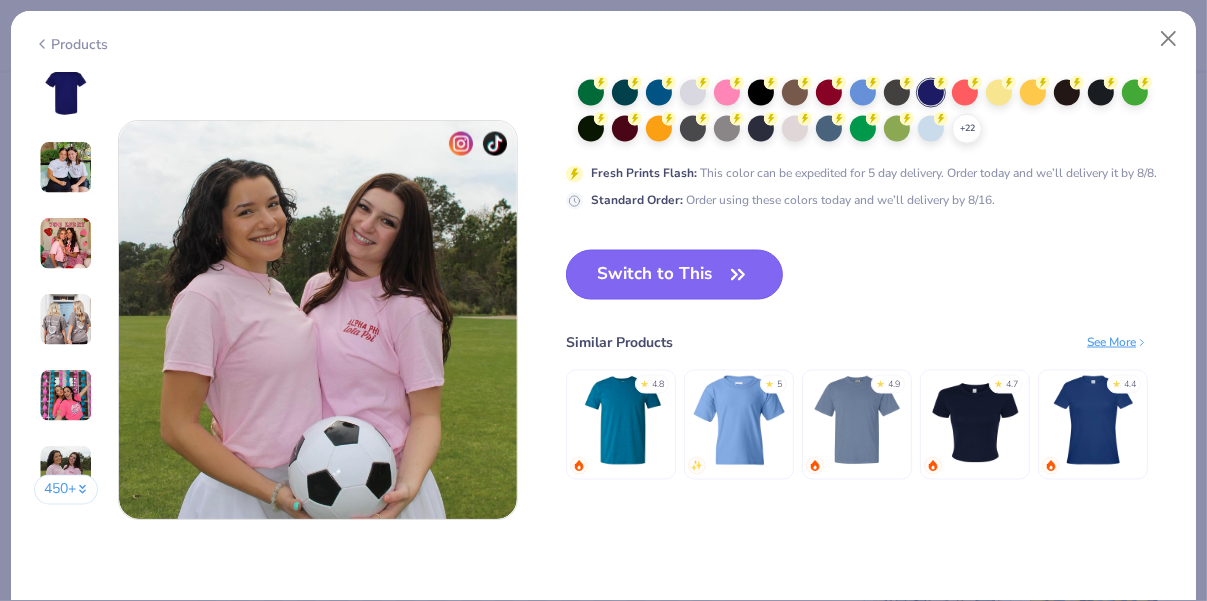 click 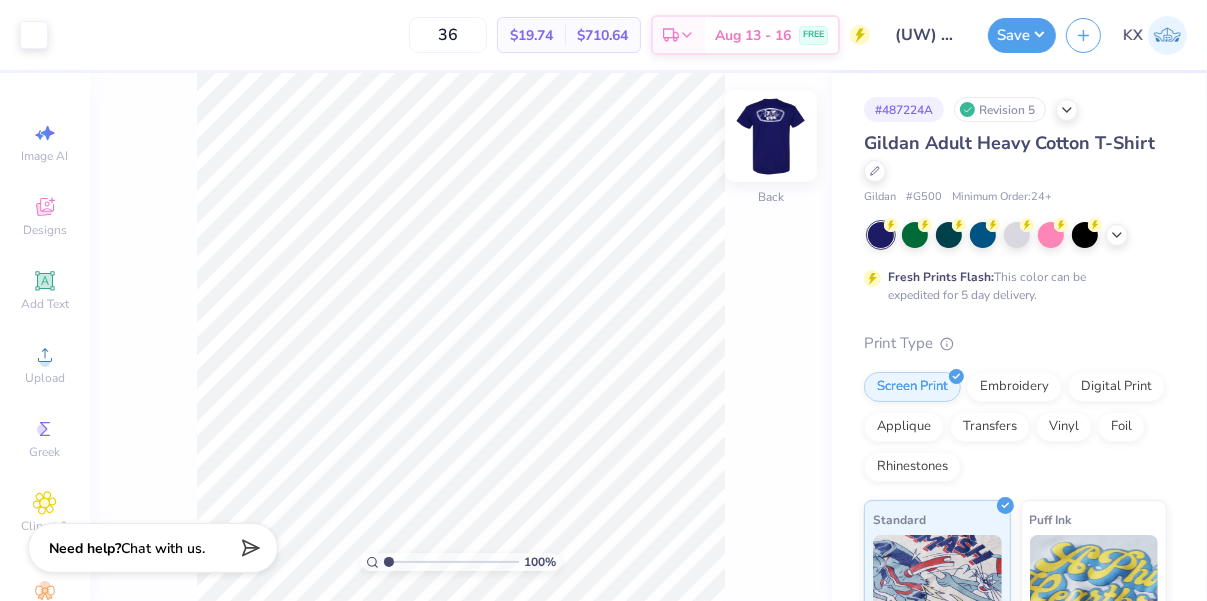 click at bounding box center (771, 136) 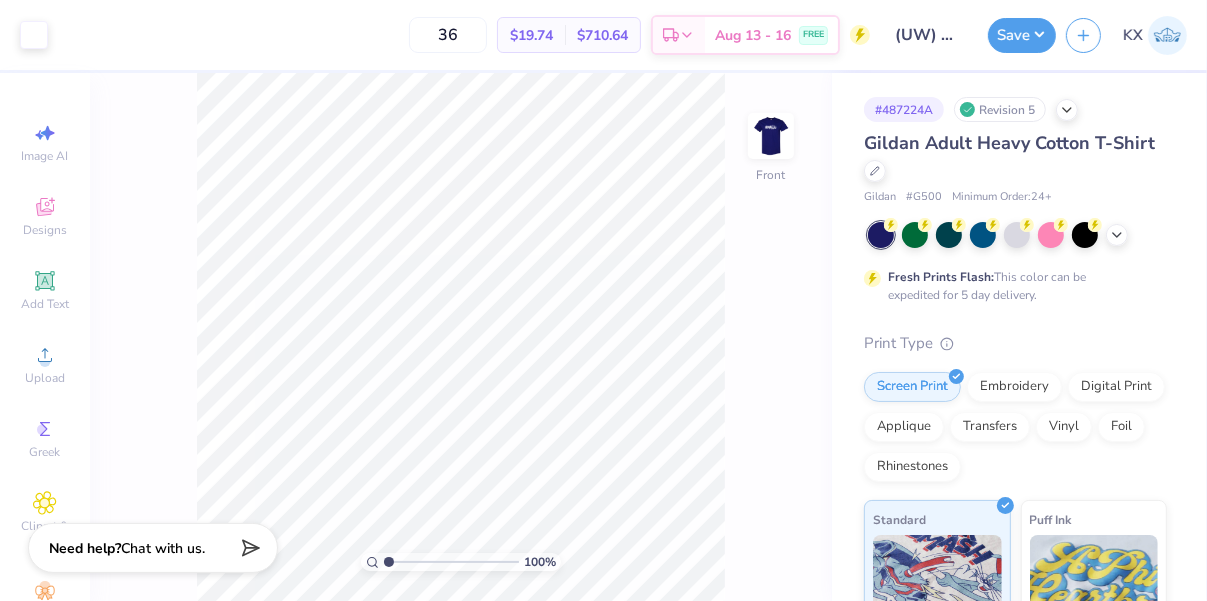 click at bounding box center (771, 136) 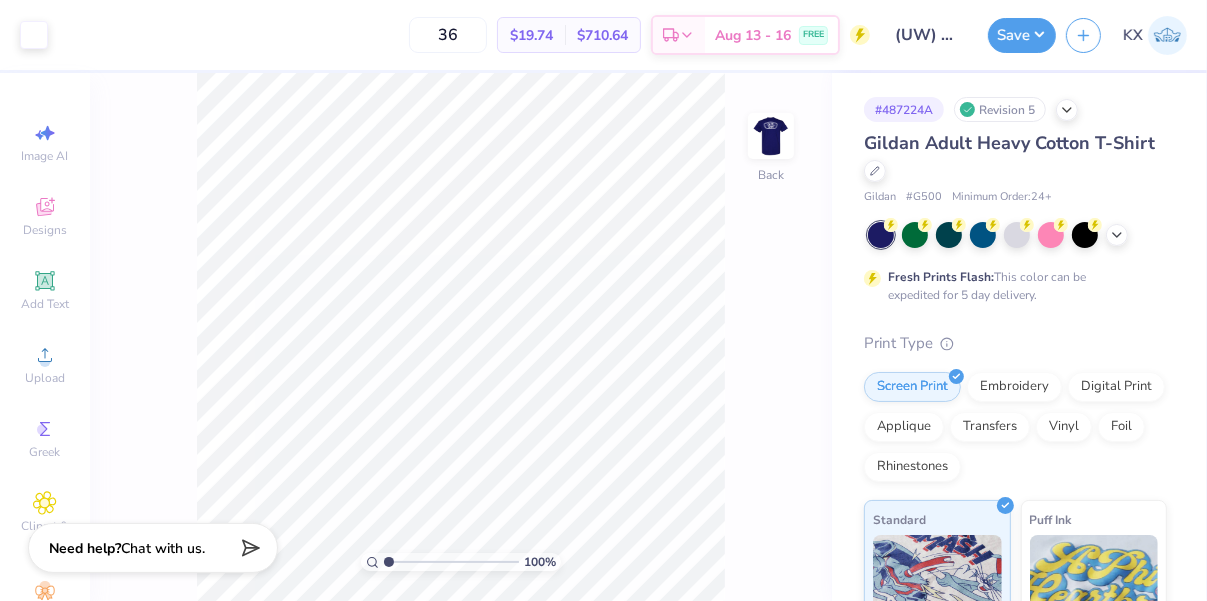 click at bounding box center [771, 136] 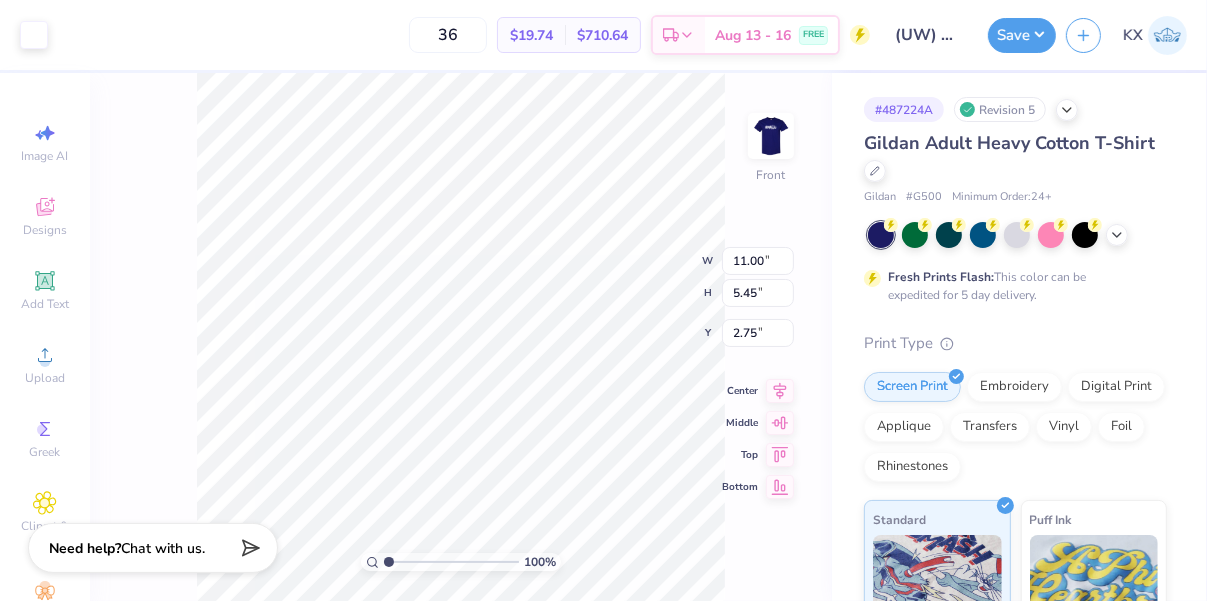type on "3.00" 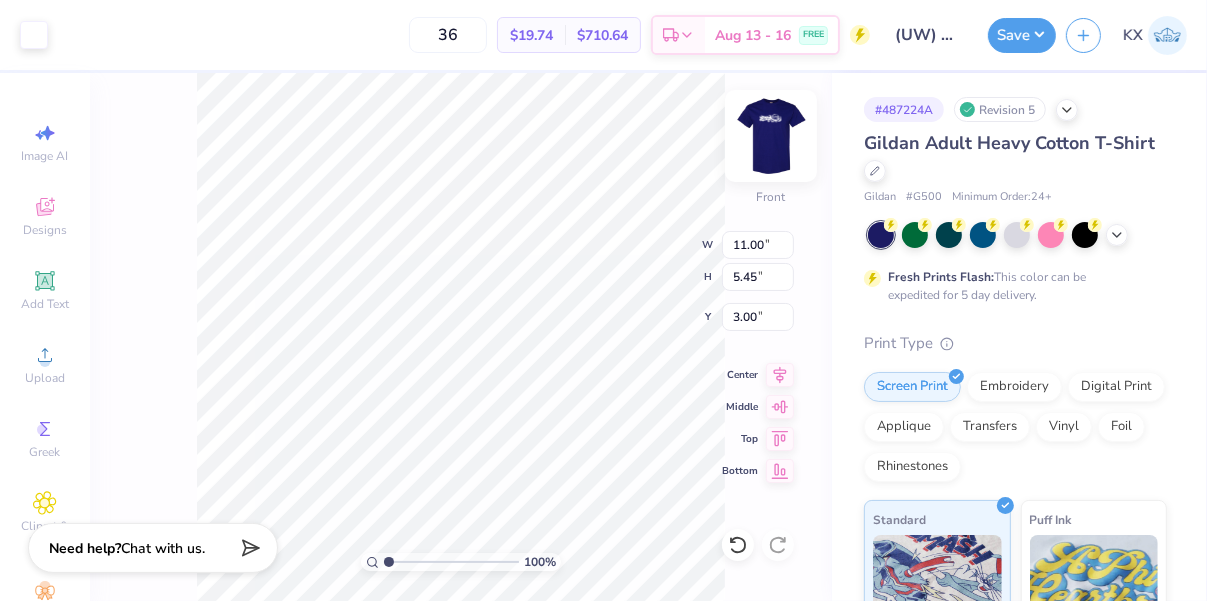 click at bounding box center (771, 136) 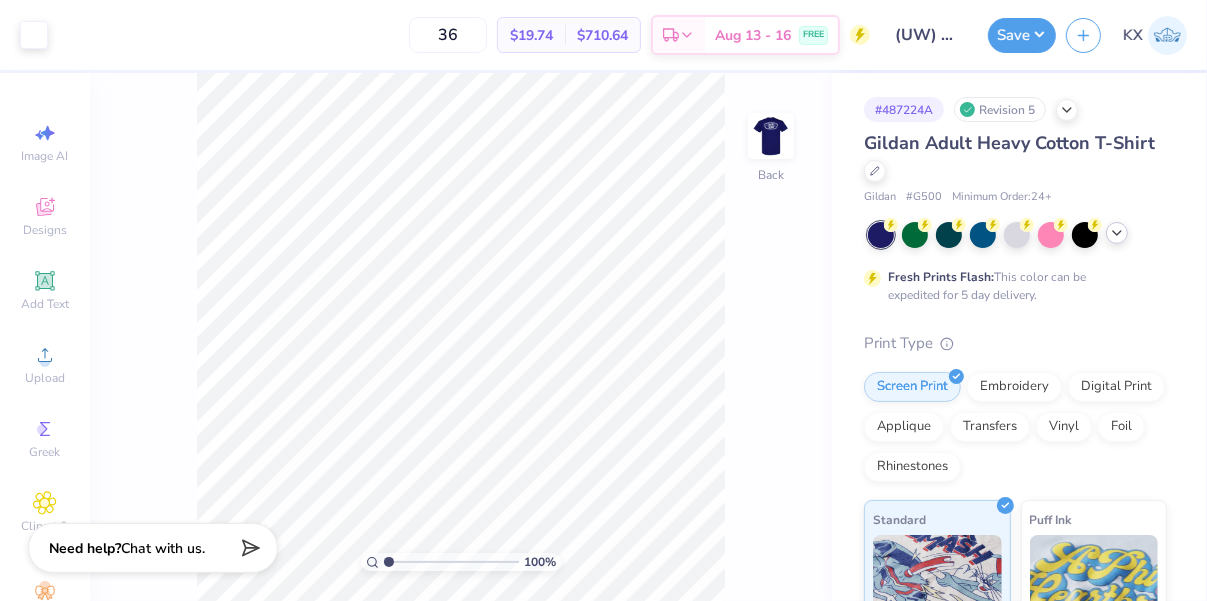 click 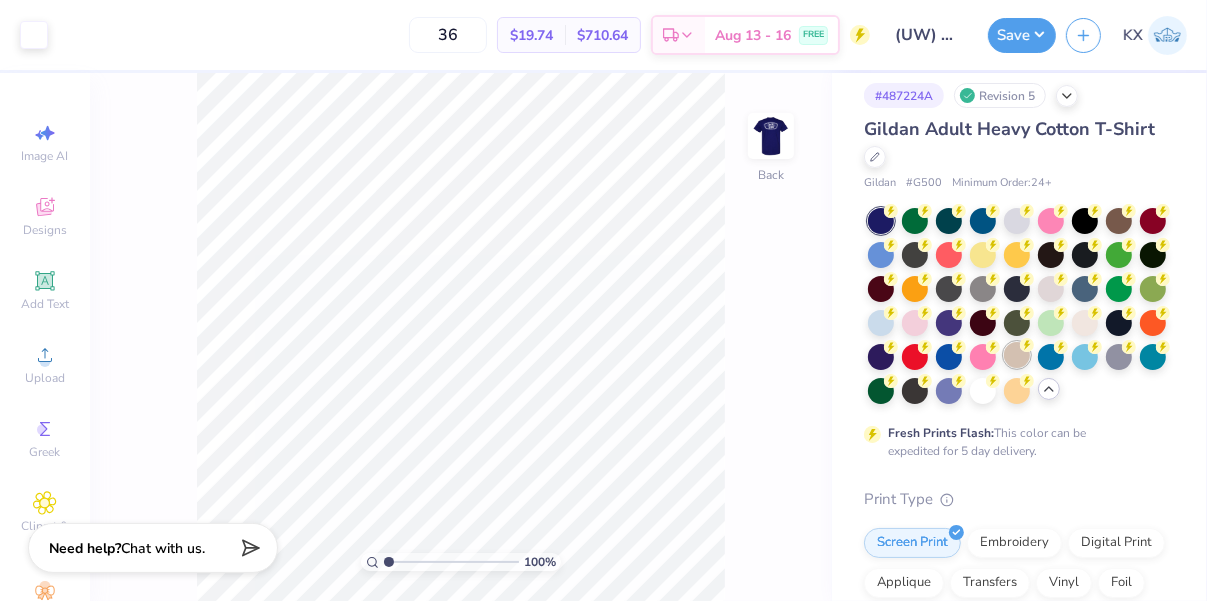 scroll, scrollTop: 15, scrollLeft: 0, axis: vertical 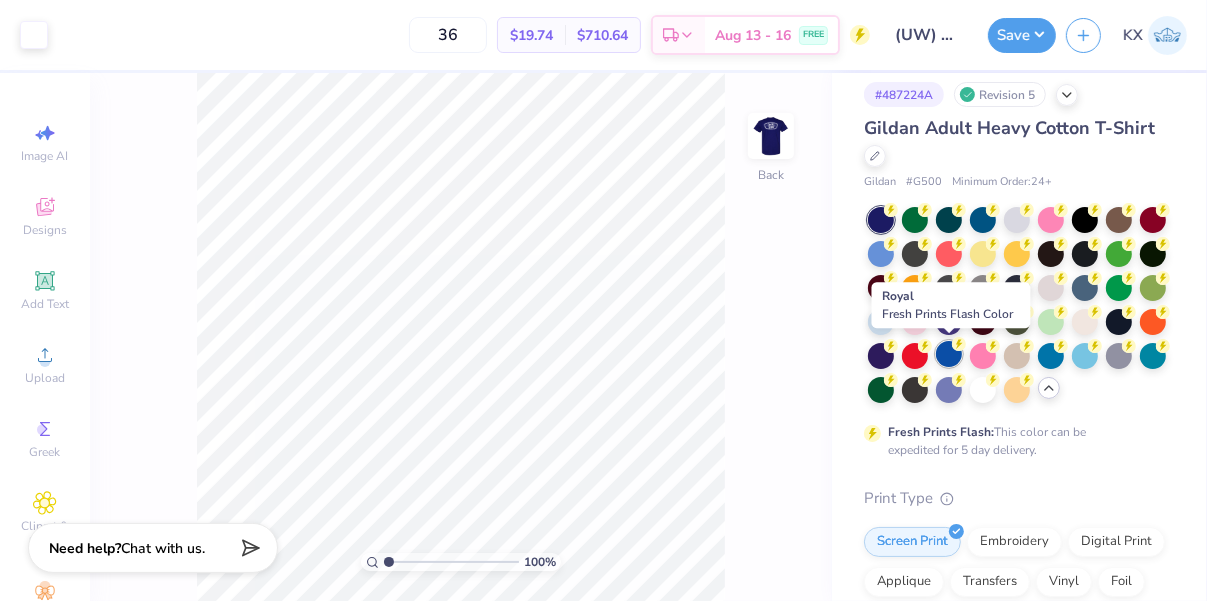 click at bounding box center [949, 354] 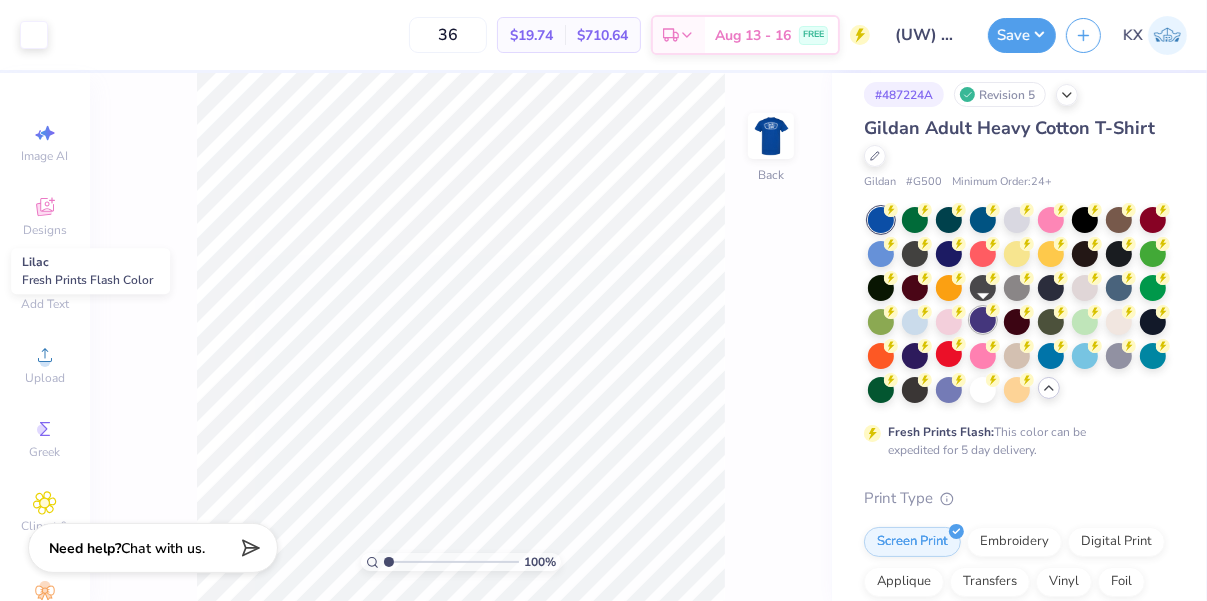 click at bounding box center [983, 320] 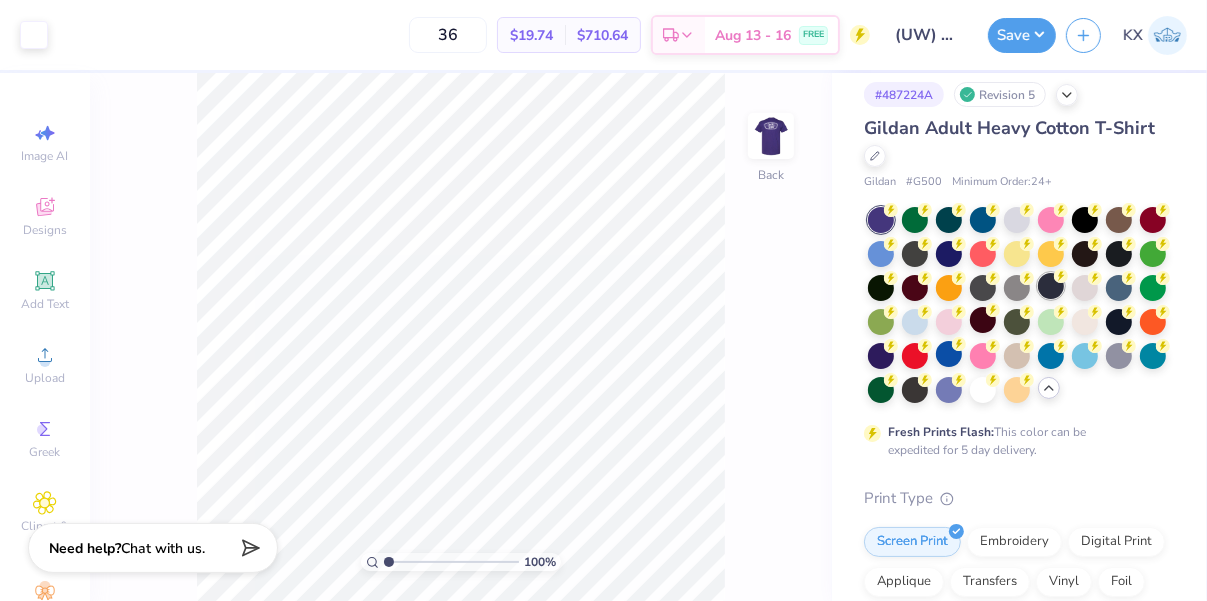 click at bounding box center [1051, 286] 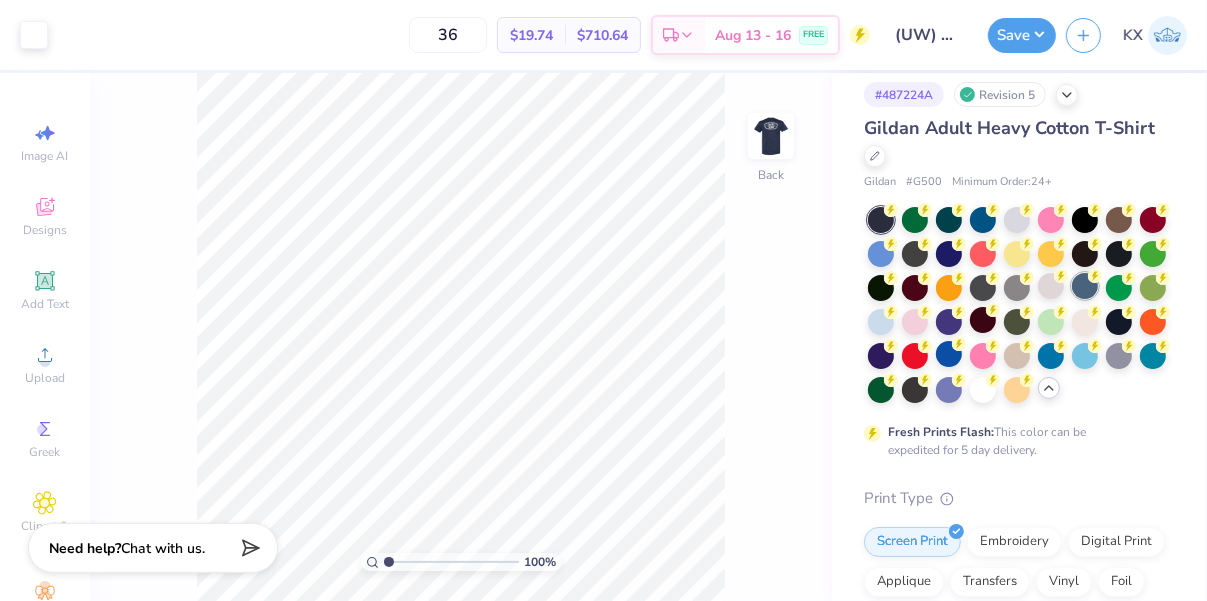 click at bounding box center [1085, 286] 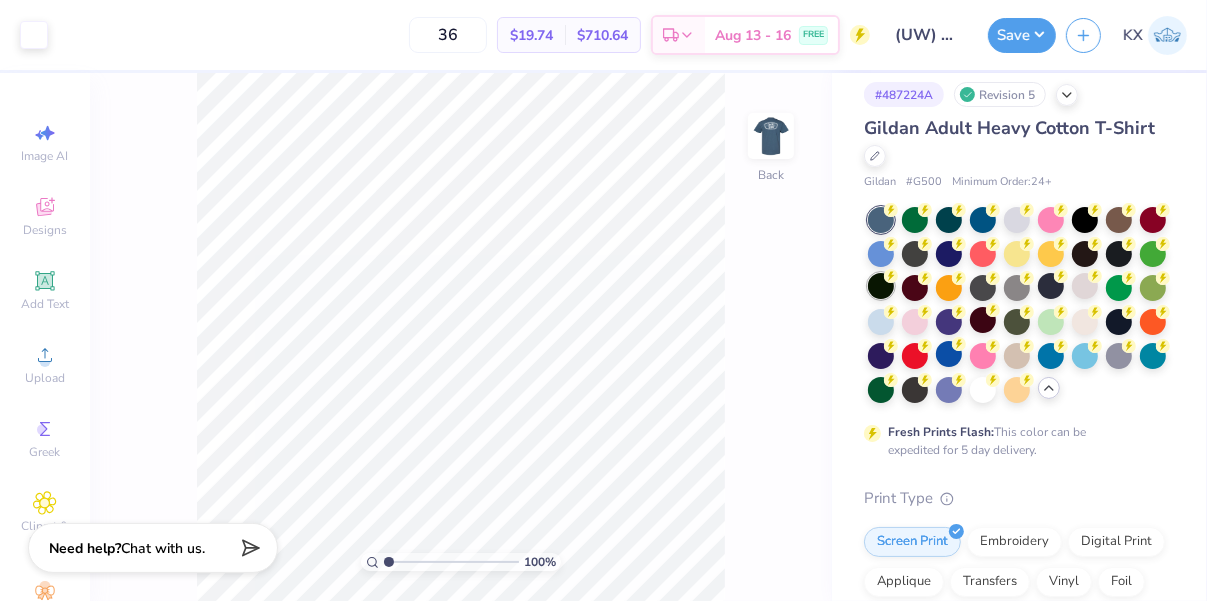 click at bounding box center (881, 286) 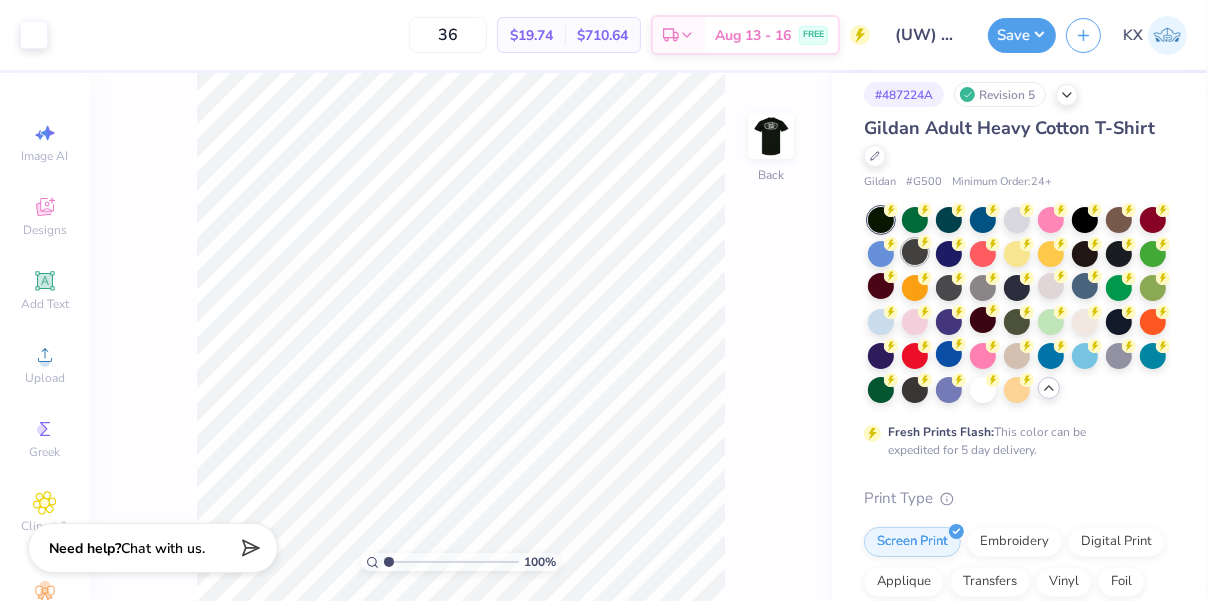 click 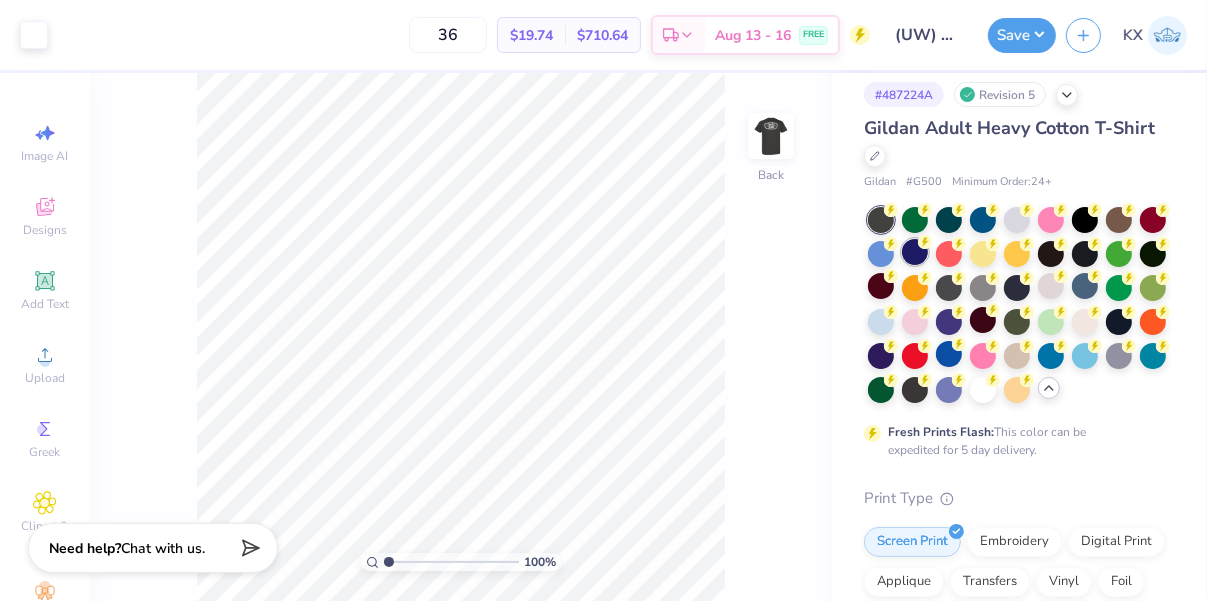 click at bounding box center [915, 252] 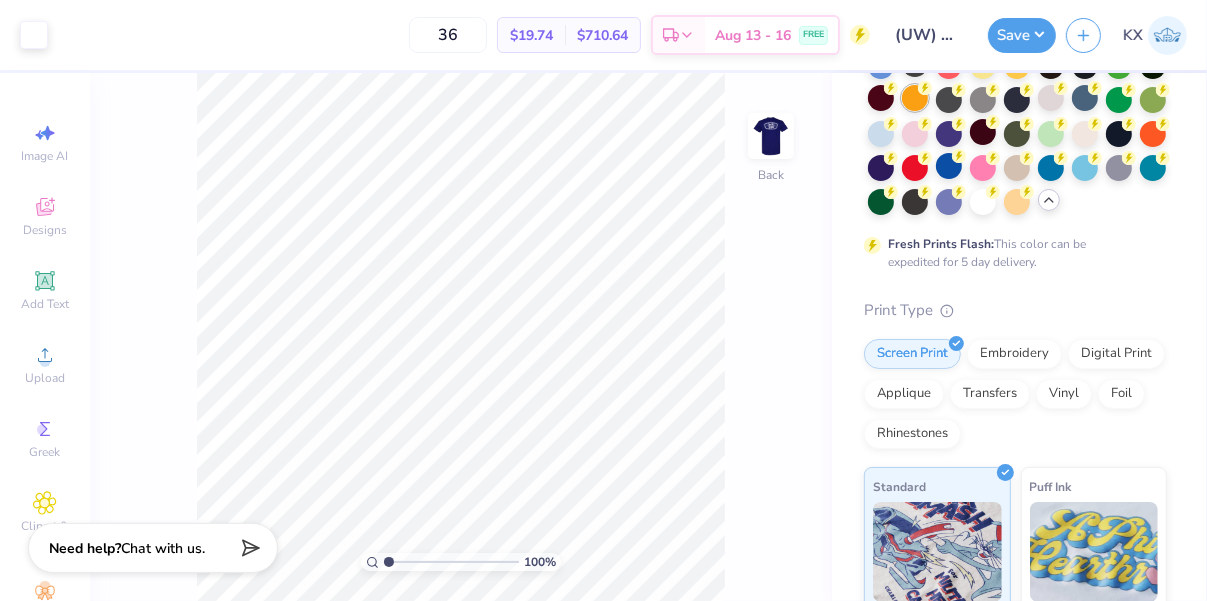 scroll, scrollTop: 0, scrollLeft: 0, axis: both 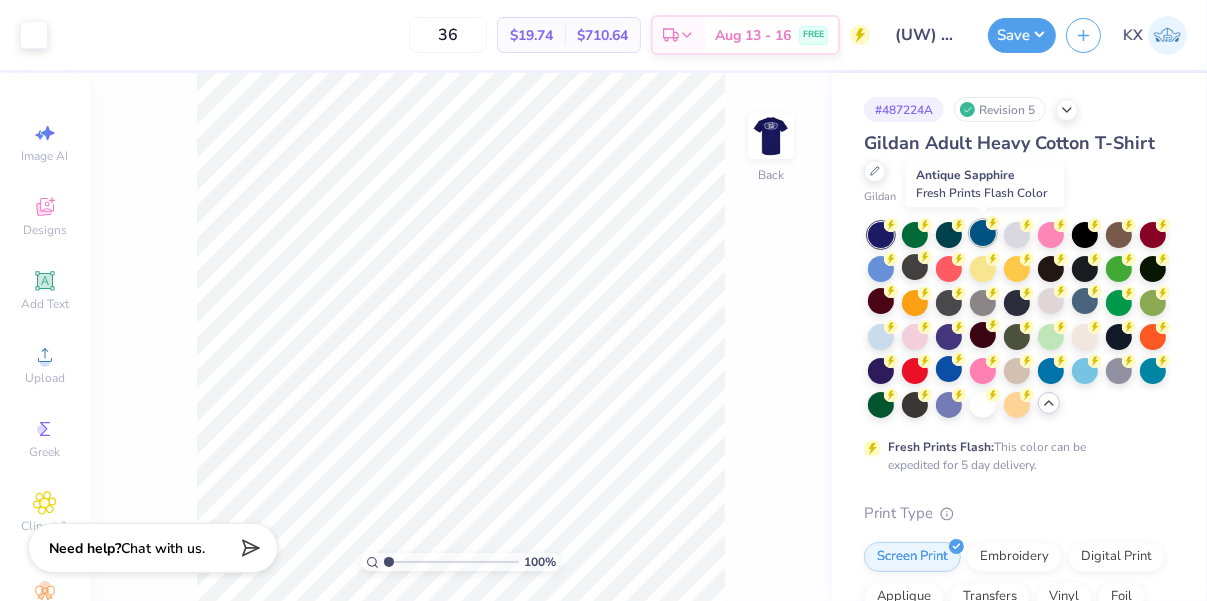 click at bounding box center (983, 233) 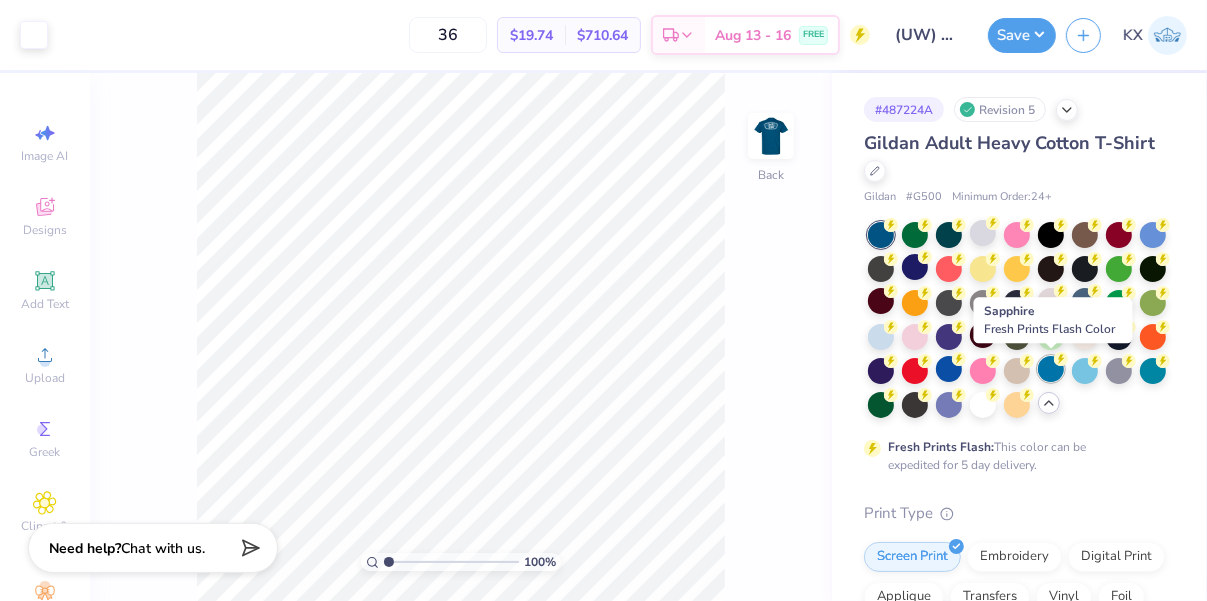 click at bounding box center (1051, 369) 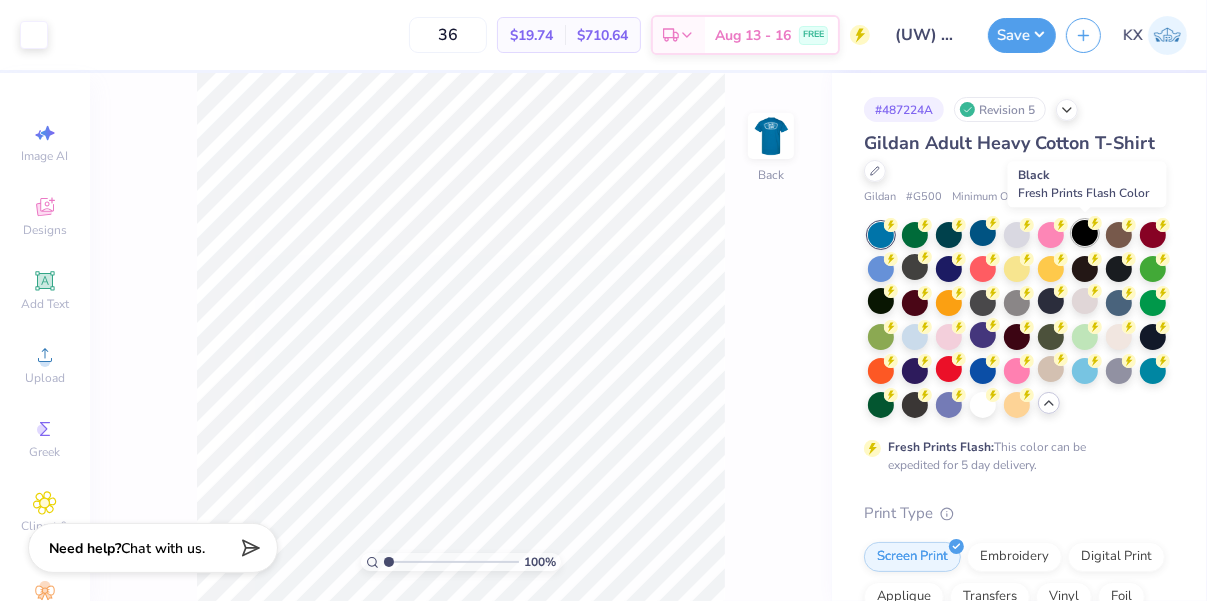 click at bounding box center (1085, 233) 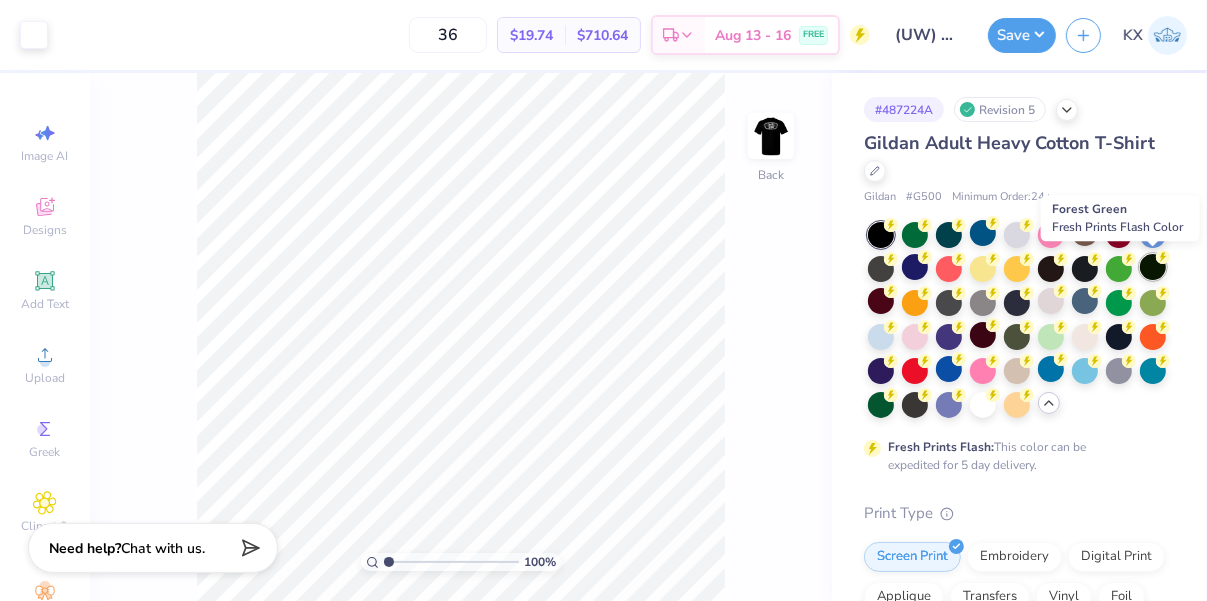 click at bounding box center [1153, 267] 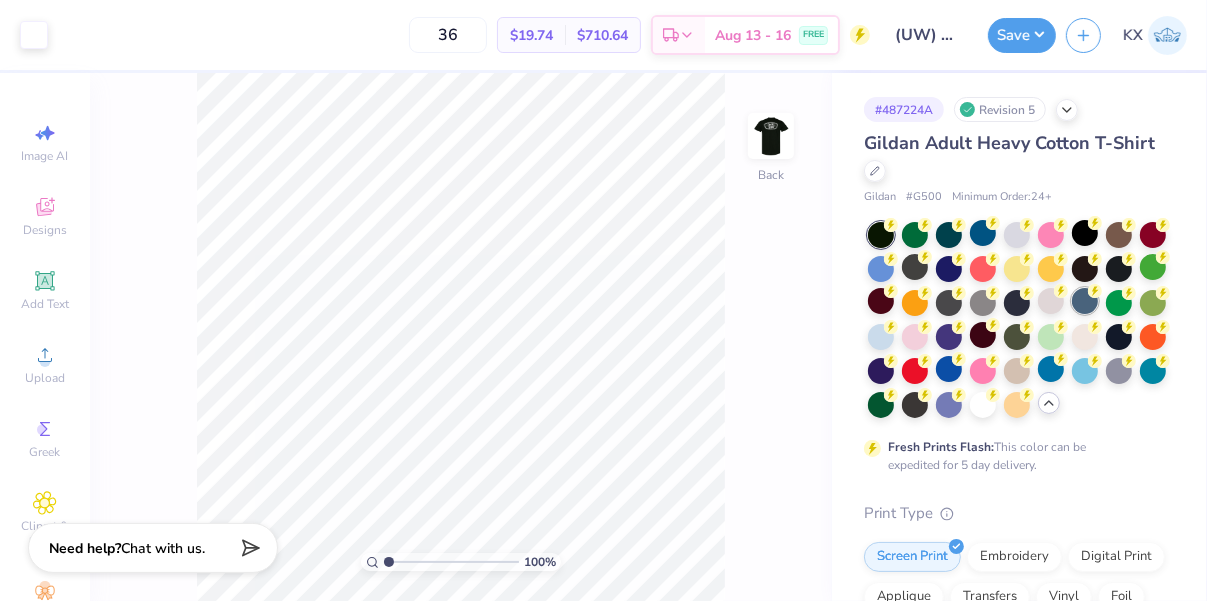 click at bounding box center [1085, 301] 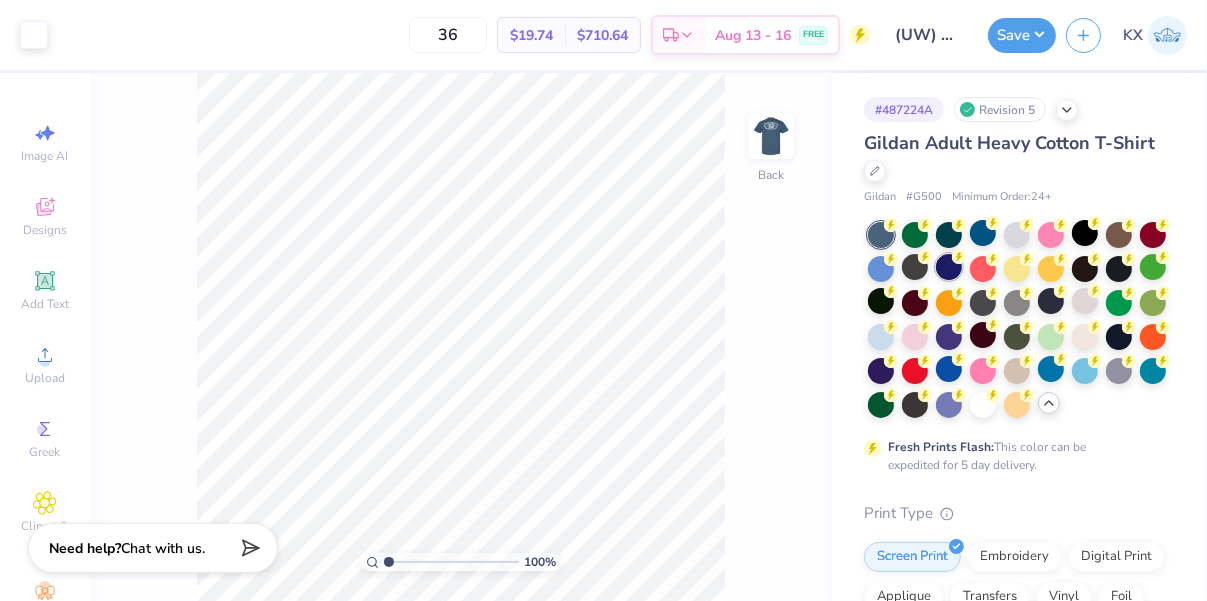 click at bounding box center (949, 267) 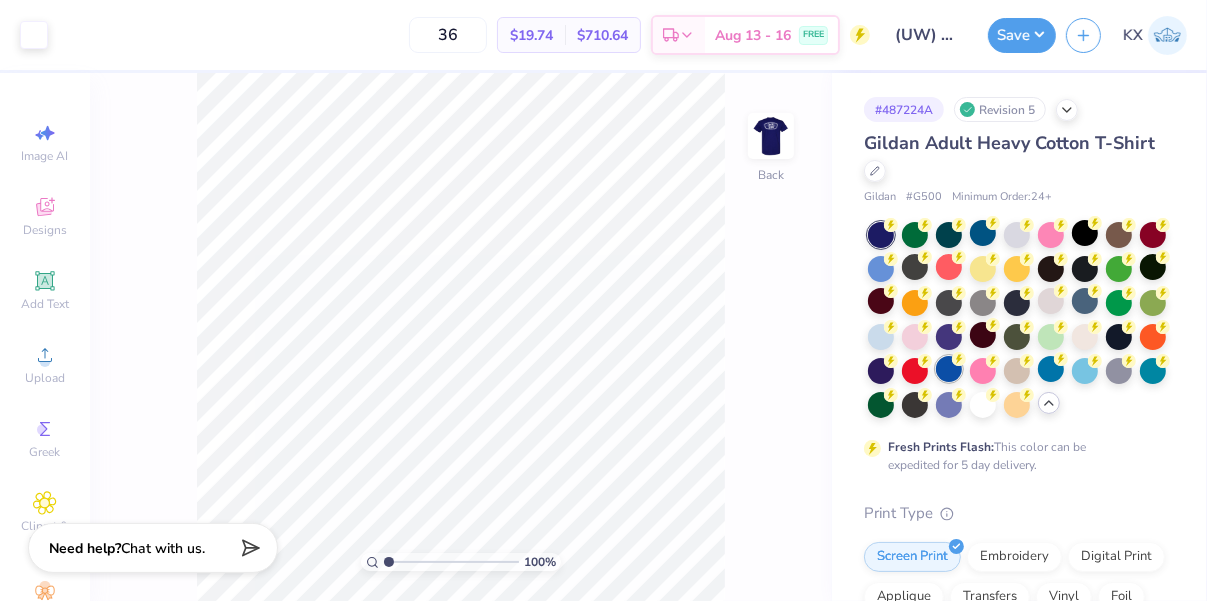 click at bounding box center (949, 369) 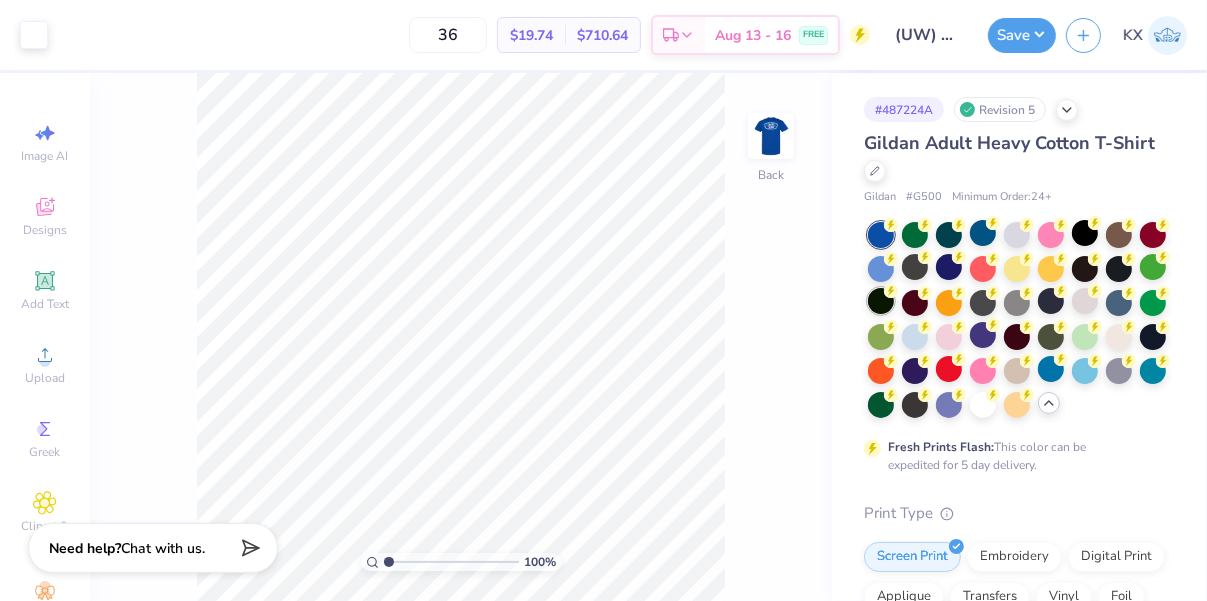 click at bounding box center (881, 301) 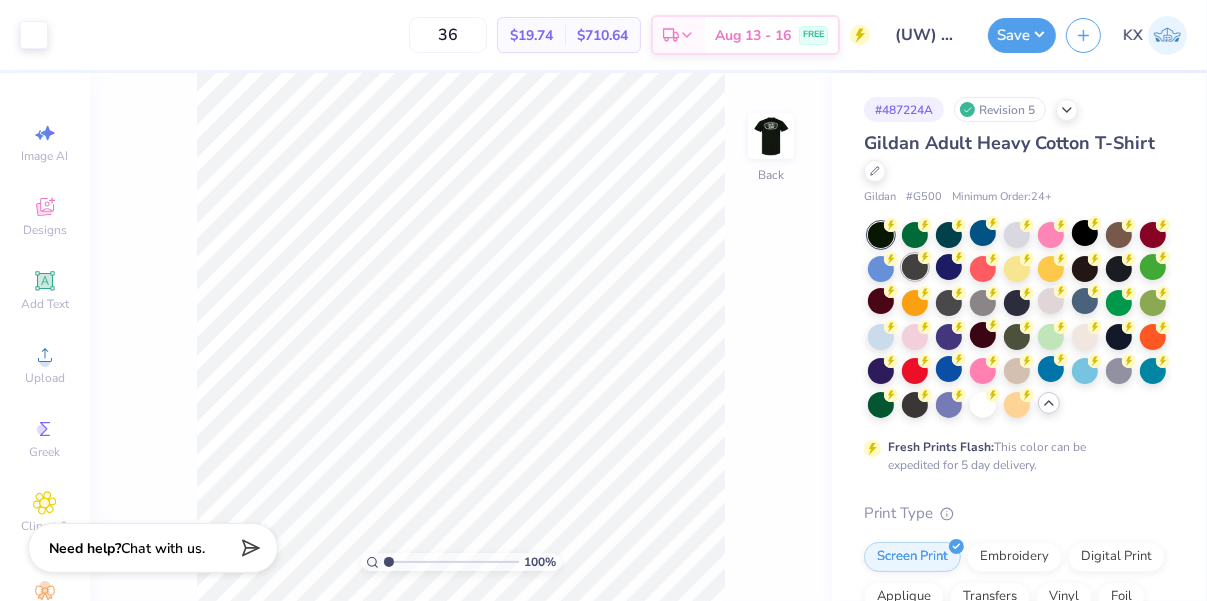 click at bounding box center [915, 267] 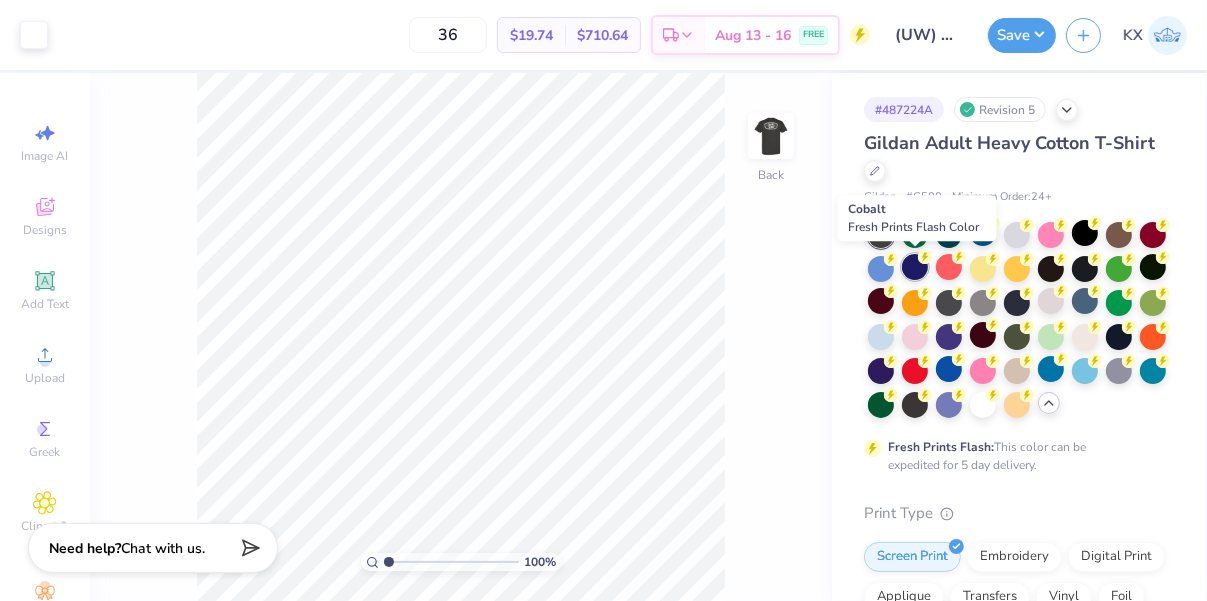 click at bounding box center (915, 267) 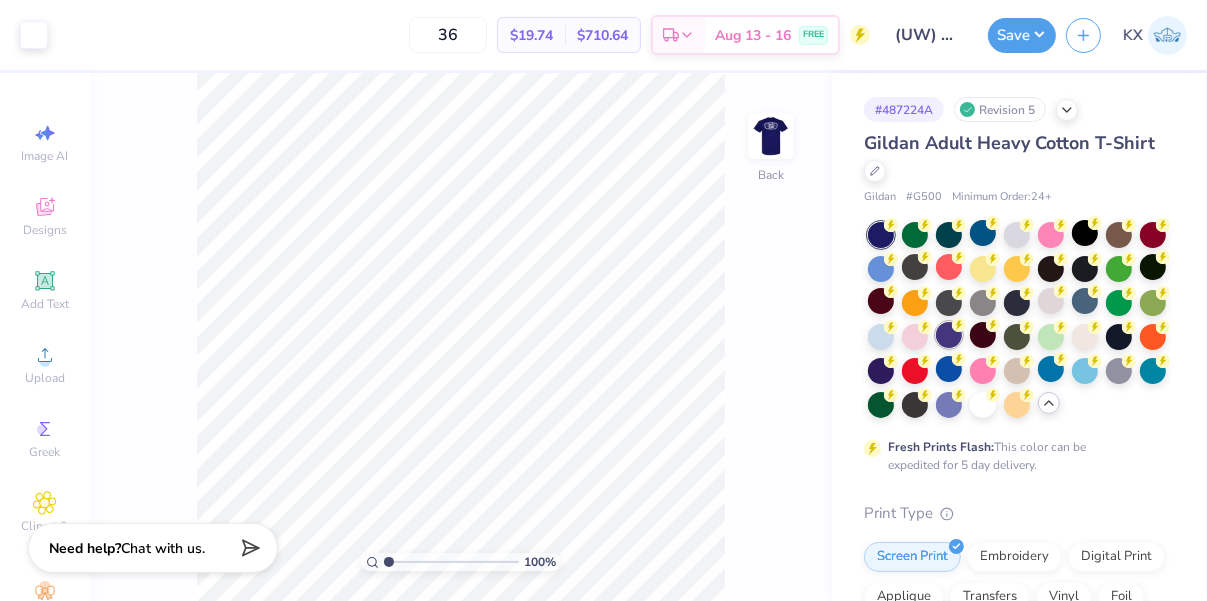 click at bounding box center [949, 335] 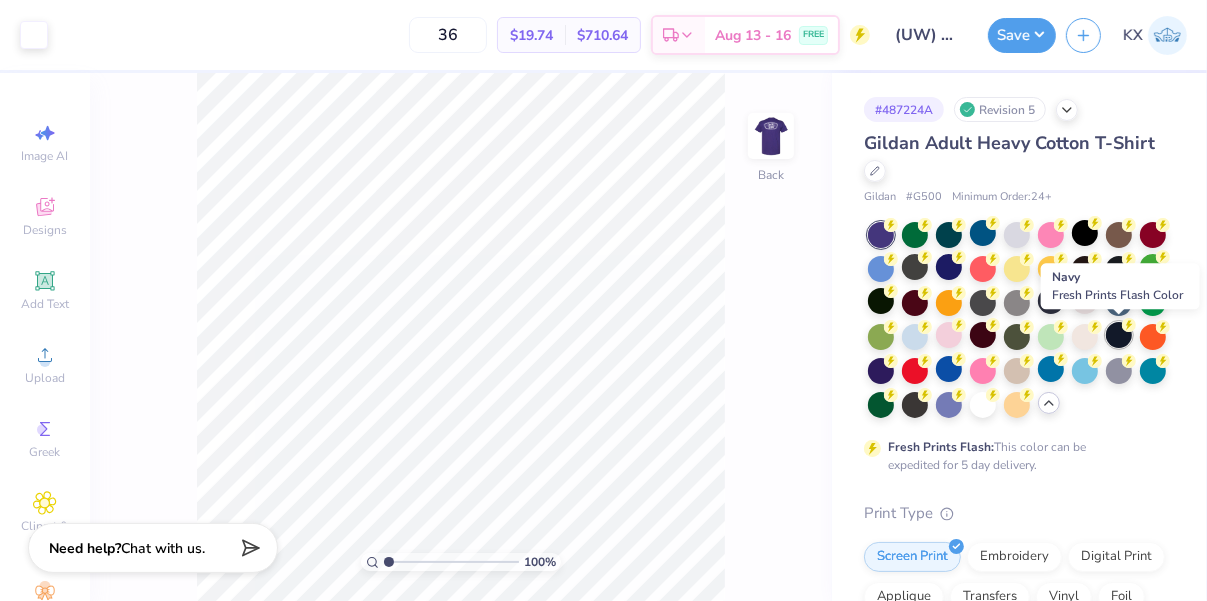 click at bounding box center [1119, 335] 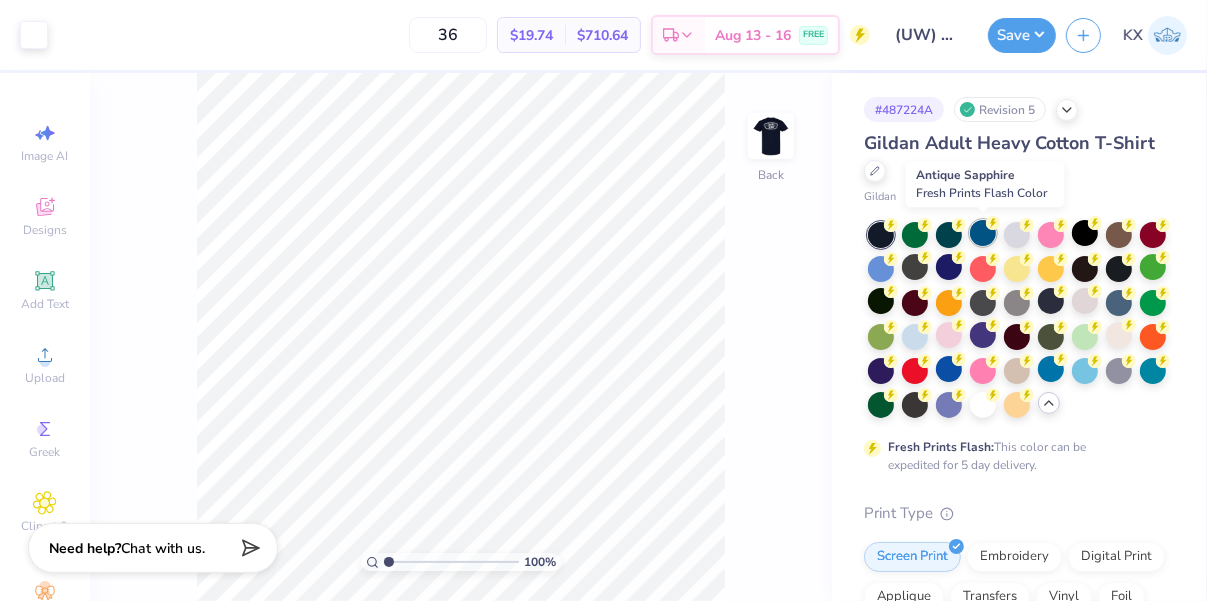 click at bounding box center (983, 233) 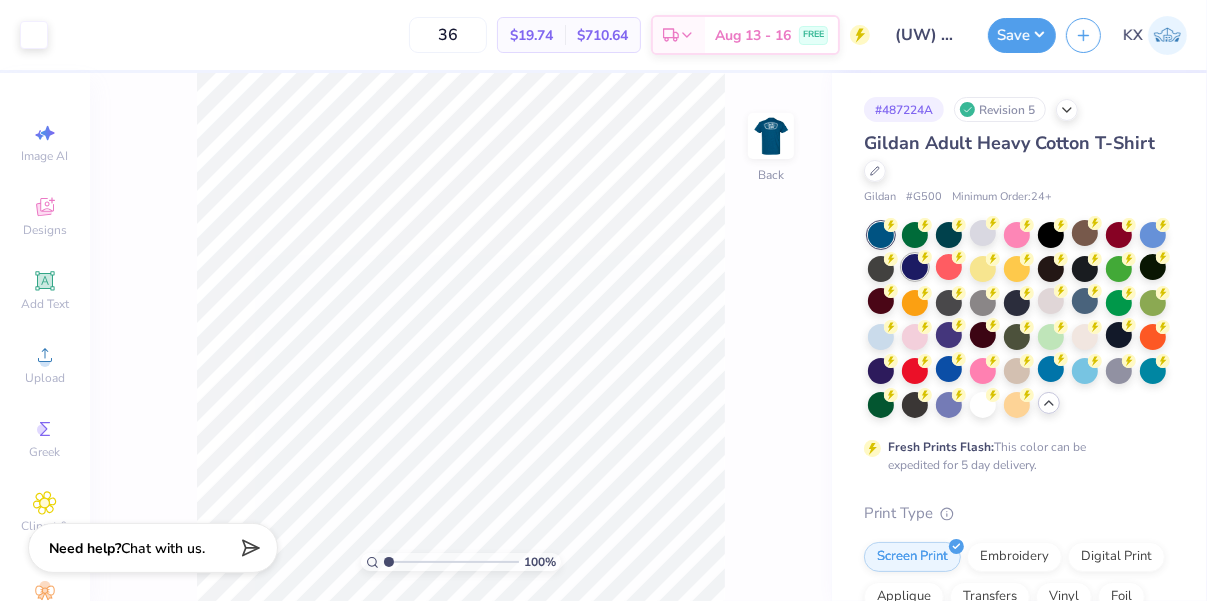 click at bounding box center [915, 267] 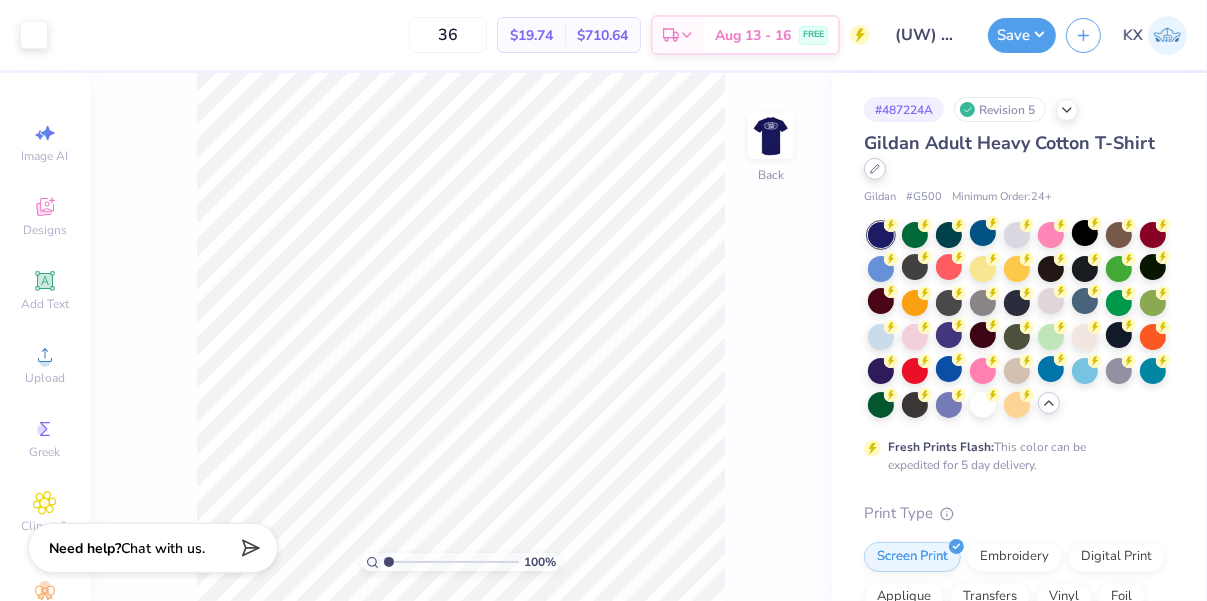 click 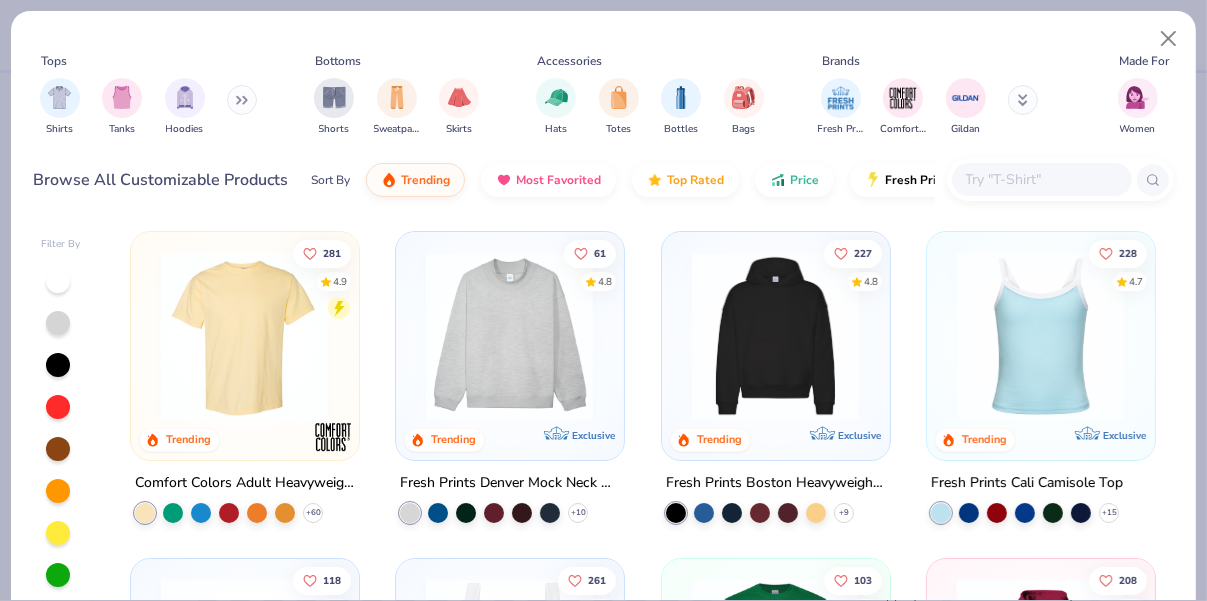 click on "Shirts Tanks Hoodies" at bounding box center (149, 107) 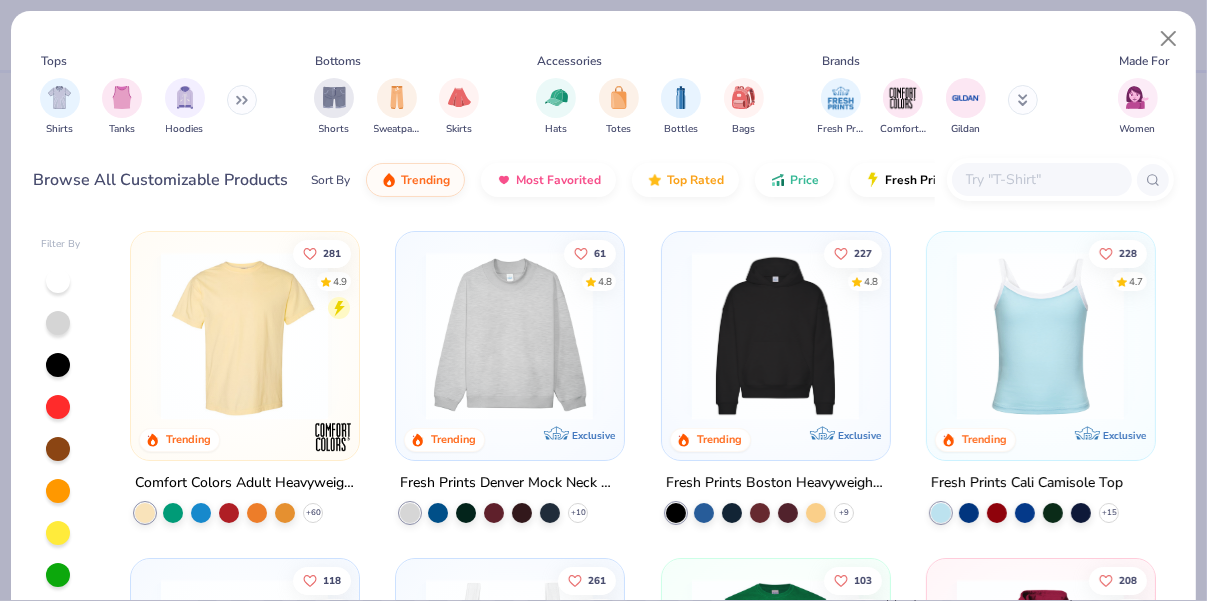 click at bounding box center [242, 100] 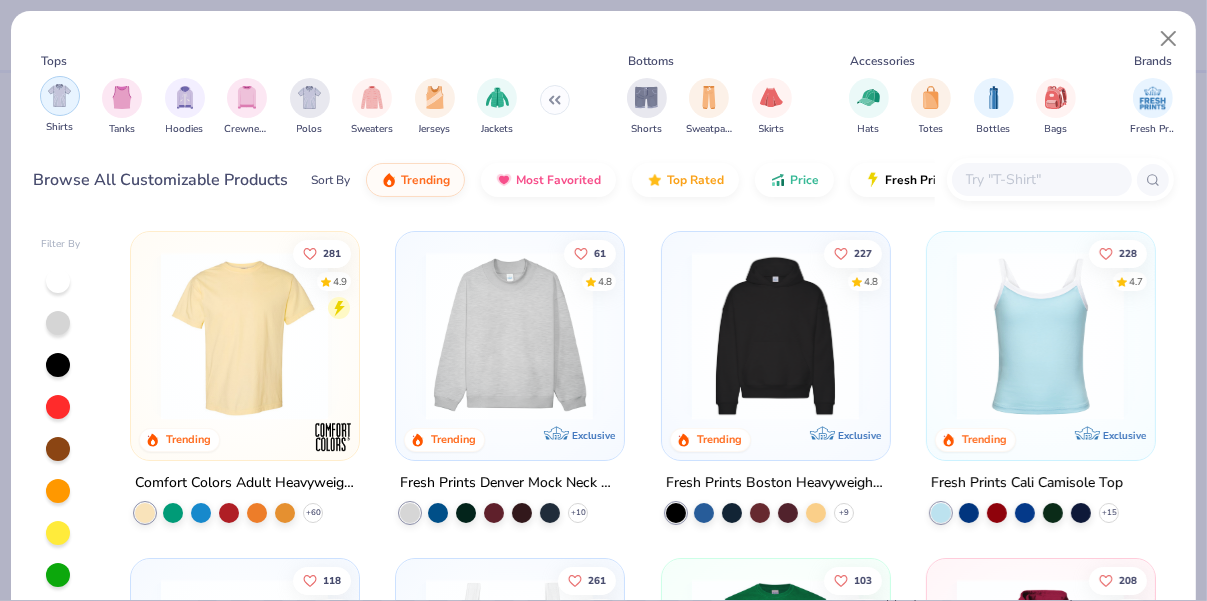 click at bounding box center (59, 95) 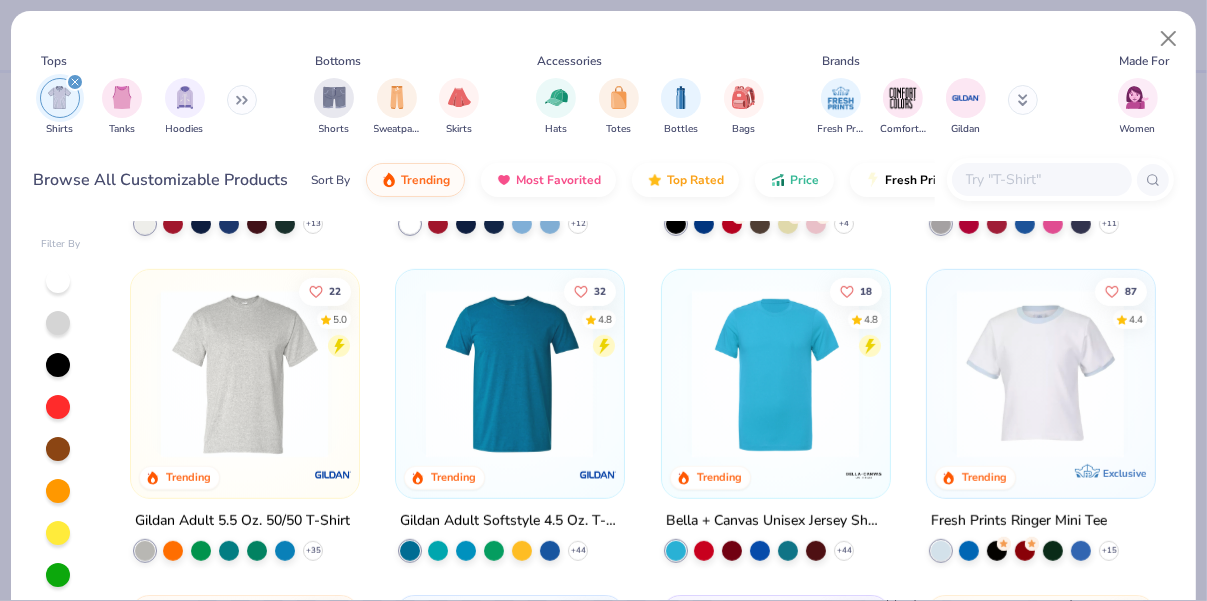 scroll, scrollTop: 952, scrollLeft: 0, axis: vertical 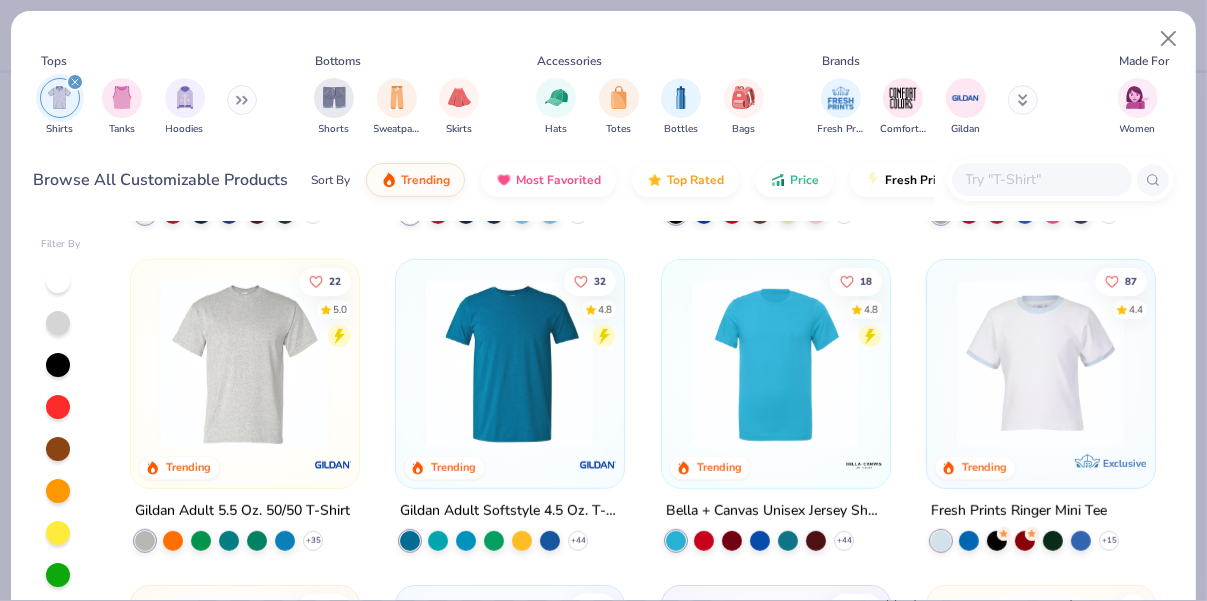 click at bounding box center [244, 363] 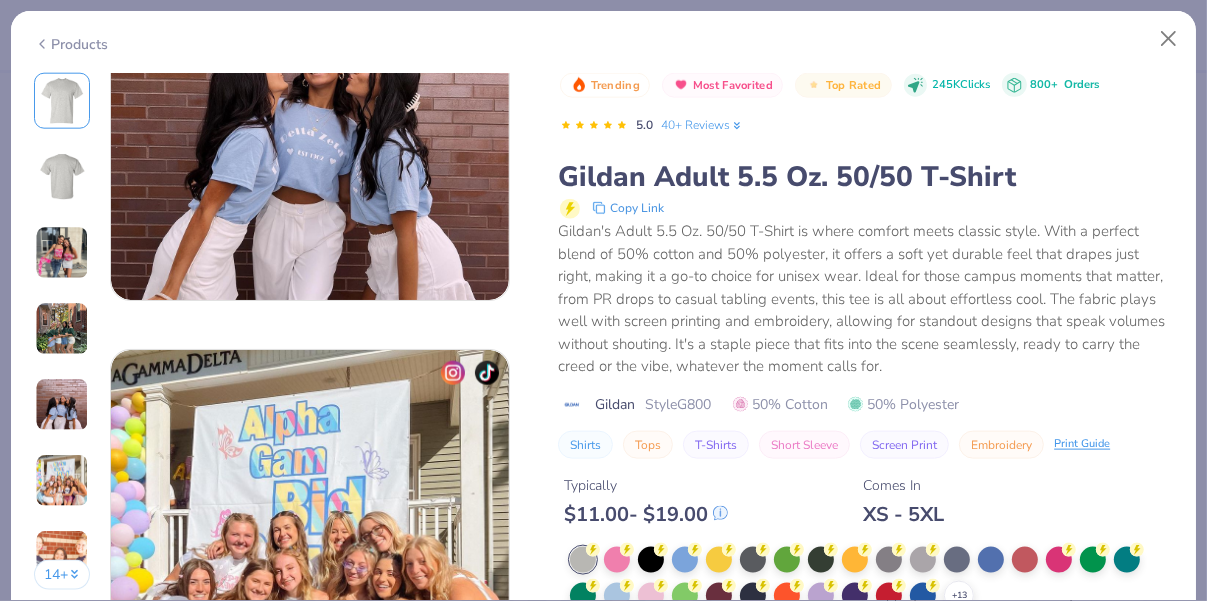 scroll, scrollTop: 2428, scrollLeft: 0, axis: vertical 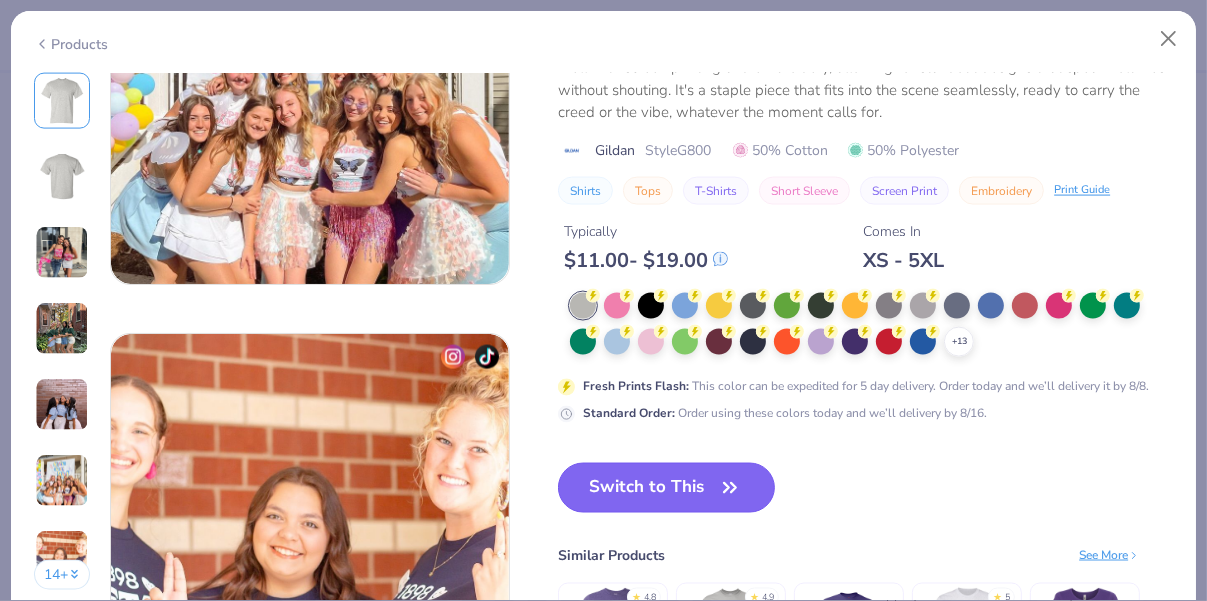 click 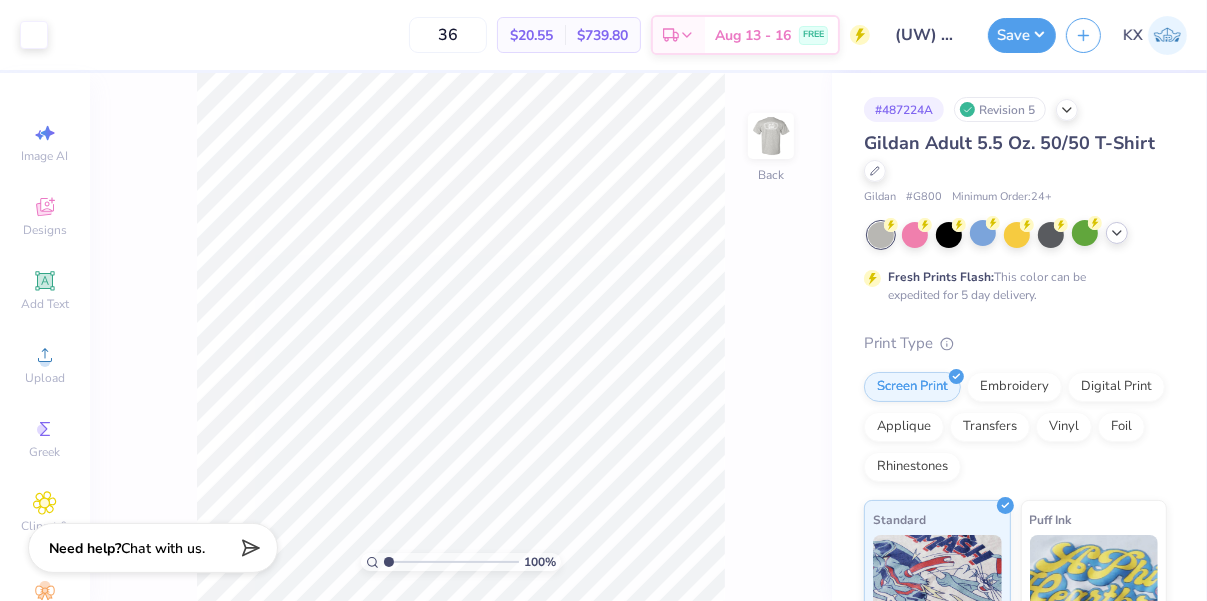 click 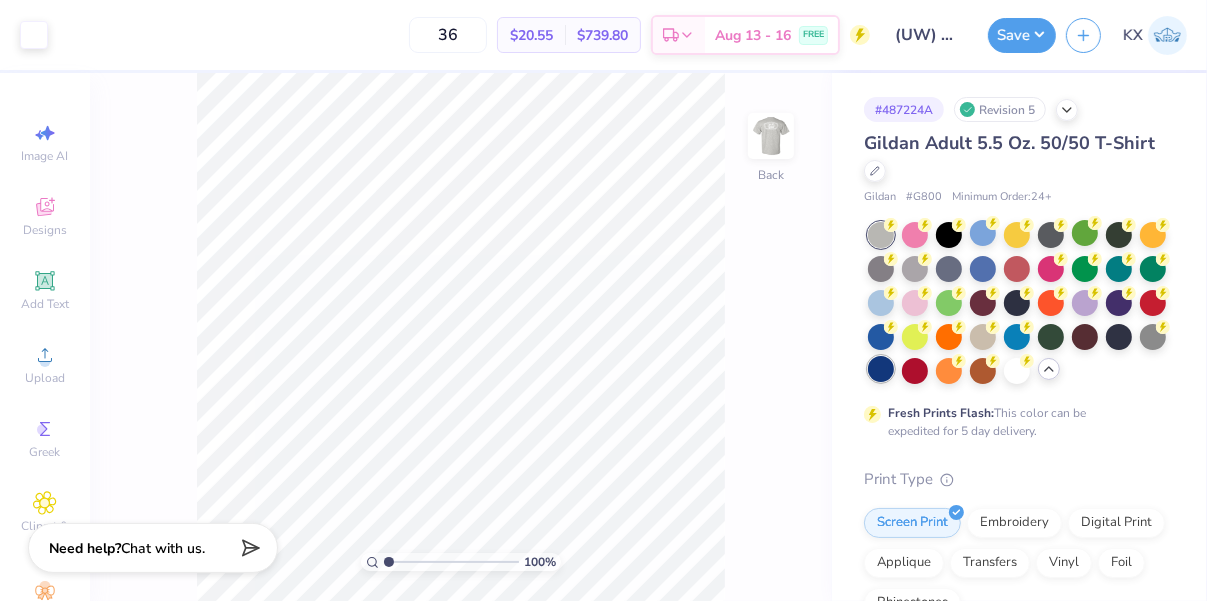 click at bounding box center [881, 369] 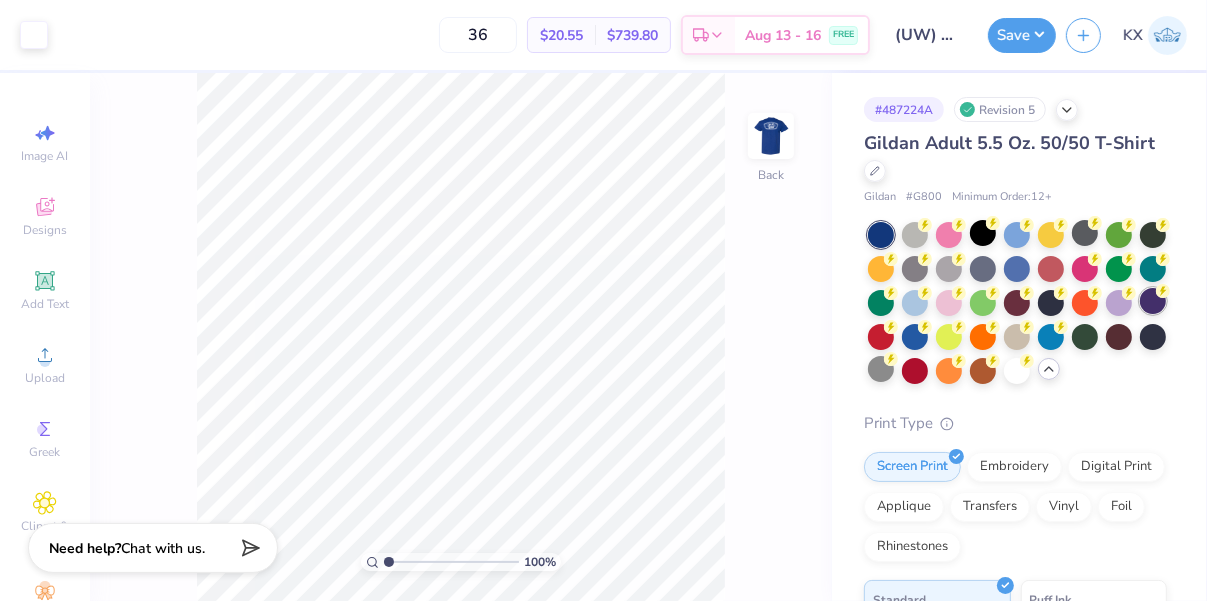 click at bounding box center (1153, 301) 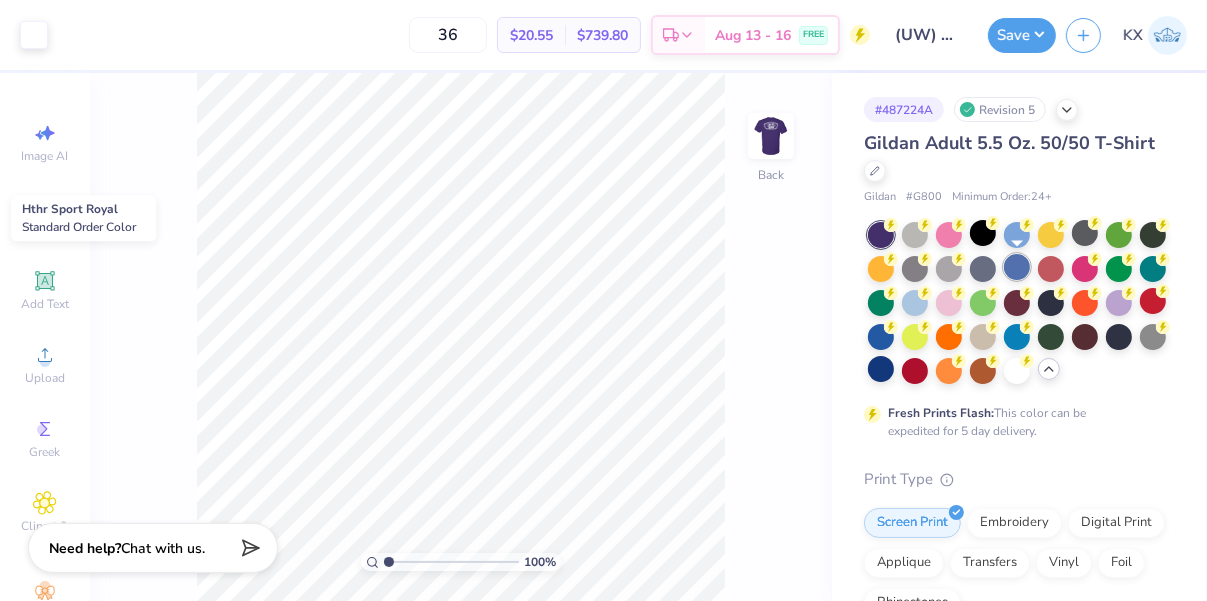 click at bounding box center [1017, 267] 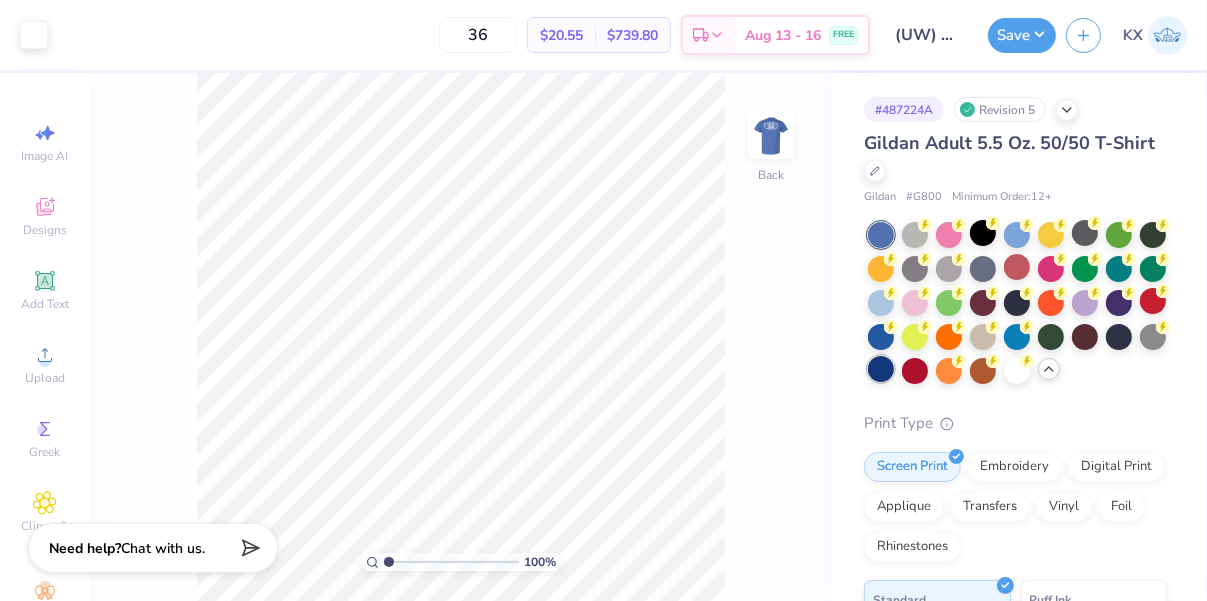 click at bounding box center [881, 369] 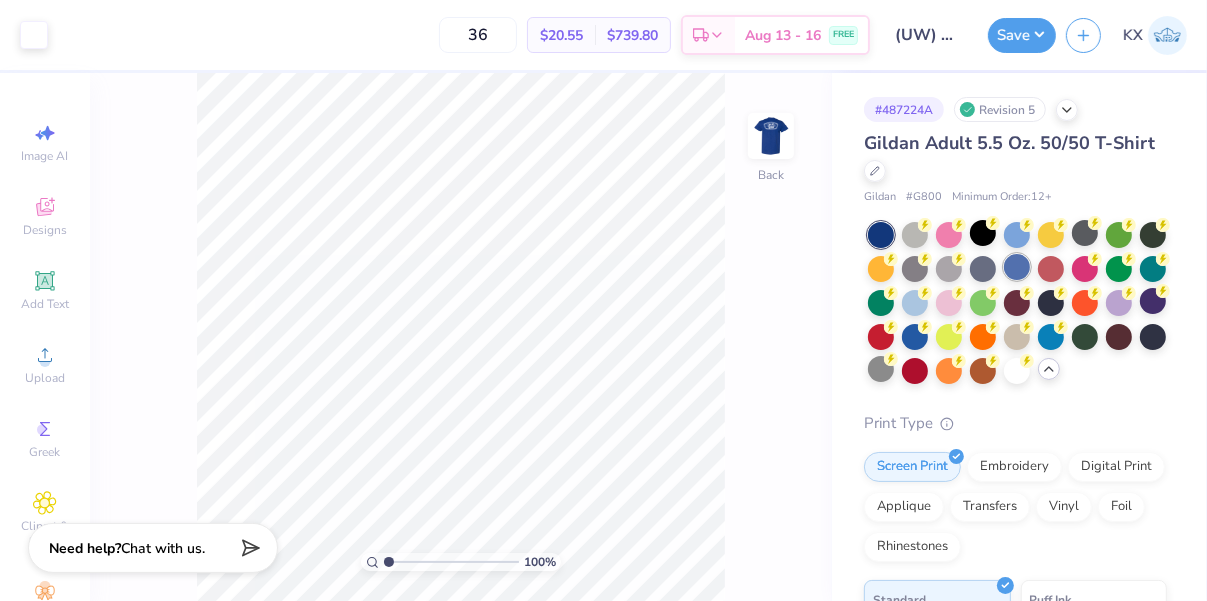 click at bounding box center [1017, 267] 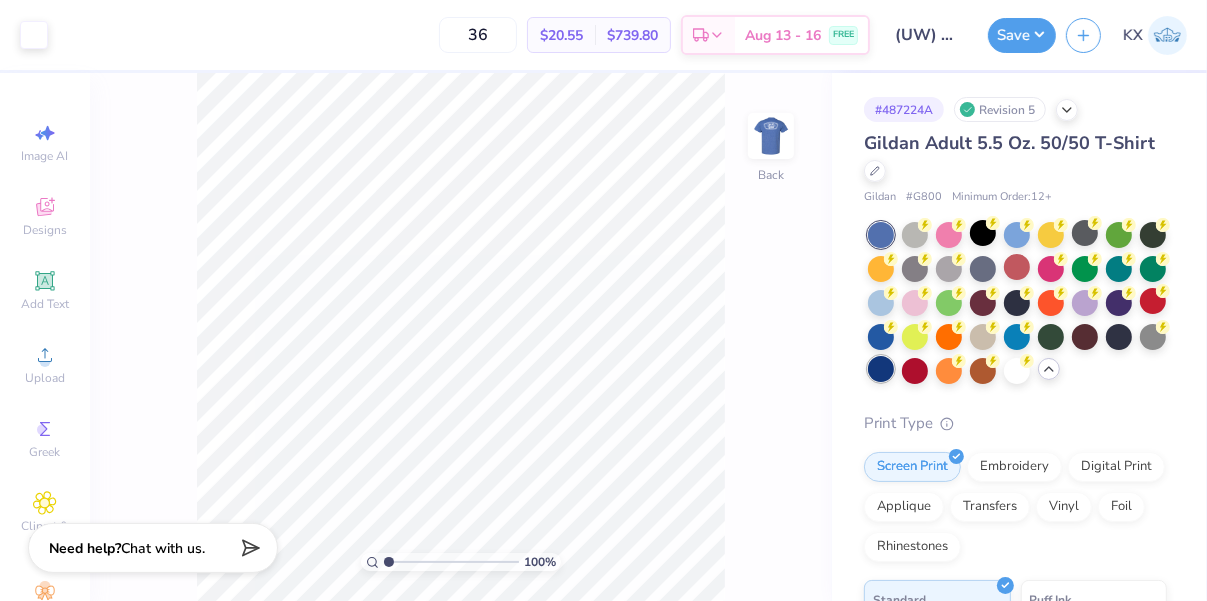 click at bounding box center (881, 369) 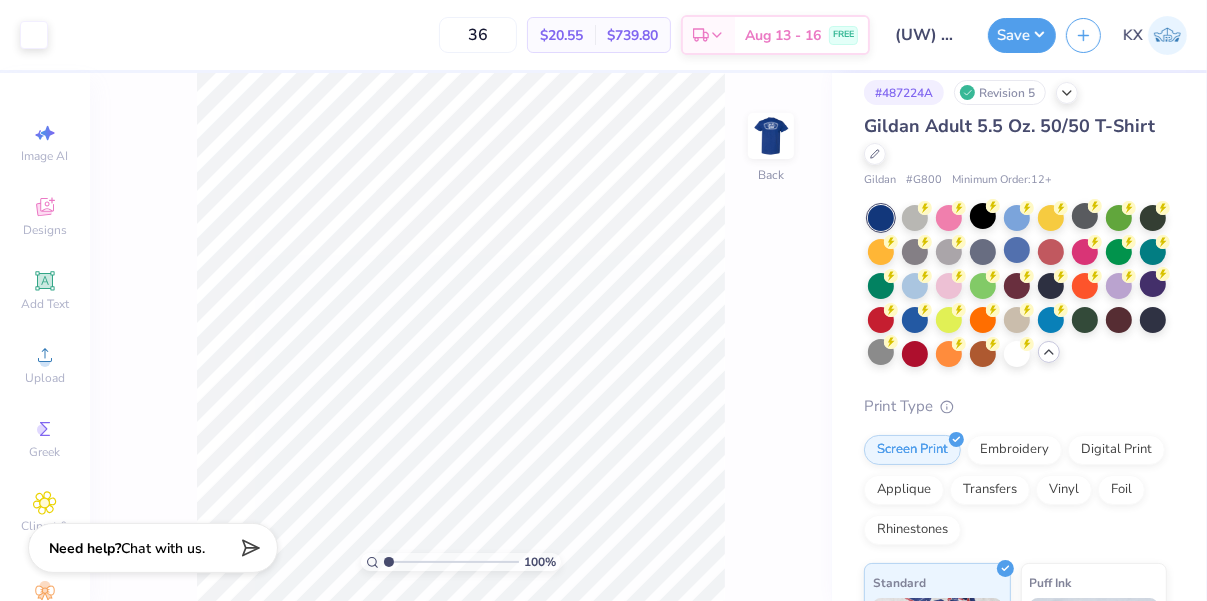 scroll, scrollTop: 0, scrollLeft: 0, axis: both 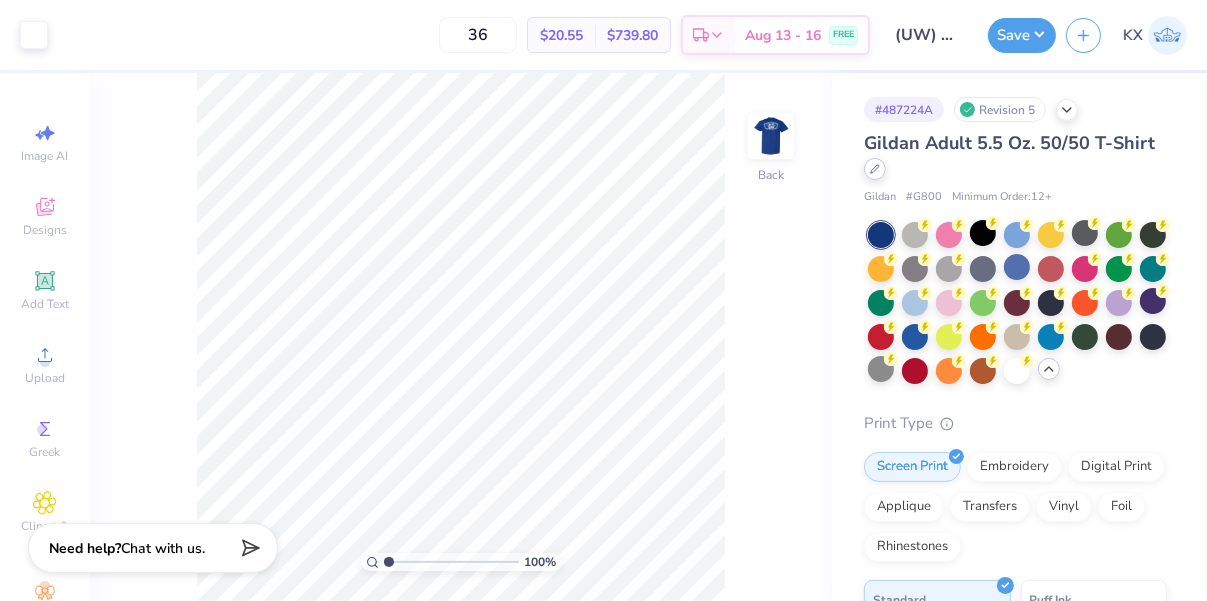 click 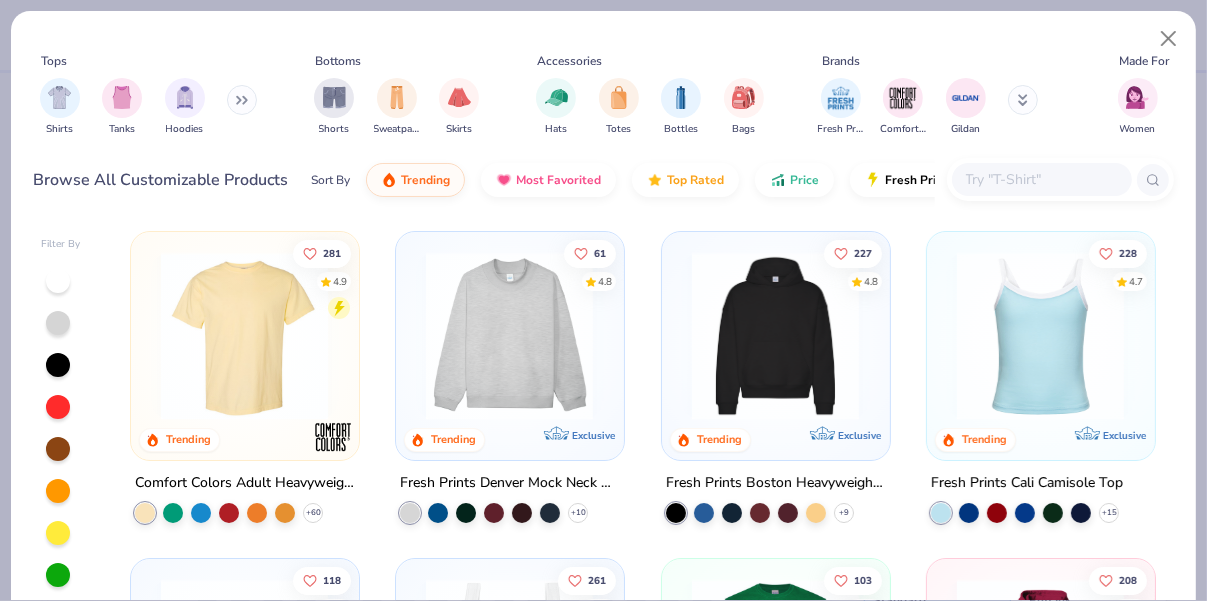scroll, scrollTop: 129, scrollLeft: 0, axis: vertical 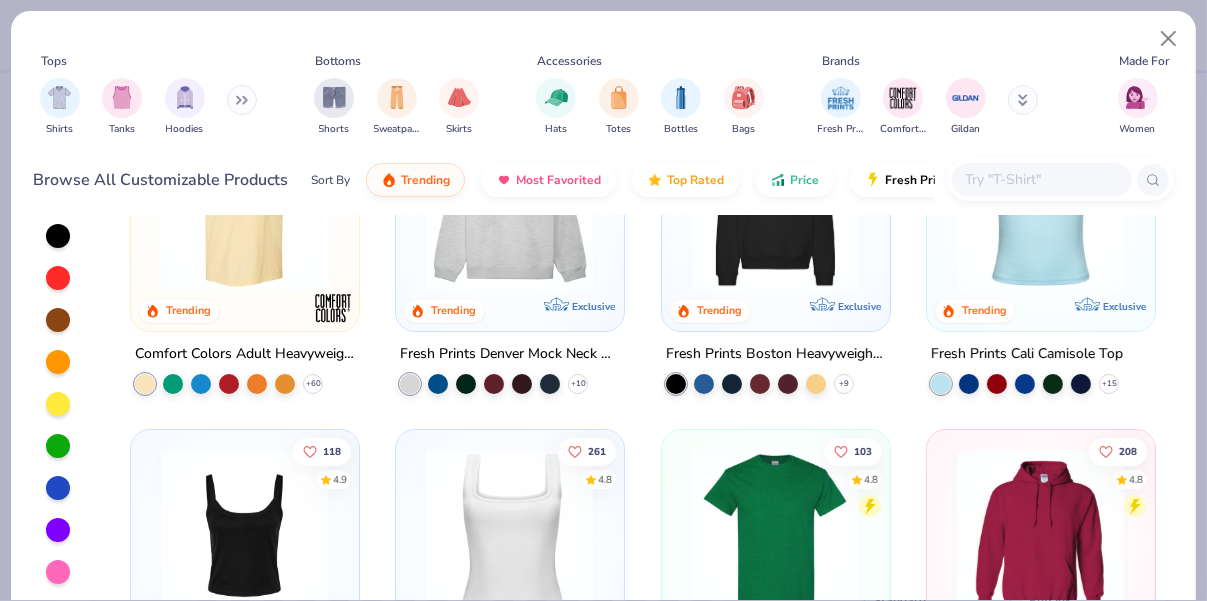 click at bounding box center [58, 488] 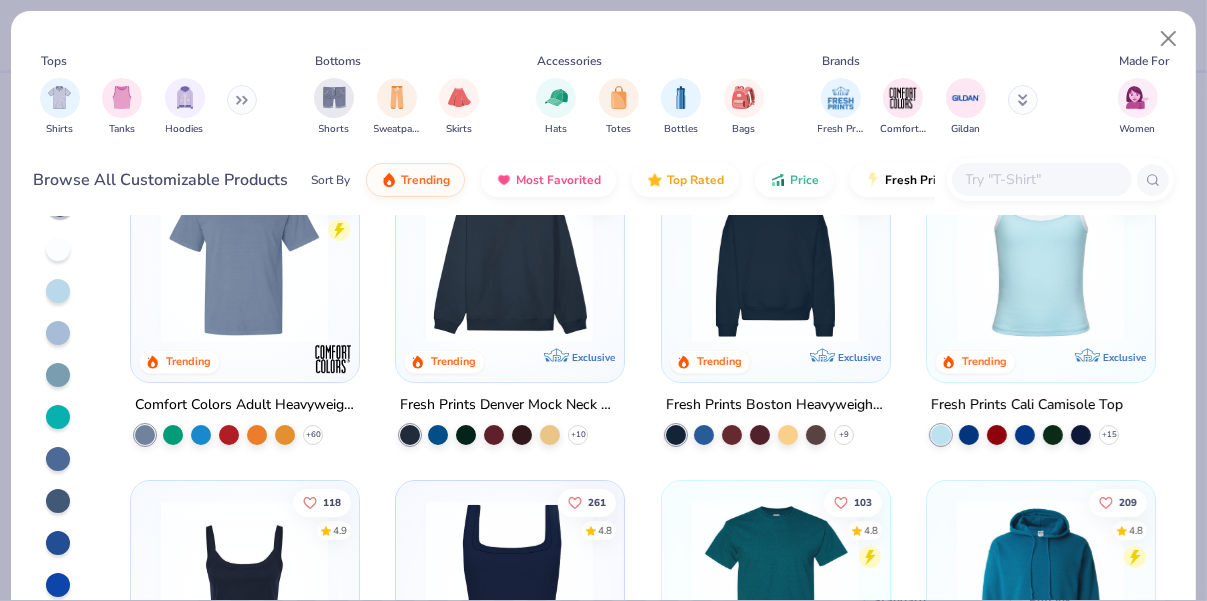 scroll, scrollTop: 0, scrollLeft: 0, axis: both 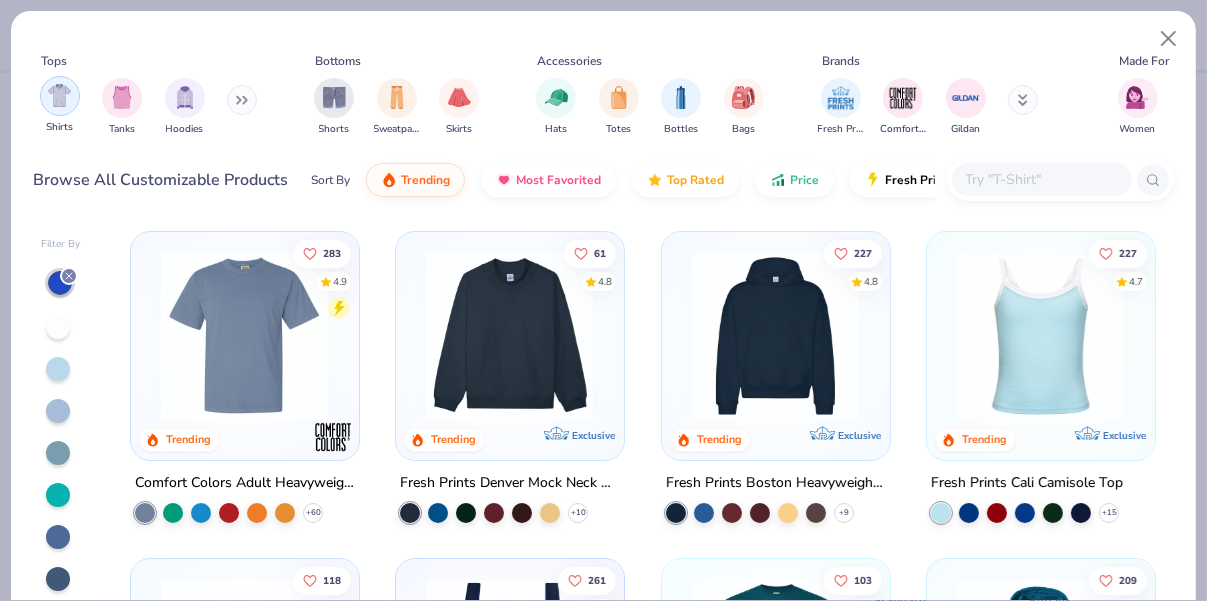 click at bounding box center [60, 96] 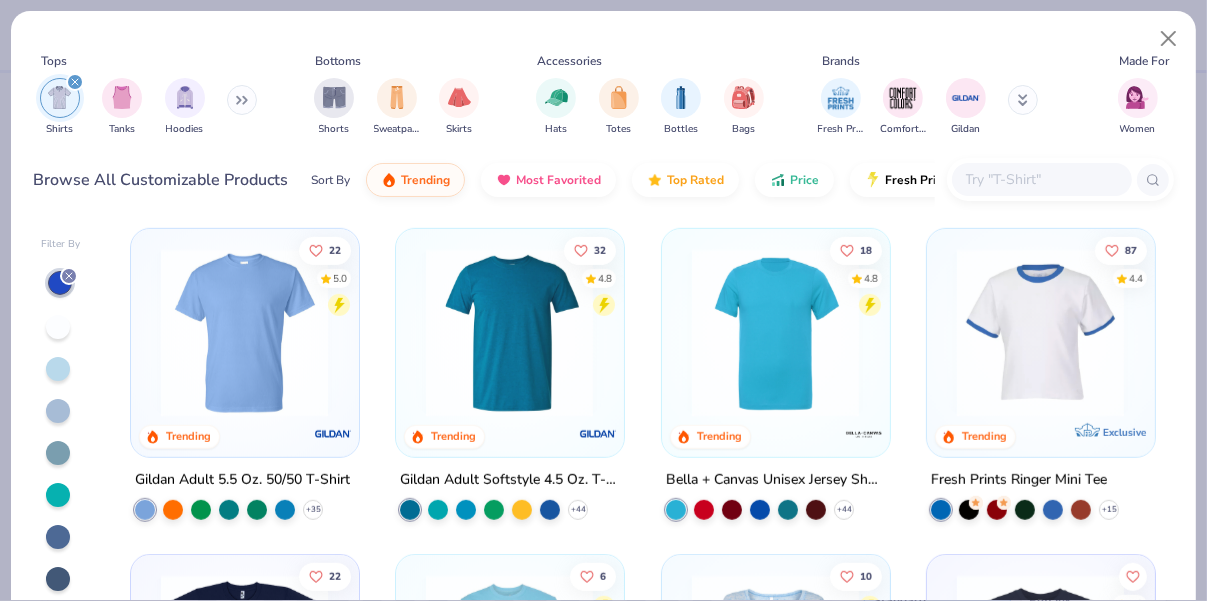 scroll, scrollTop: 1001, scrollLeft: 0, axis: vertical 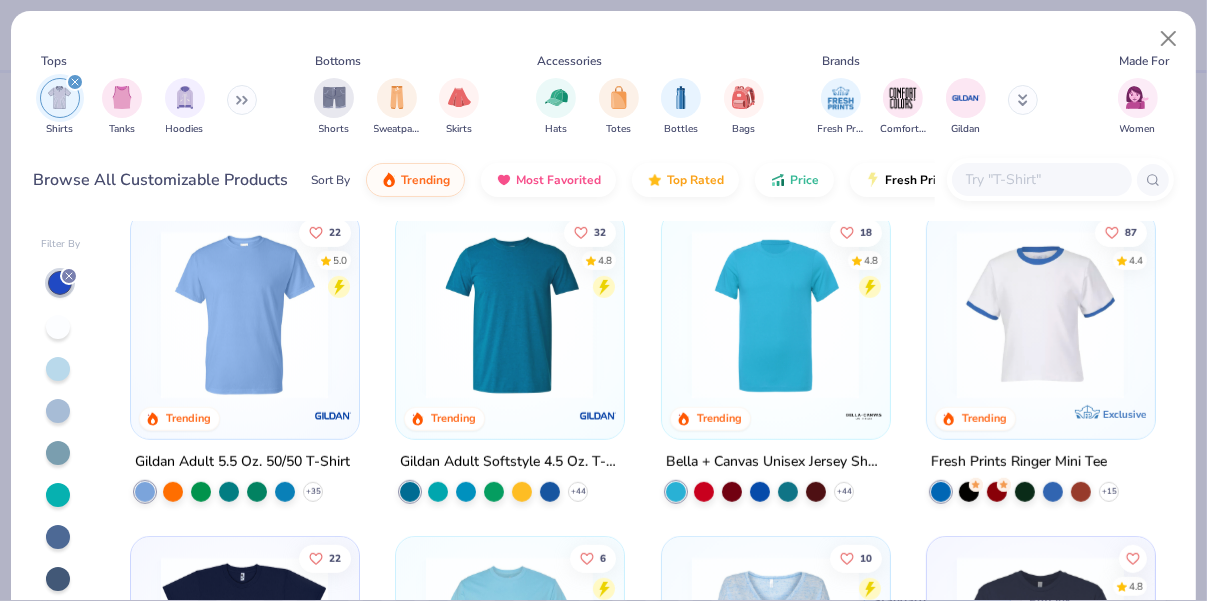 click at bounding box center [509, 314] 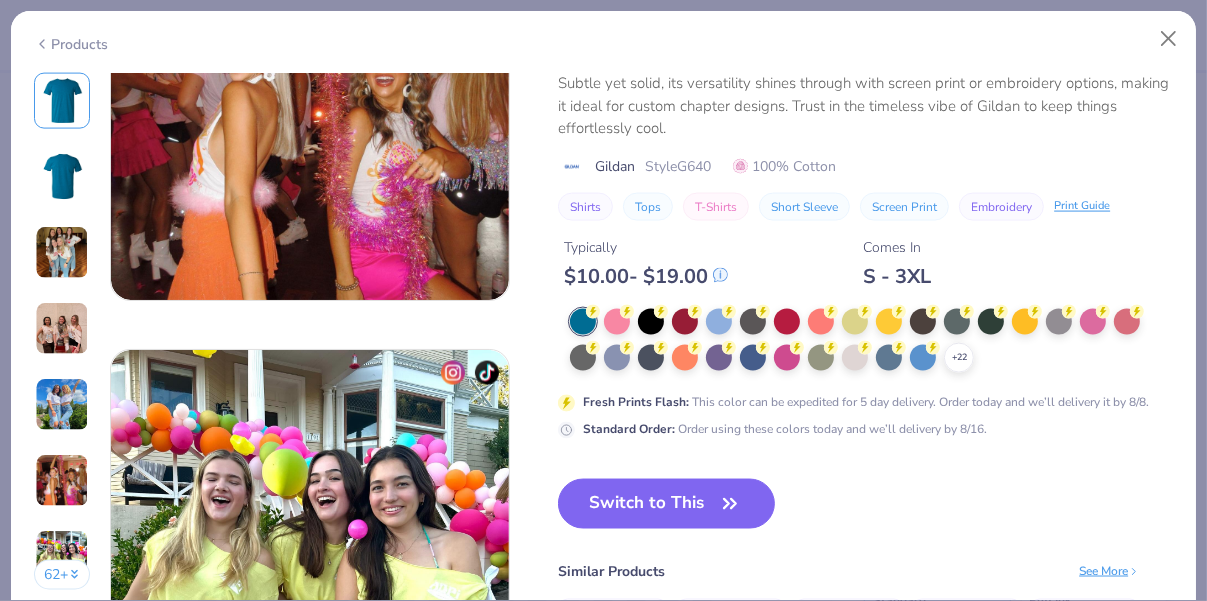 scroll, scrollTop: 2571, scrollLeft: 0, axis: vertical 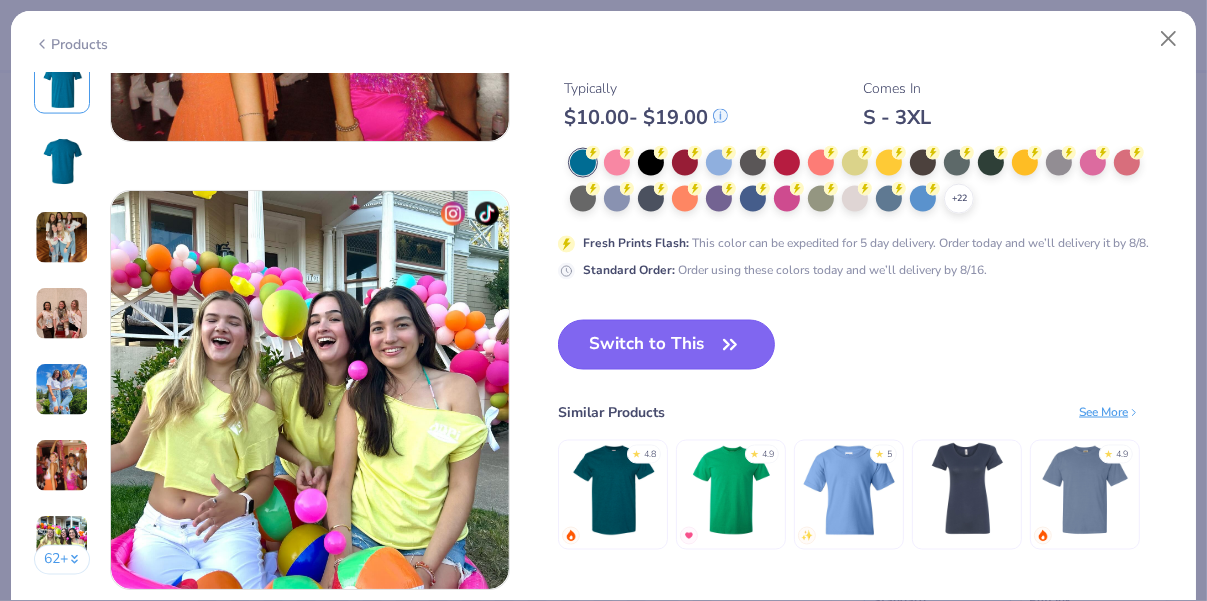 click 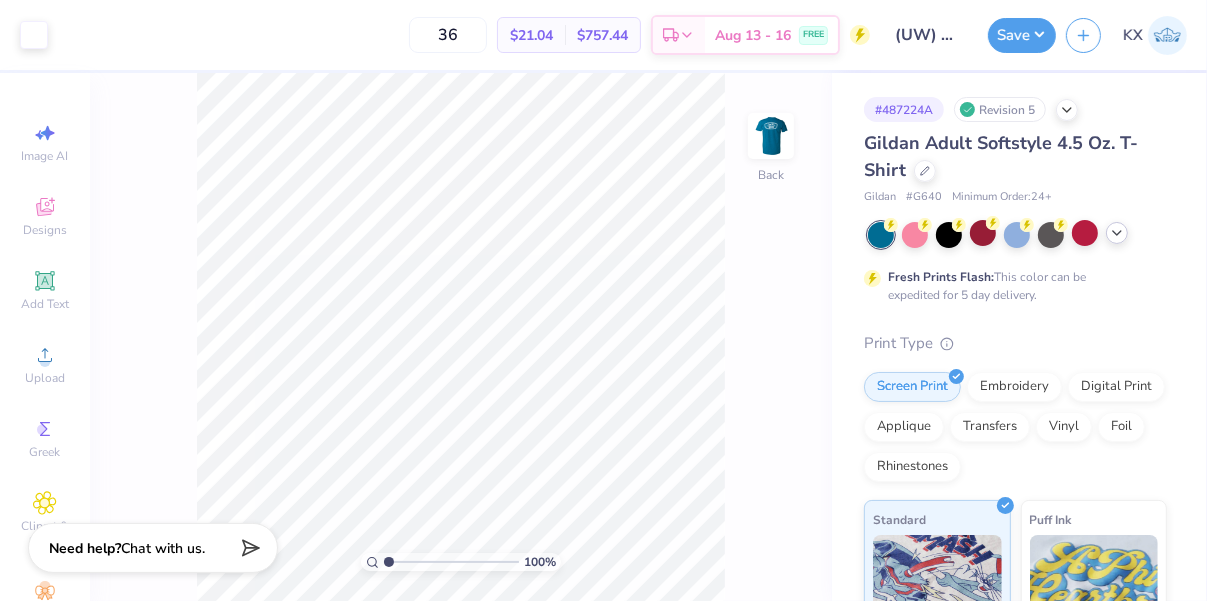 click 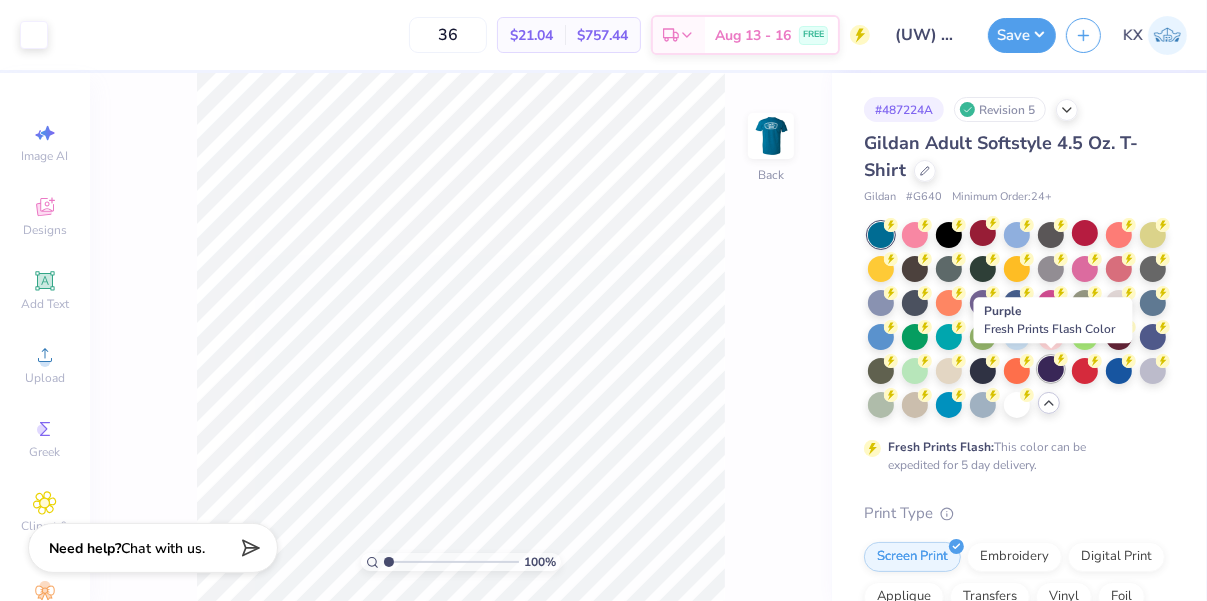 click at bounding box center (1051, 369) 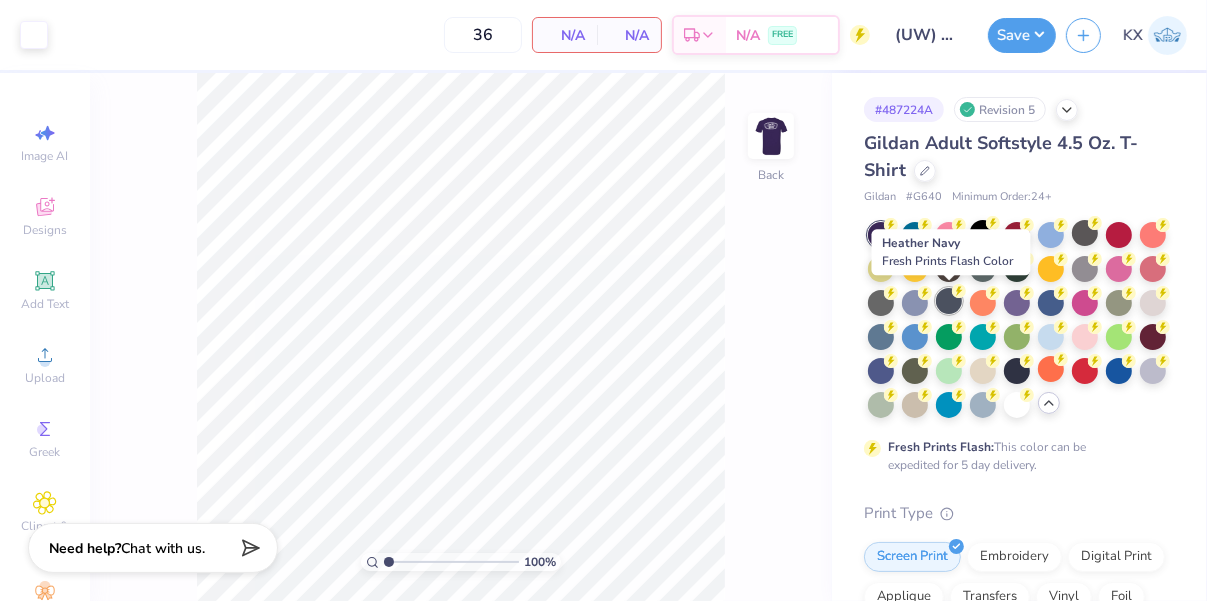 click at bounding box center (949, 301) 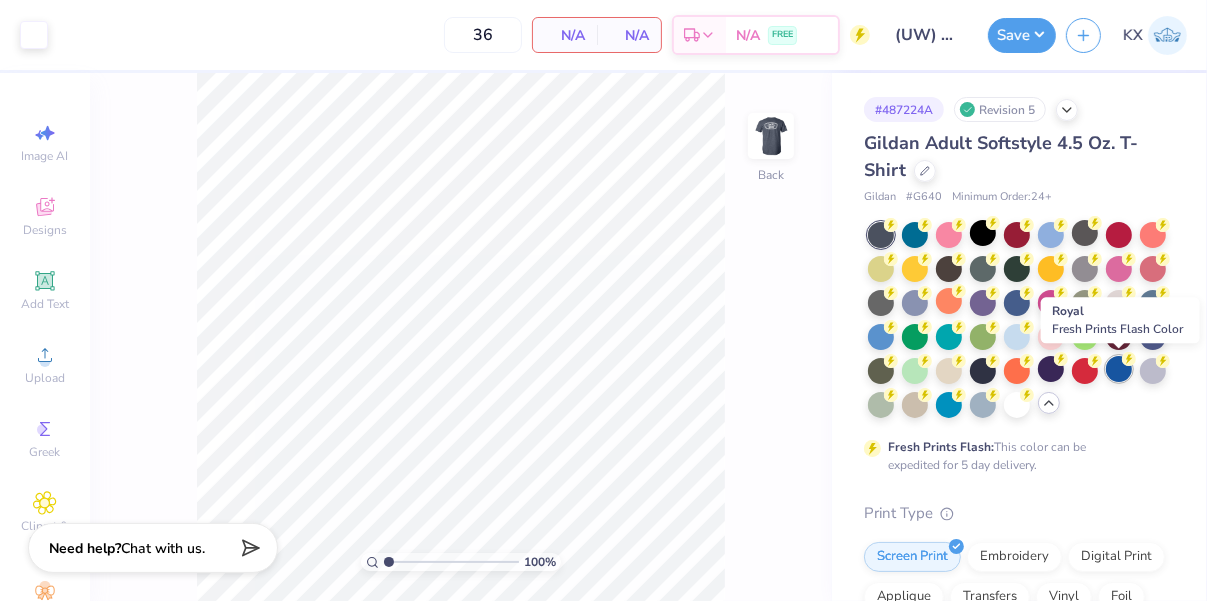 click at bounding box center (1119, 369) 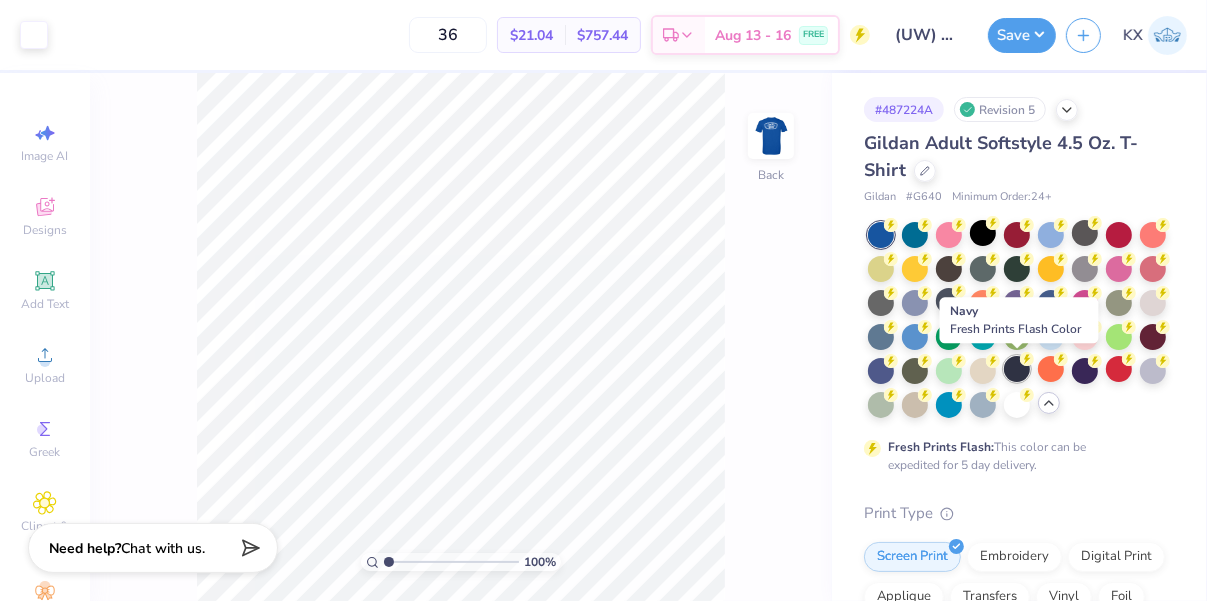 click at bounding box center [1017, 369] 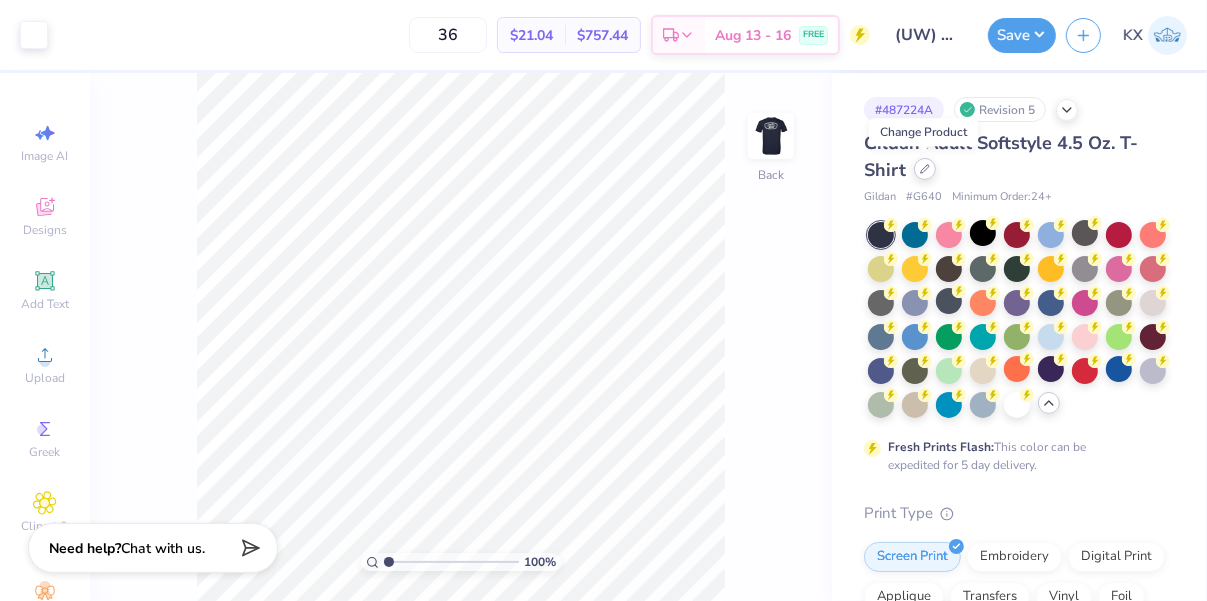 click at bounding box center (925, 169) 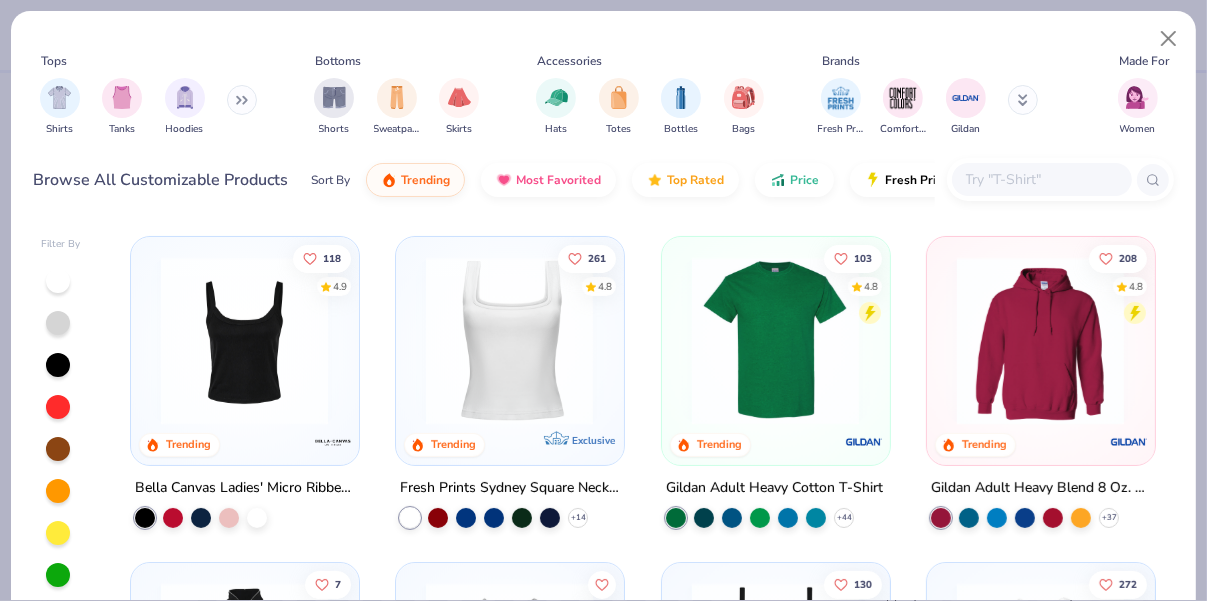 scroll, scrollTop: 338, scrollLeft: 0, axis: vertical 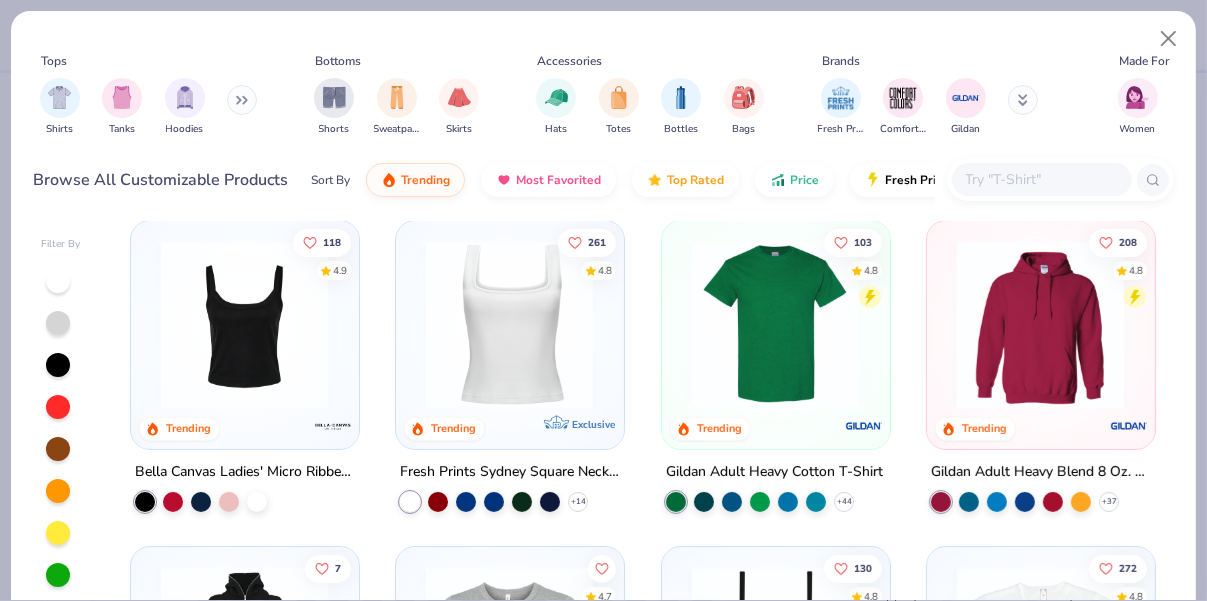 click at bounding box center (775, 324) 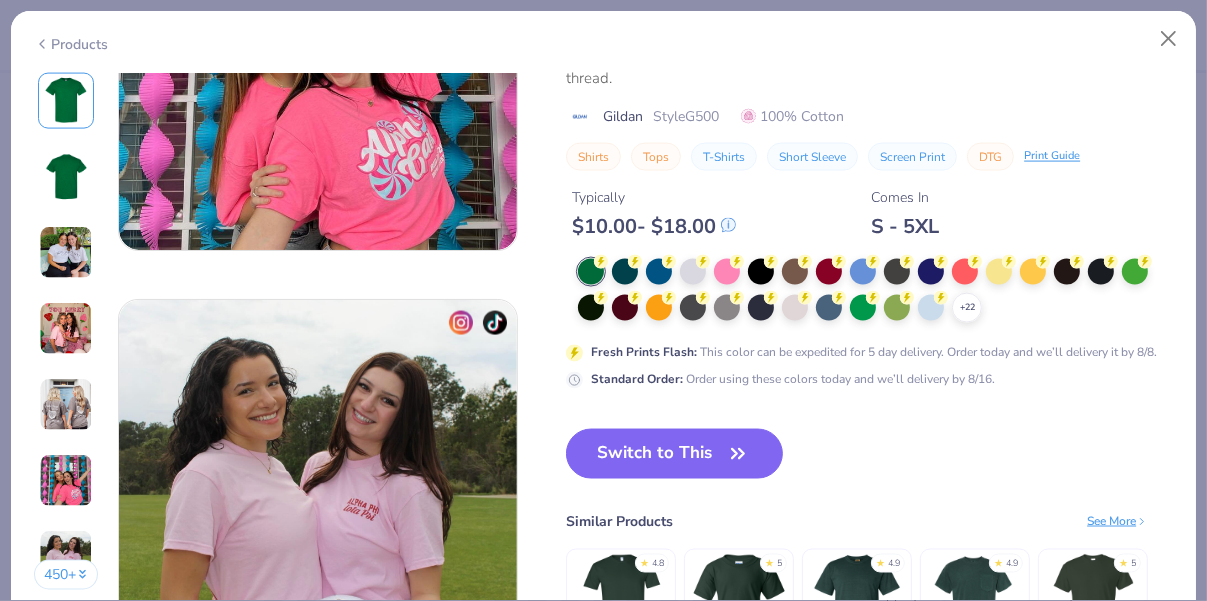 scroll, scrollTop: 2417, scrollLeft: 0, axis: vertical 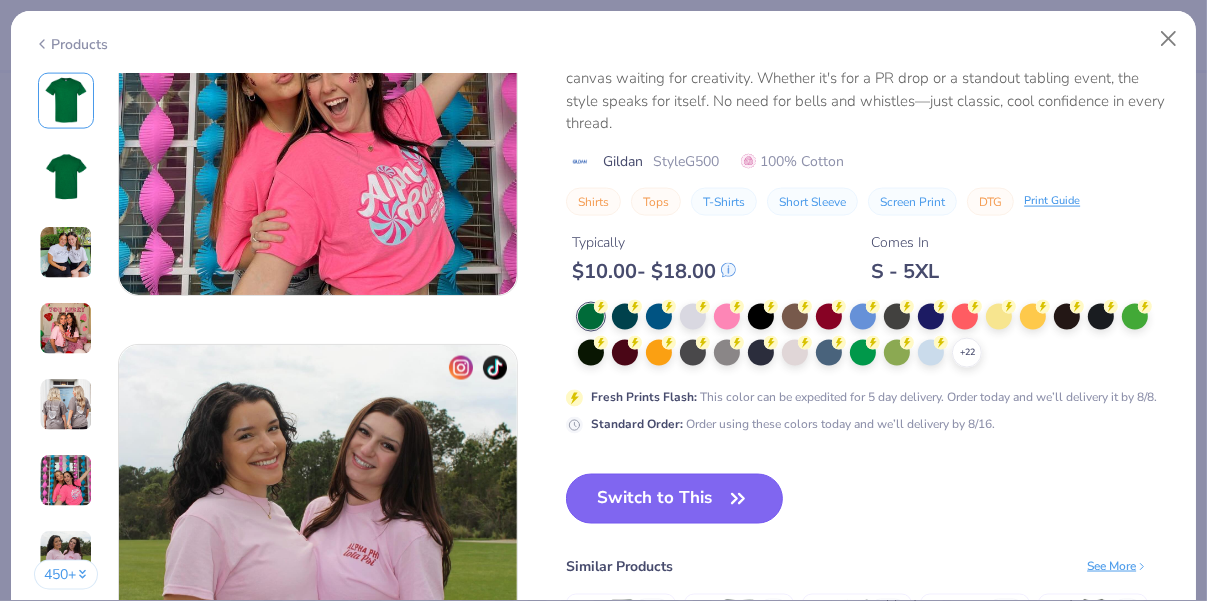 click 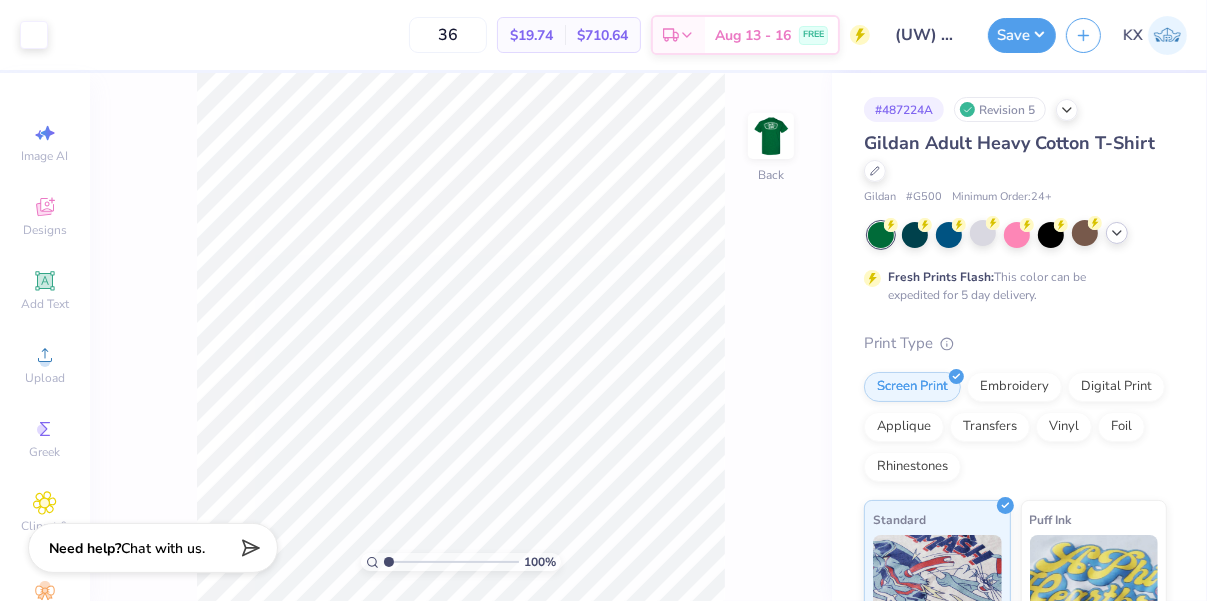 click 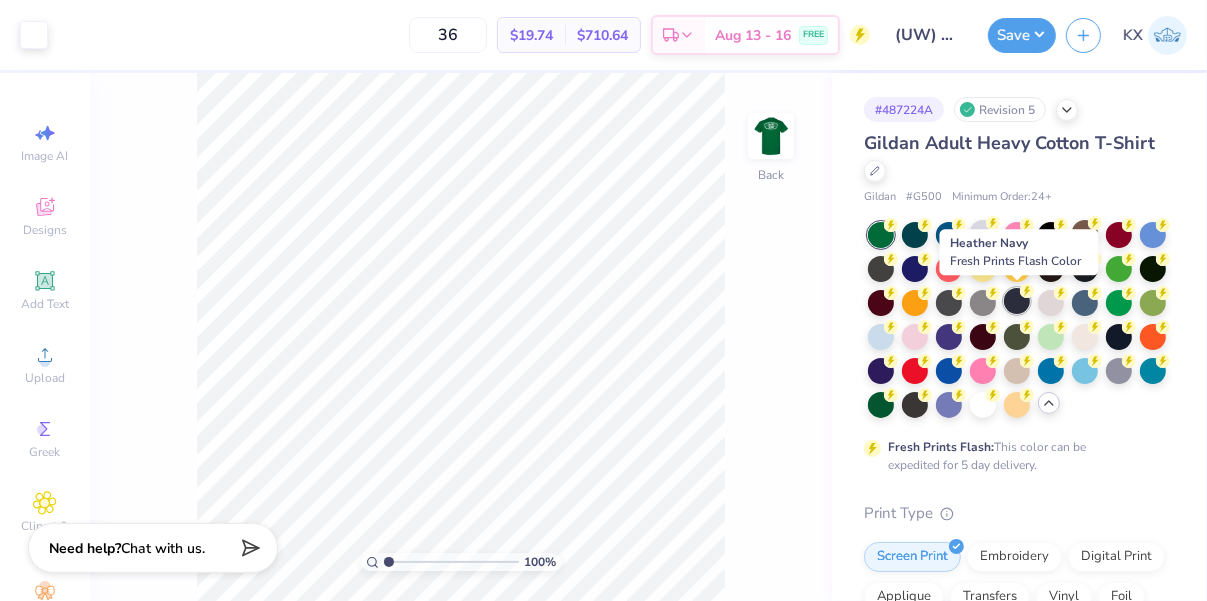 click at bounding box center [1017, 301] 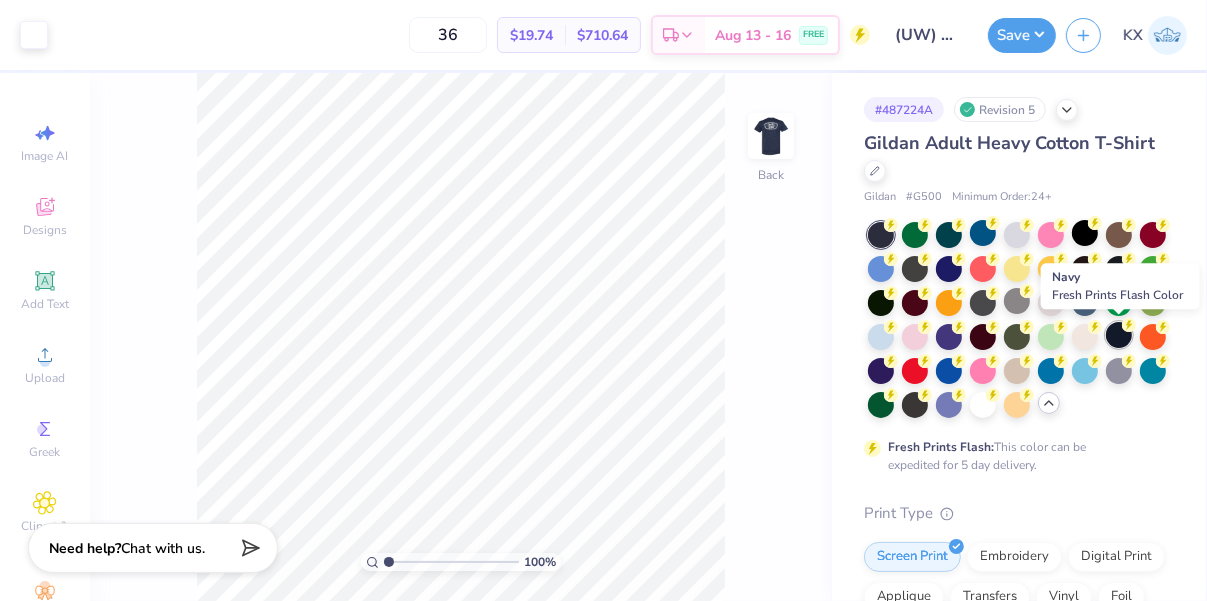 click 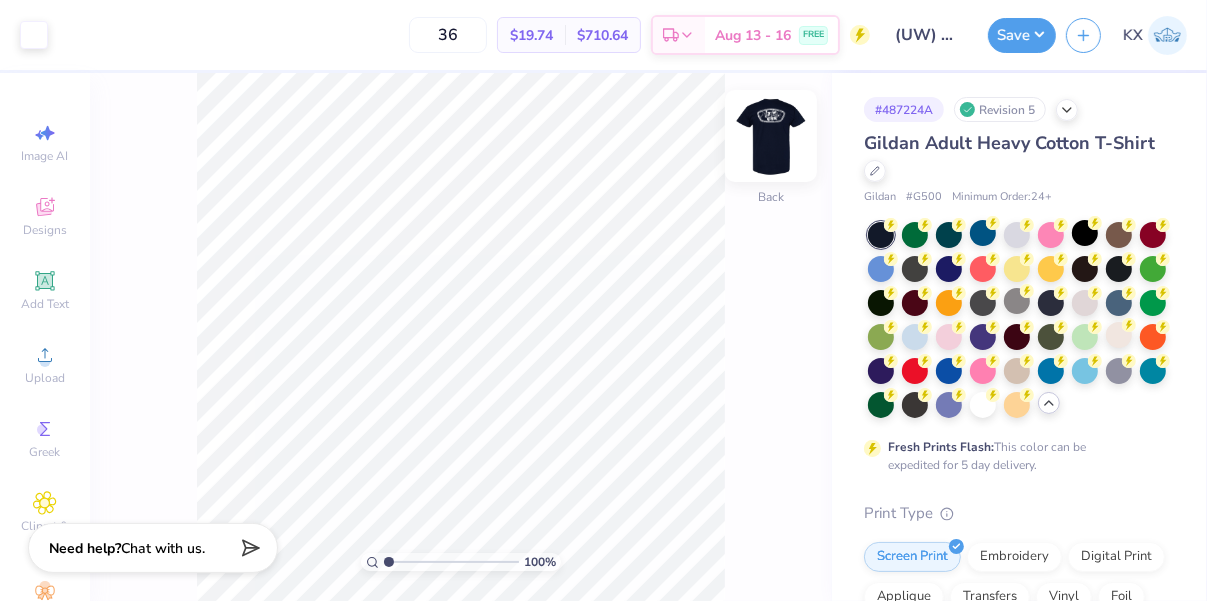 click at bounding box center (771, 136) 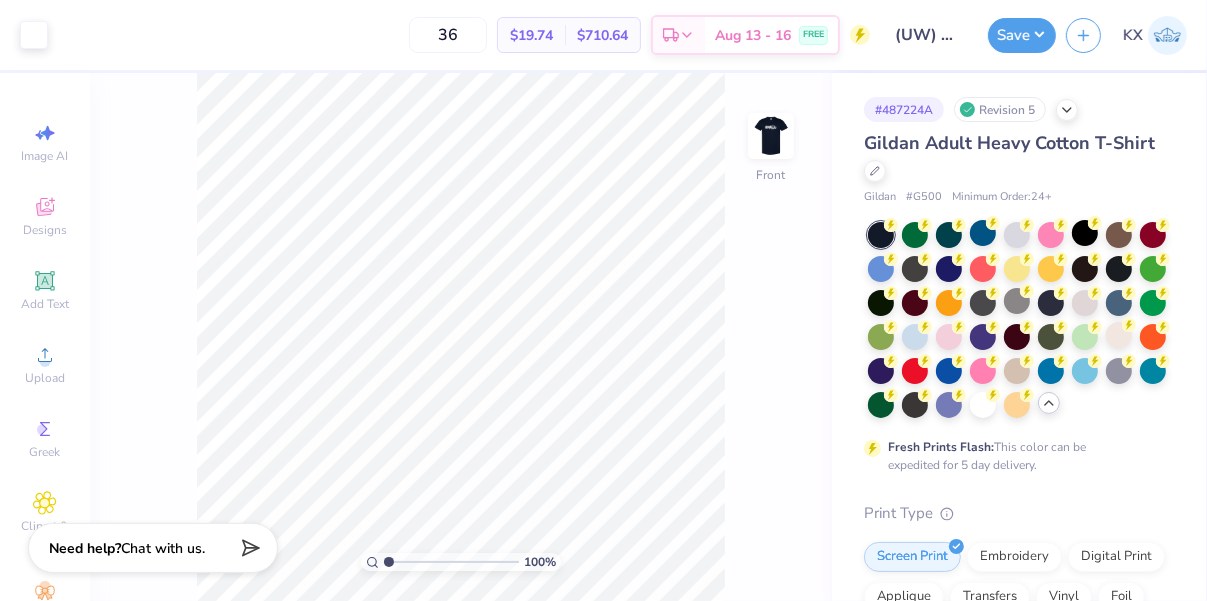 click at bounding box center (771, 136) 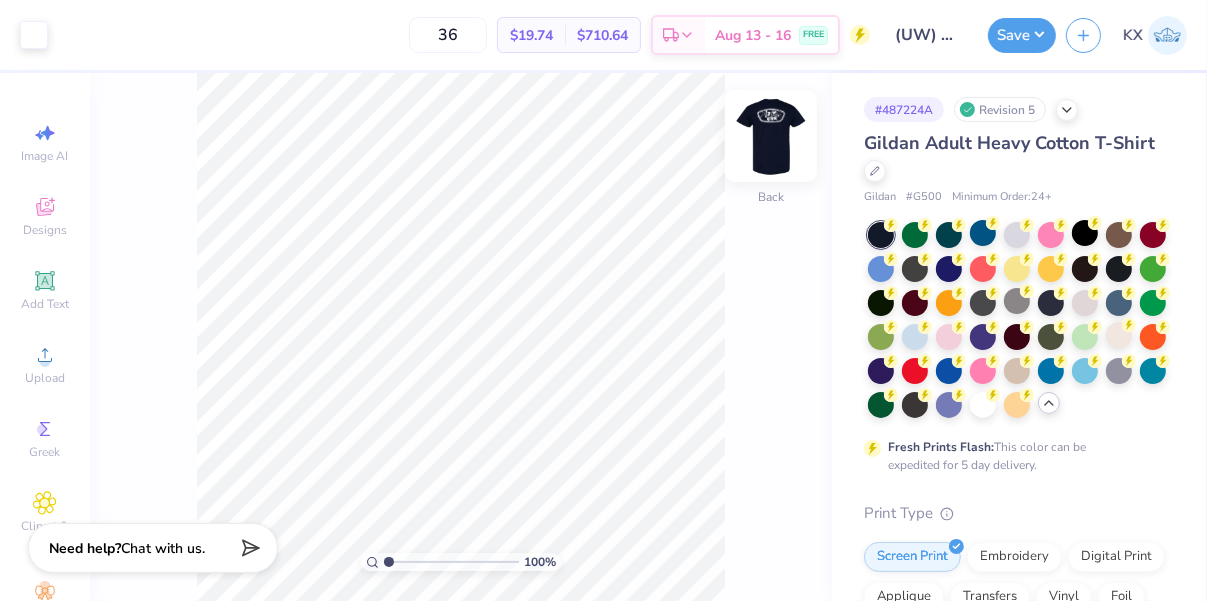 click at bounding box center [771, 136] 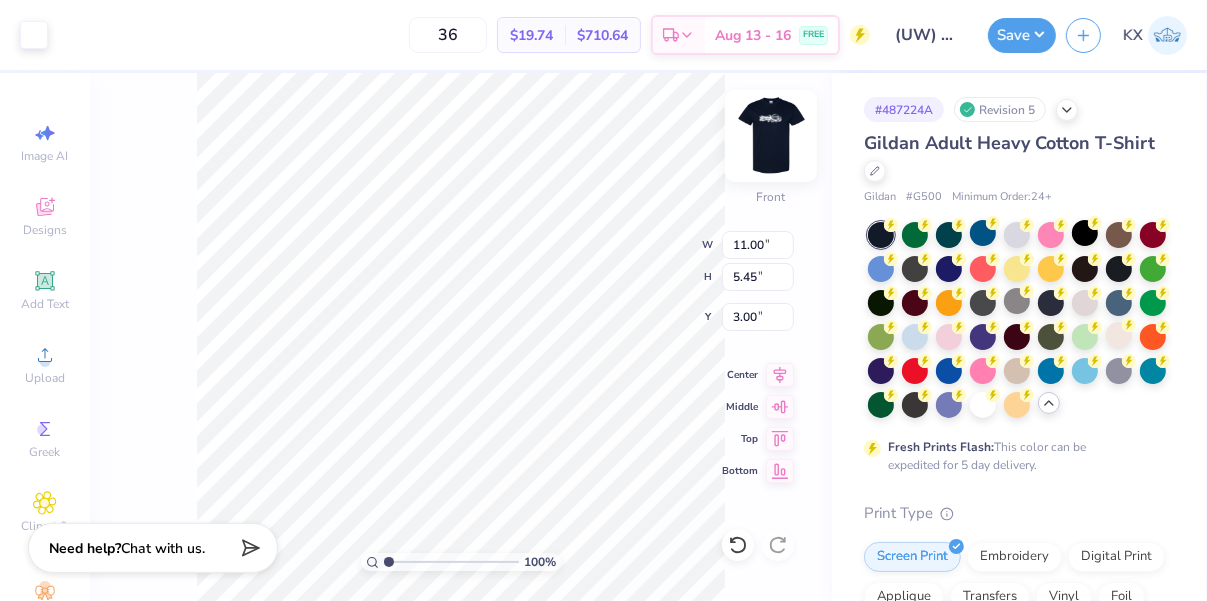 click at bounding box center [771, 136] 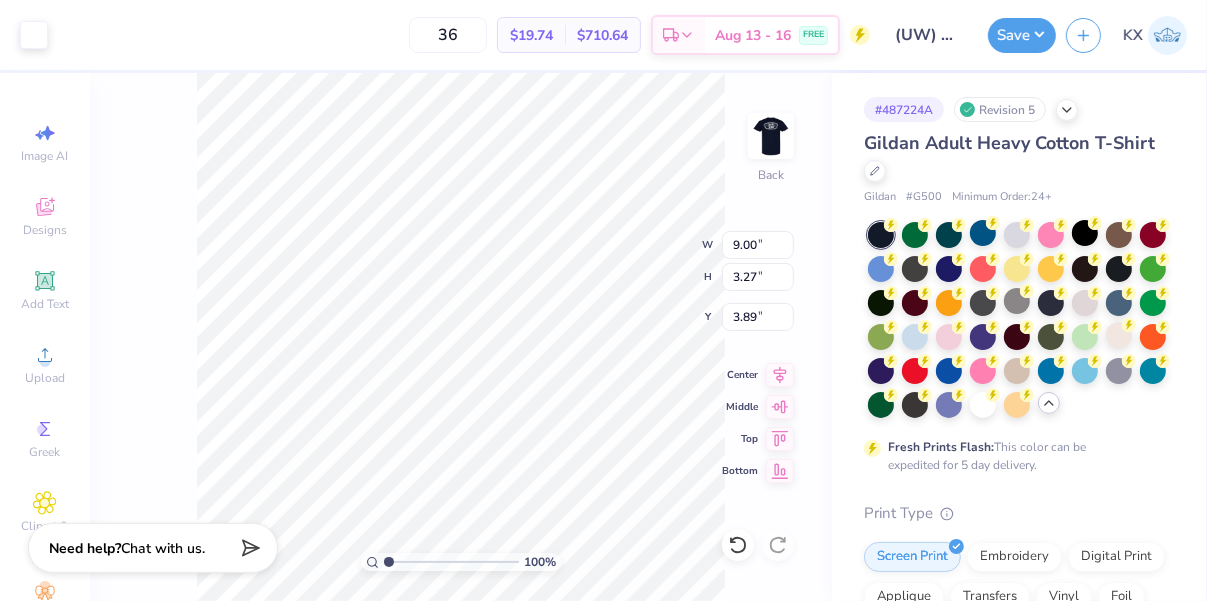 type on "3.00" 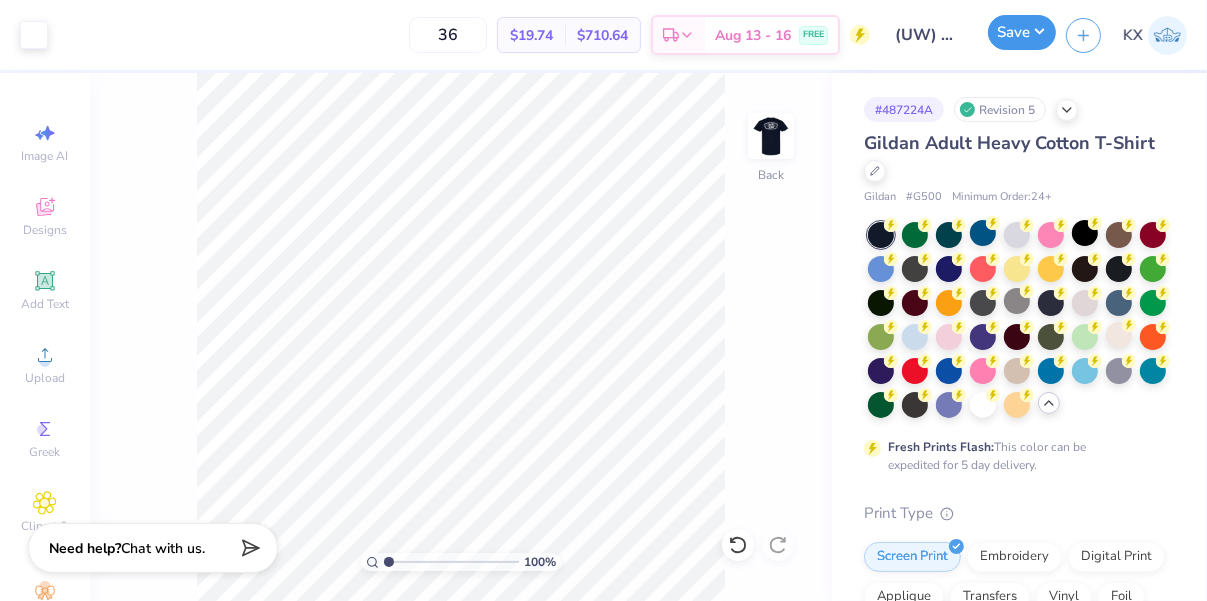 click on "Save" at bounding box center [1022, 32] 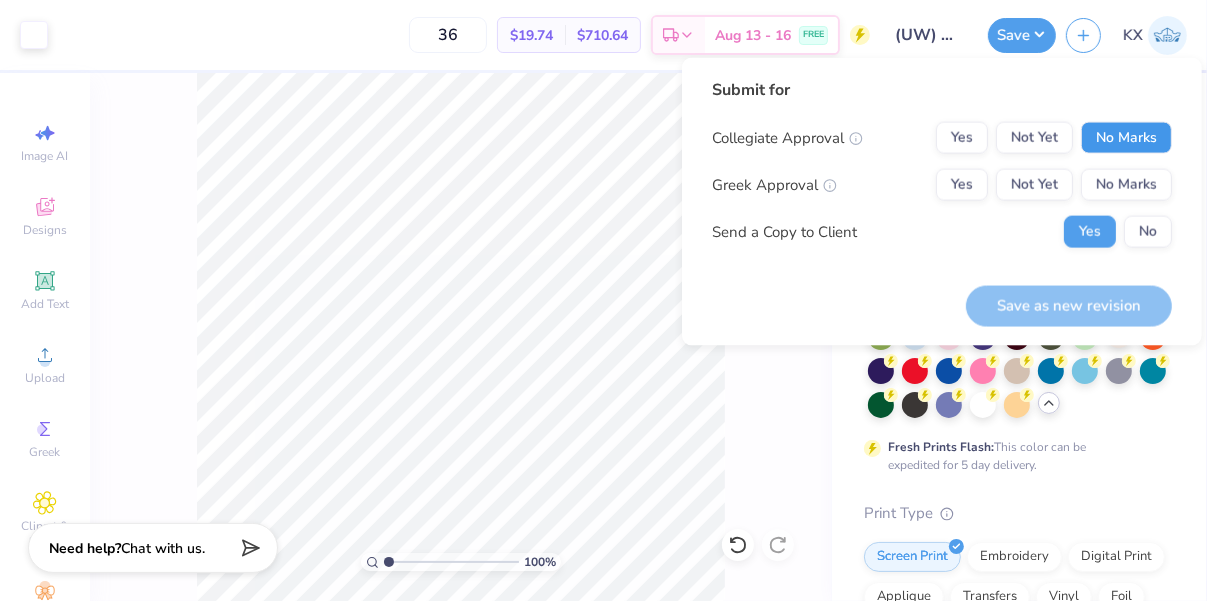 click on "No Marks" at bounding box center (1126, 138) 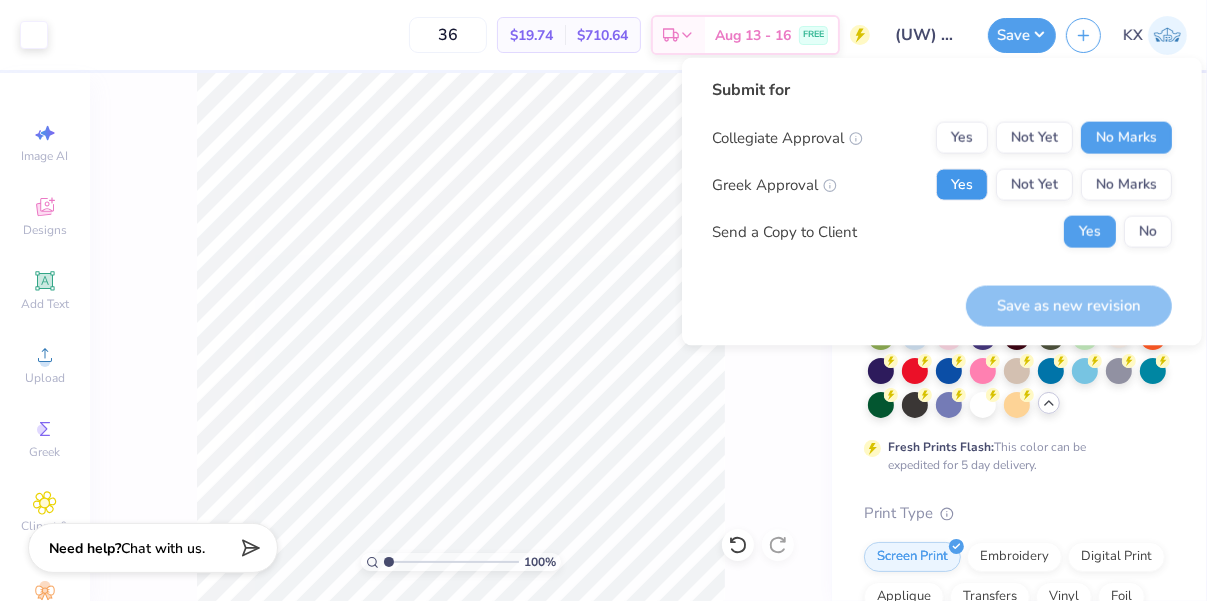 click on "Yes" at bounding box center (962, 185) 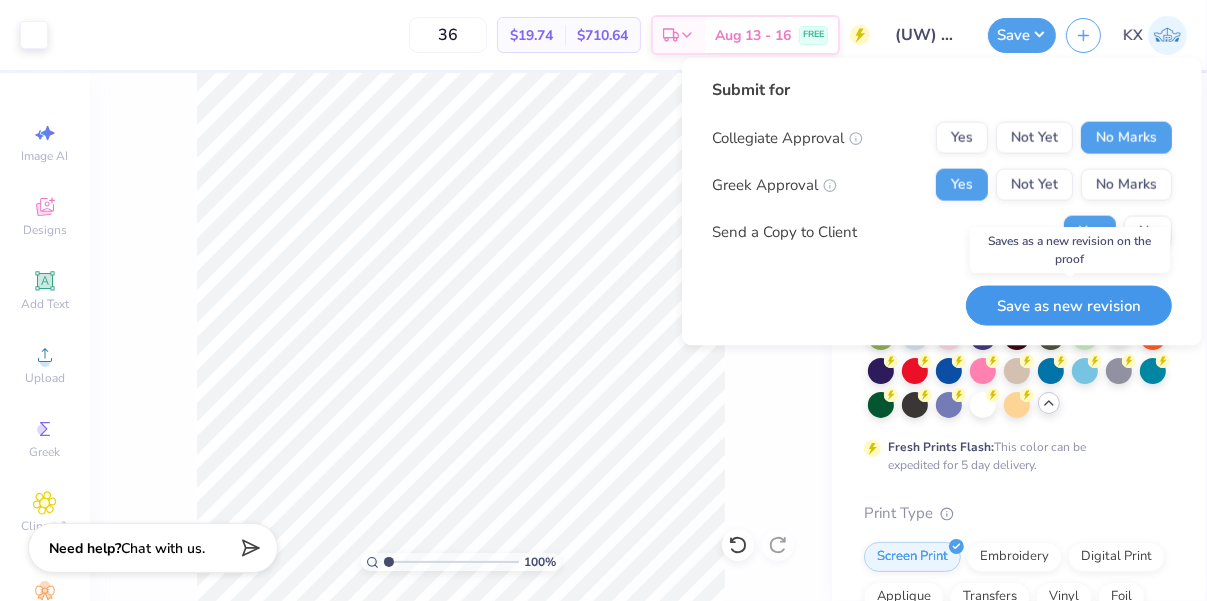 click on "Save as new revision" at bounding box center [1069, 305] 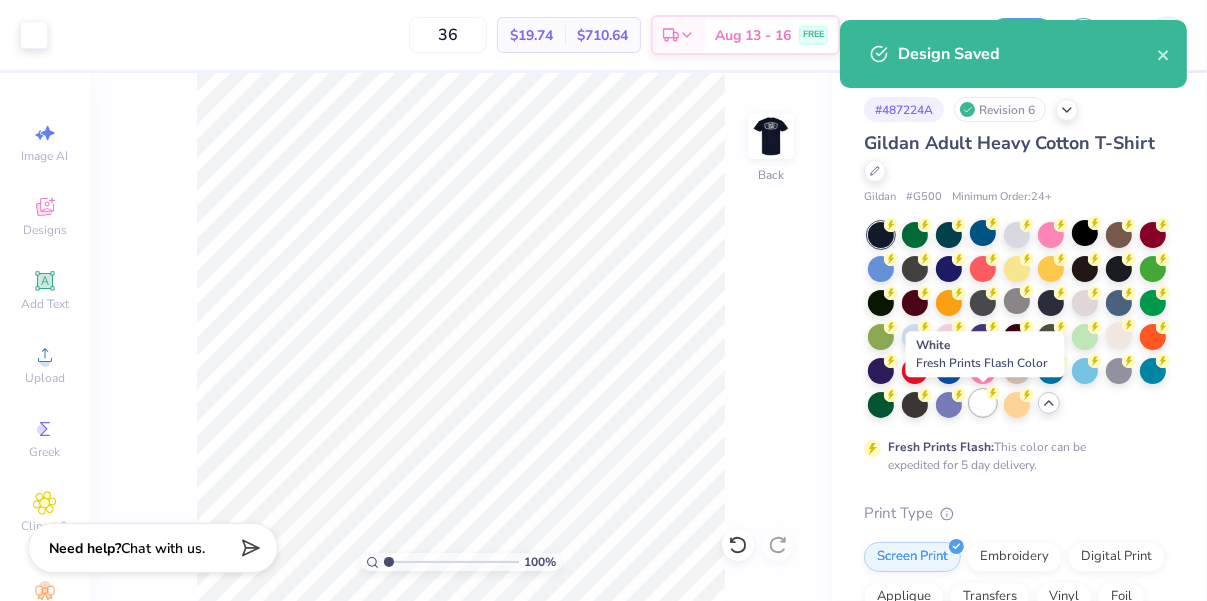 click at bounding box center (983, 403) 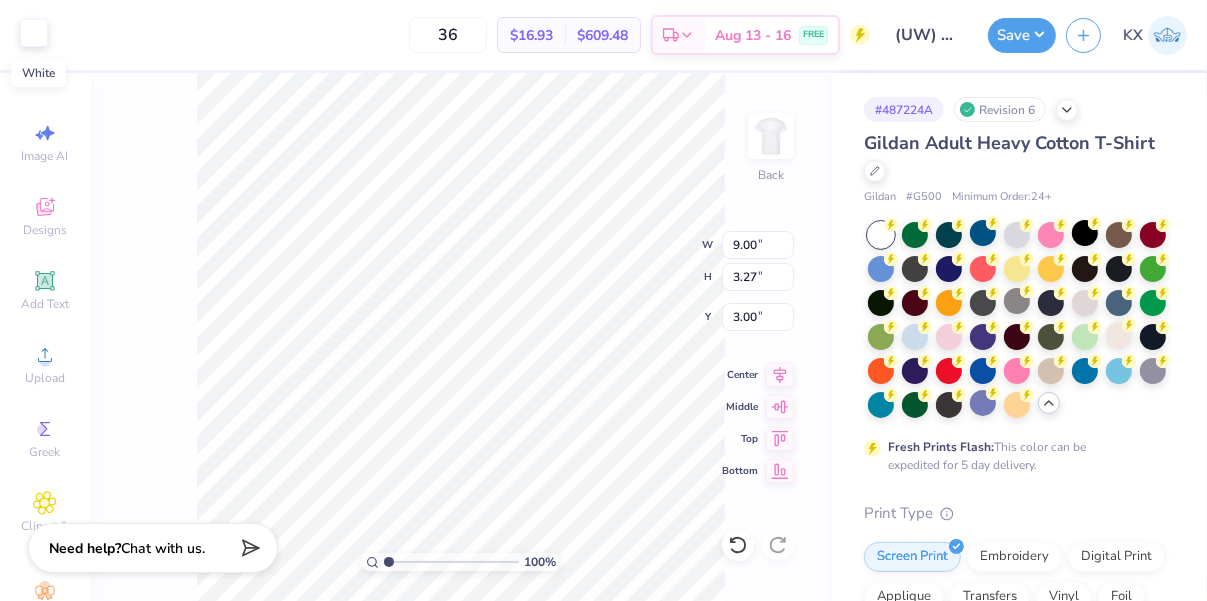 click at bounding box center (34, 33) 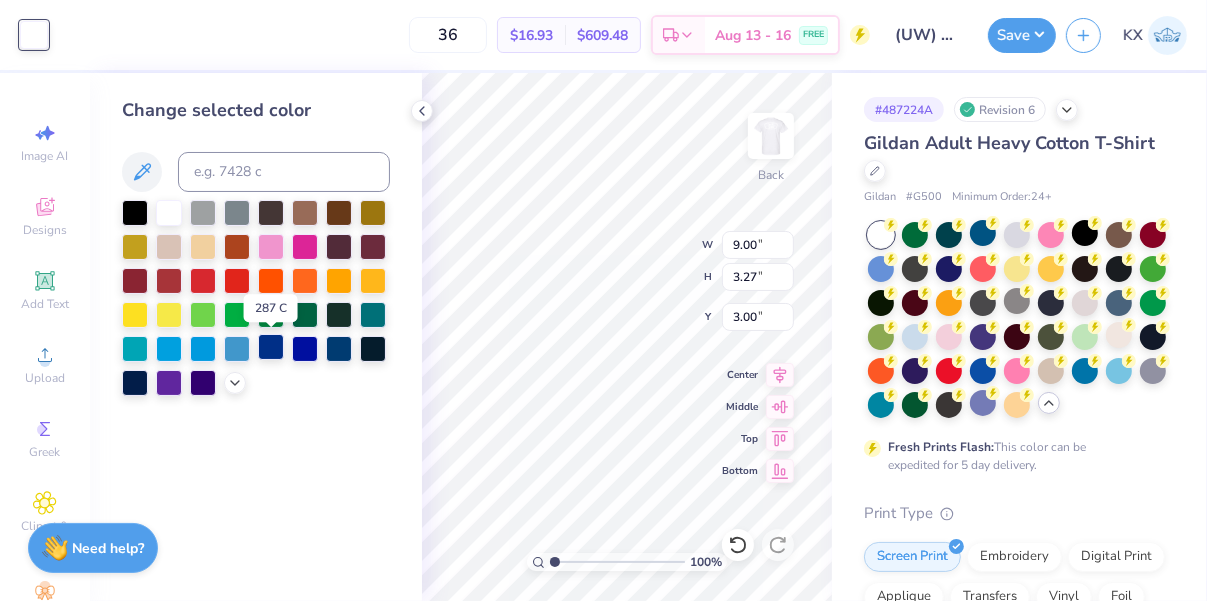 click at bounding box center (271, 347) 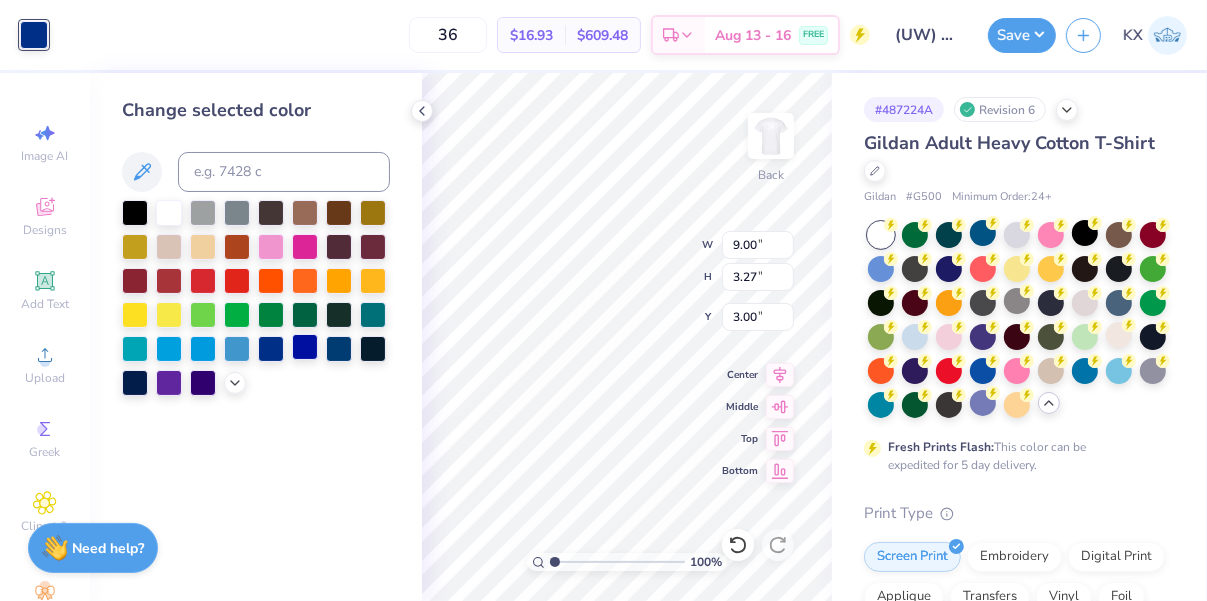 click at bounding box center (305, 347) 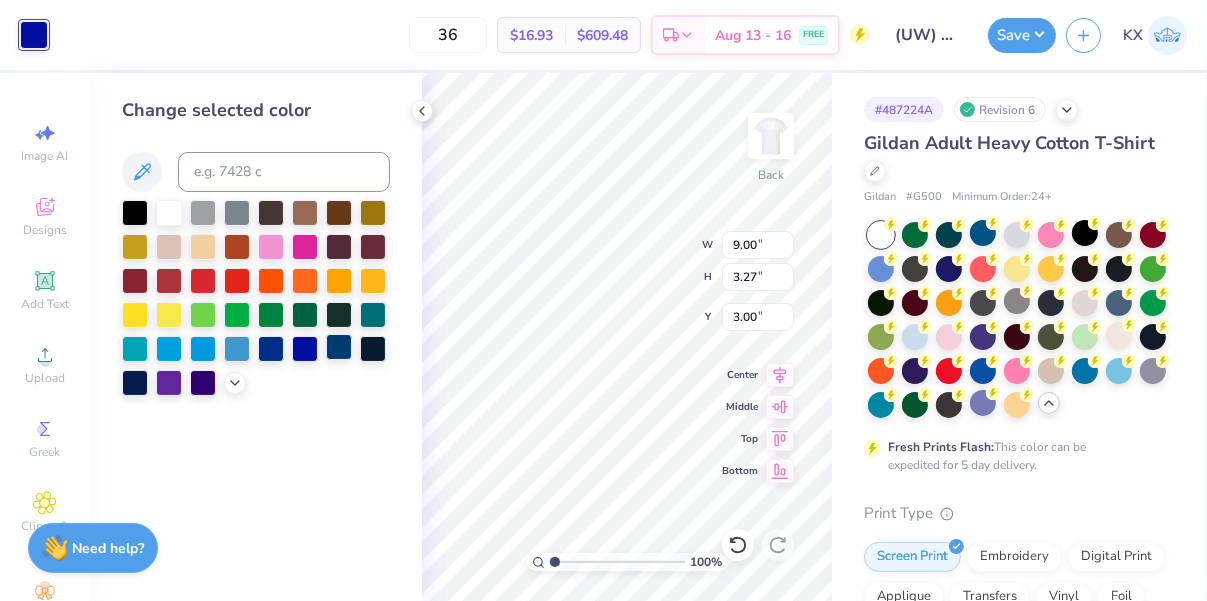 click at bounding box center (339, 347) 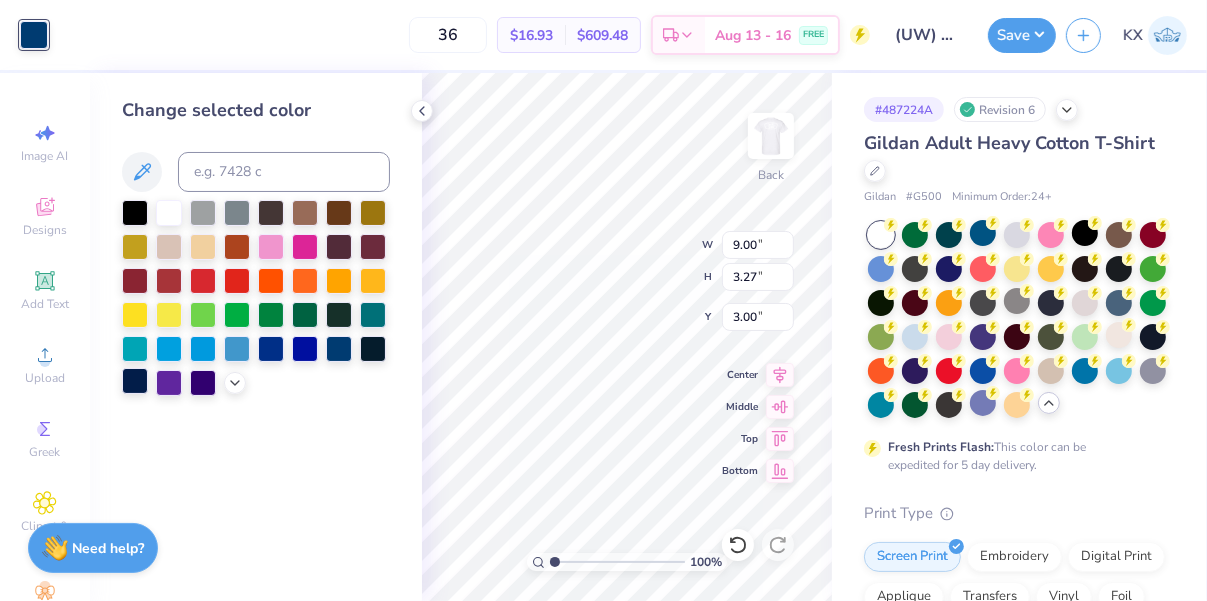 click at bounding box center (135, 381) 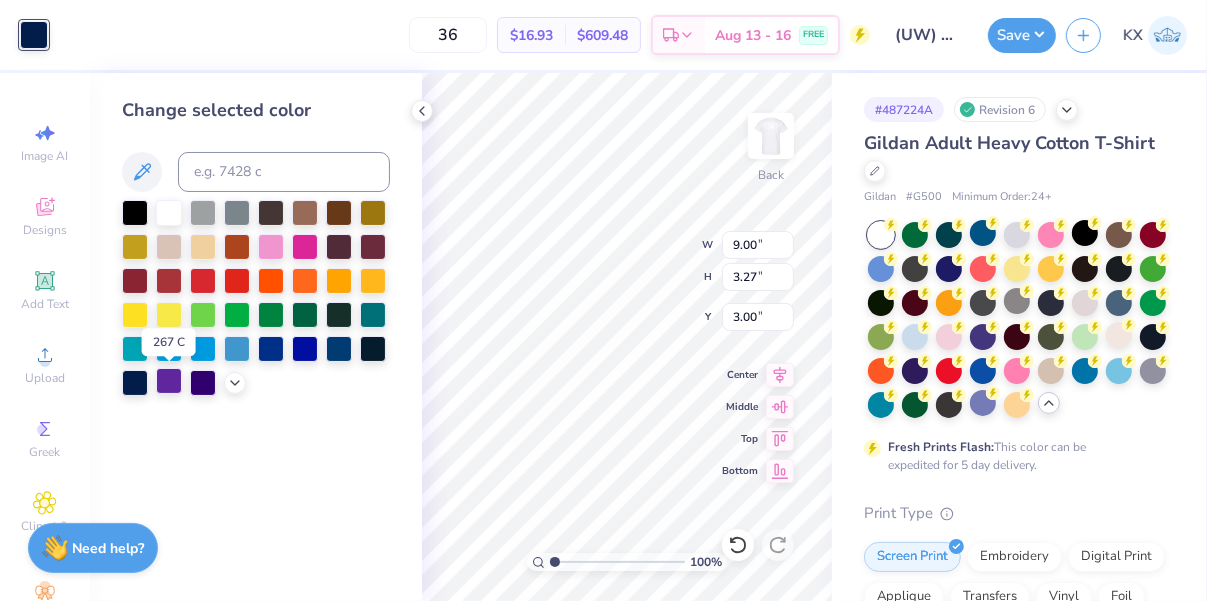 click at bounding box center [169, 381] 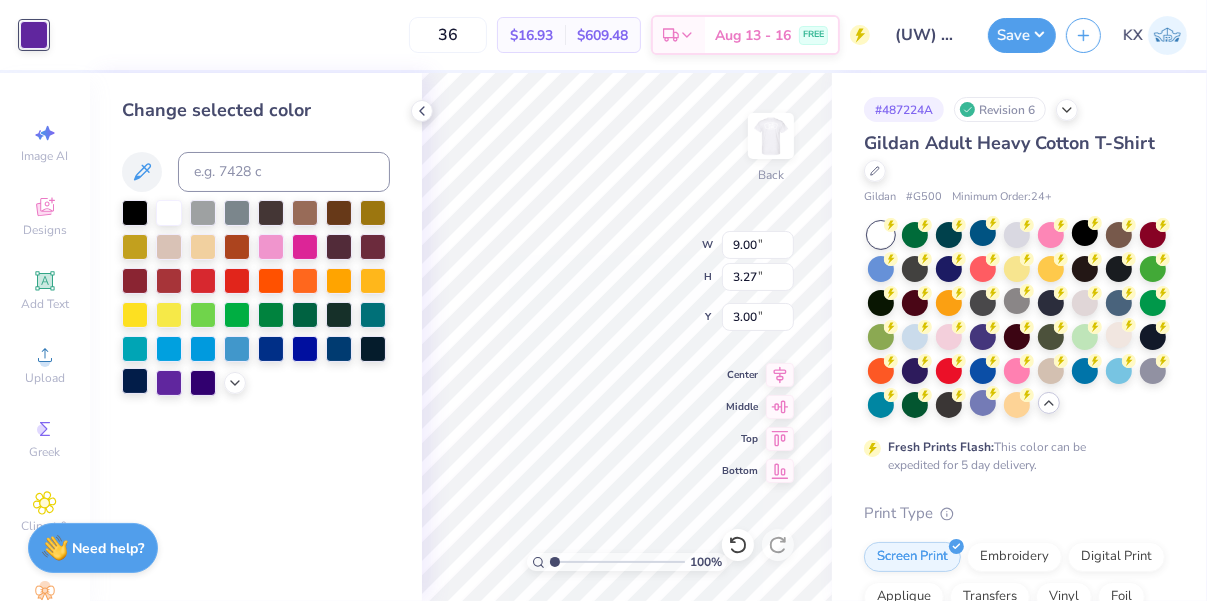 click at bounding box center [135, 381] 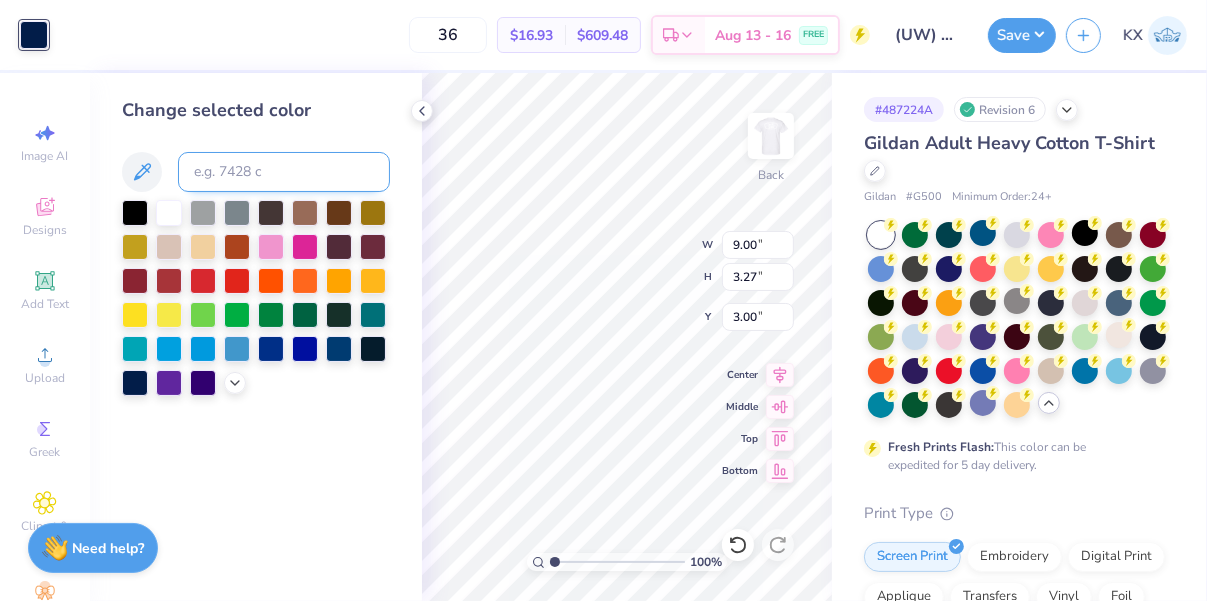 click at bounding box center (284, 172) 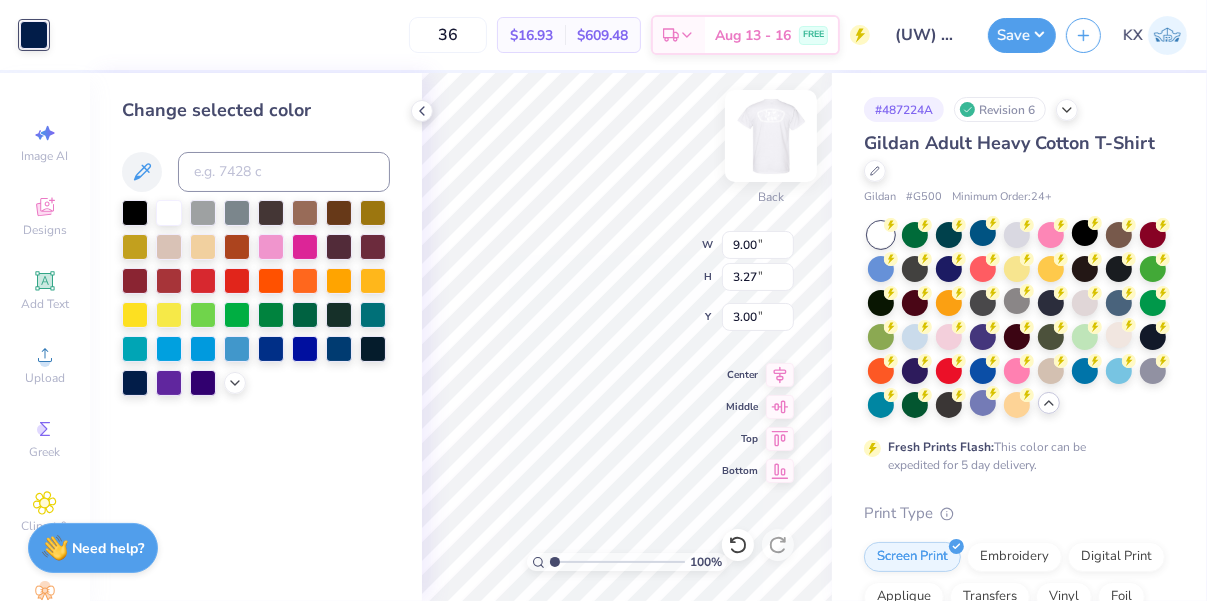 click at bounding box center [771, 136] 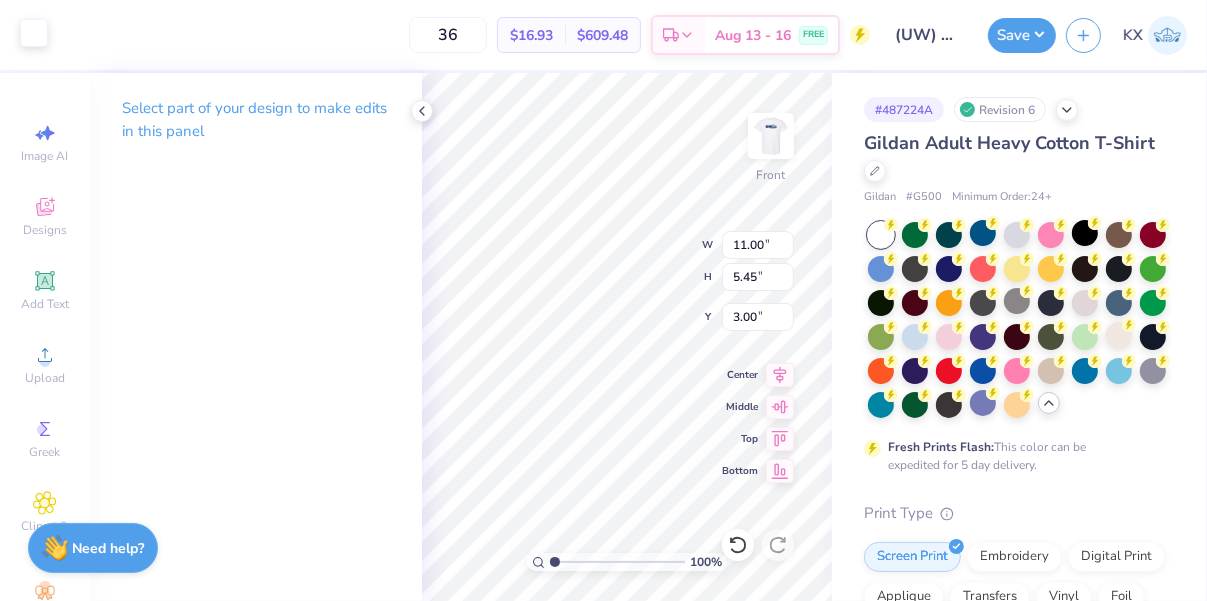 click at bounding box center (34, 33) 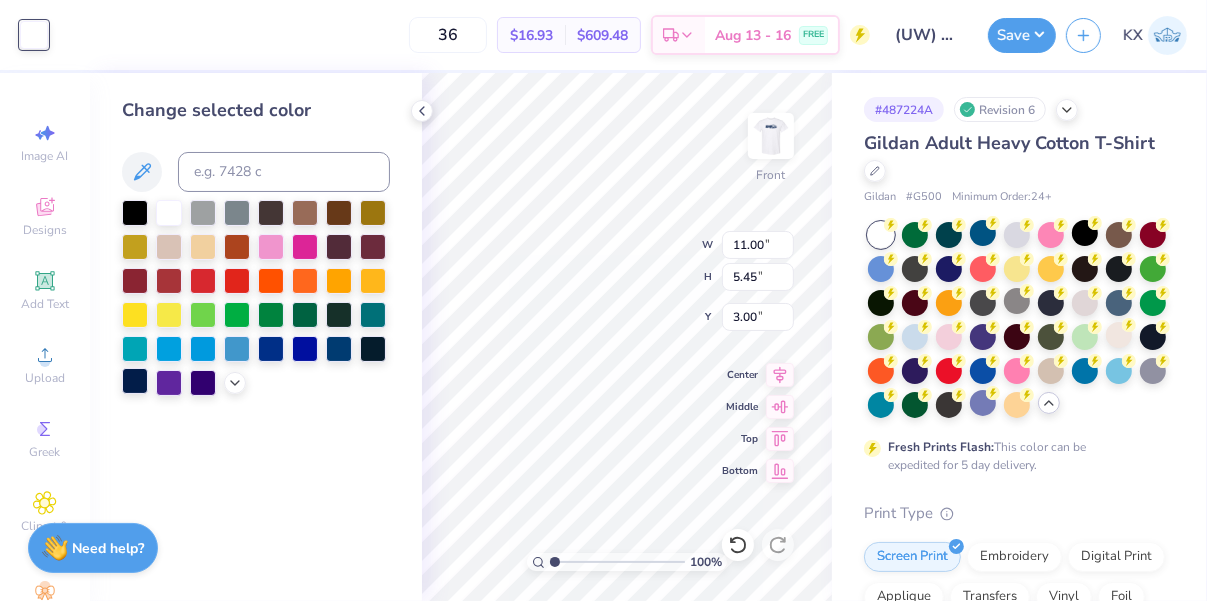 click at bounding box center (135, 381) 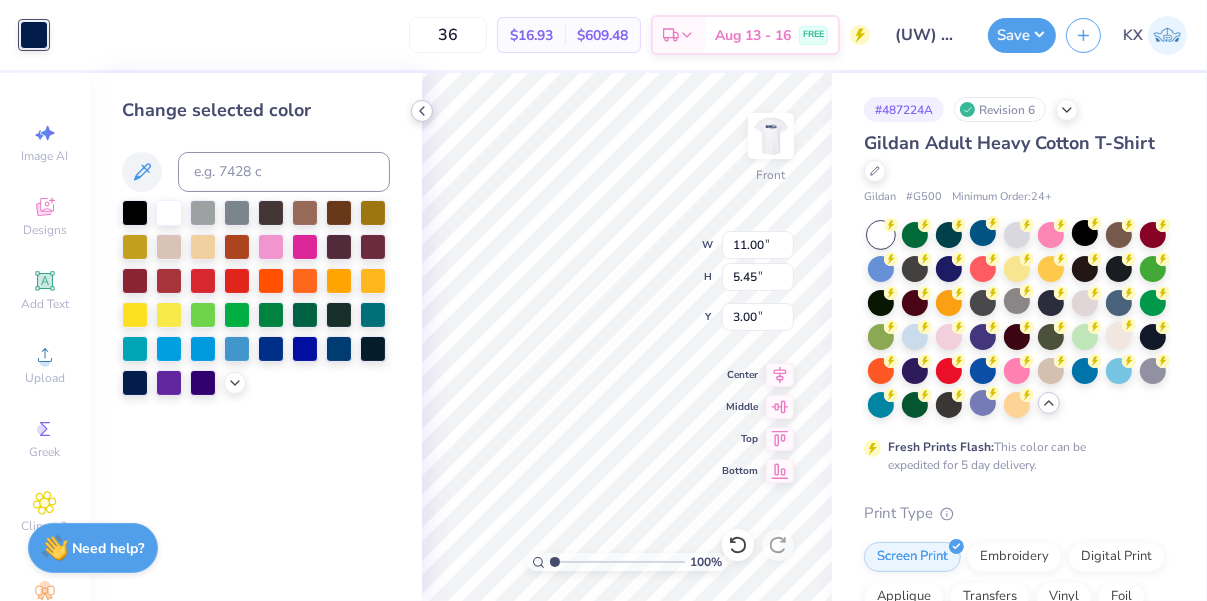 click 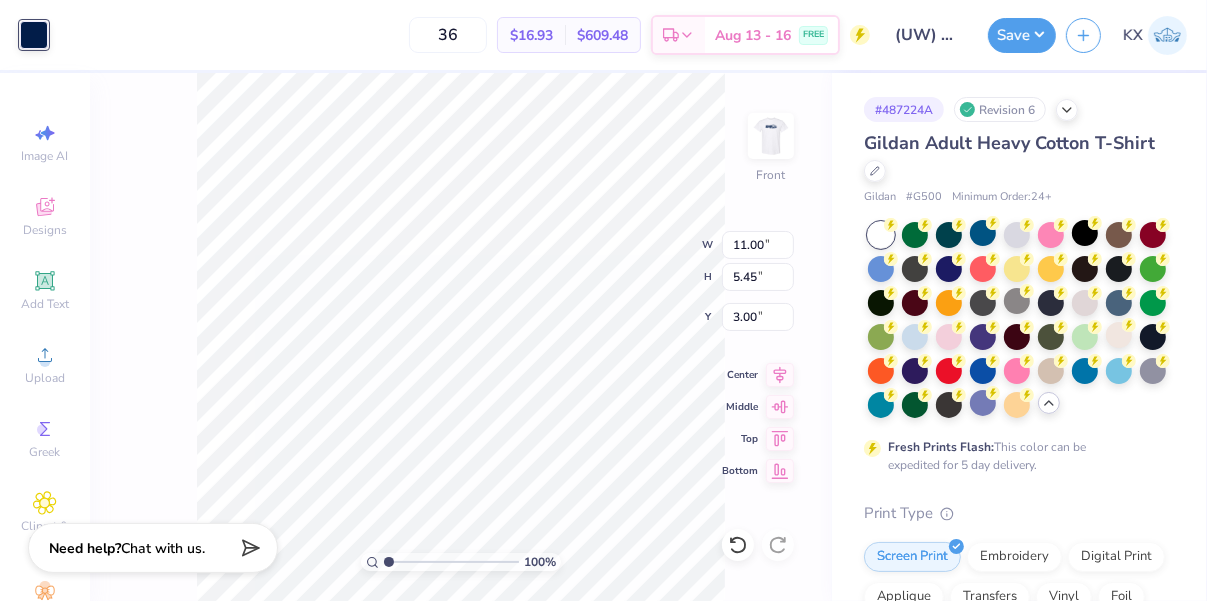 click on "100  % Front W 11.00 11.00 " H 5.45 5.45 " Y 3.00 3.00 " Center Middle Top Bottom" at bounding box center (461, 337) 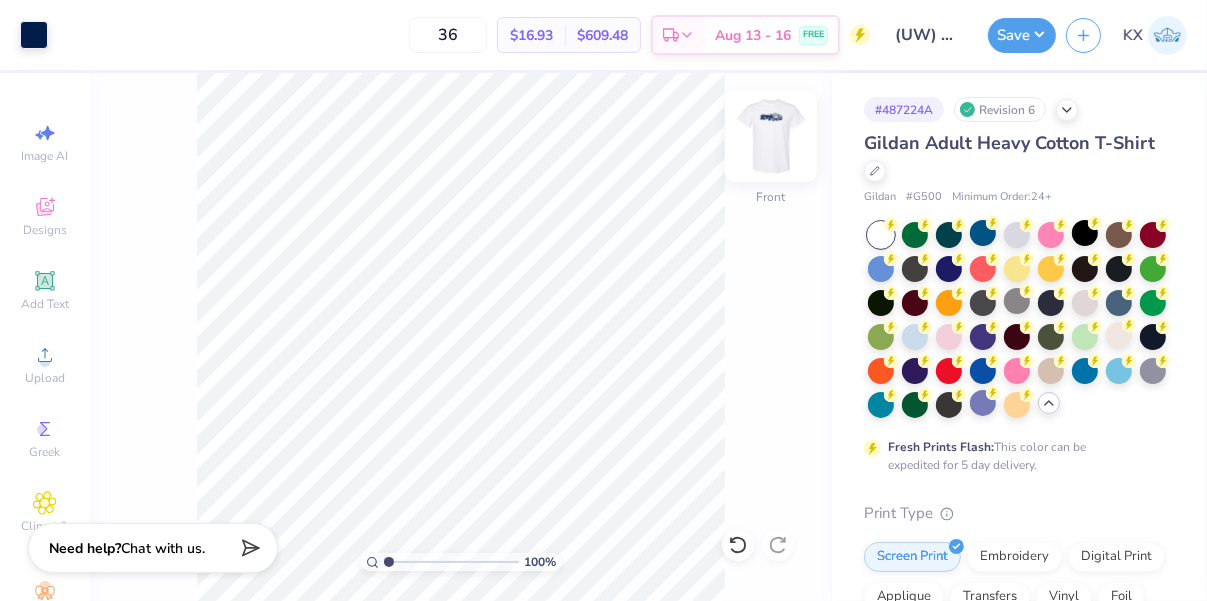 click at bounding box center (771, 136) 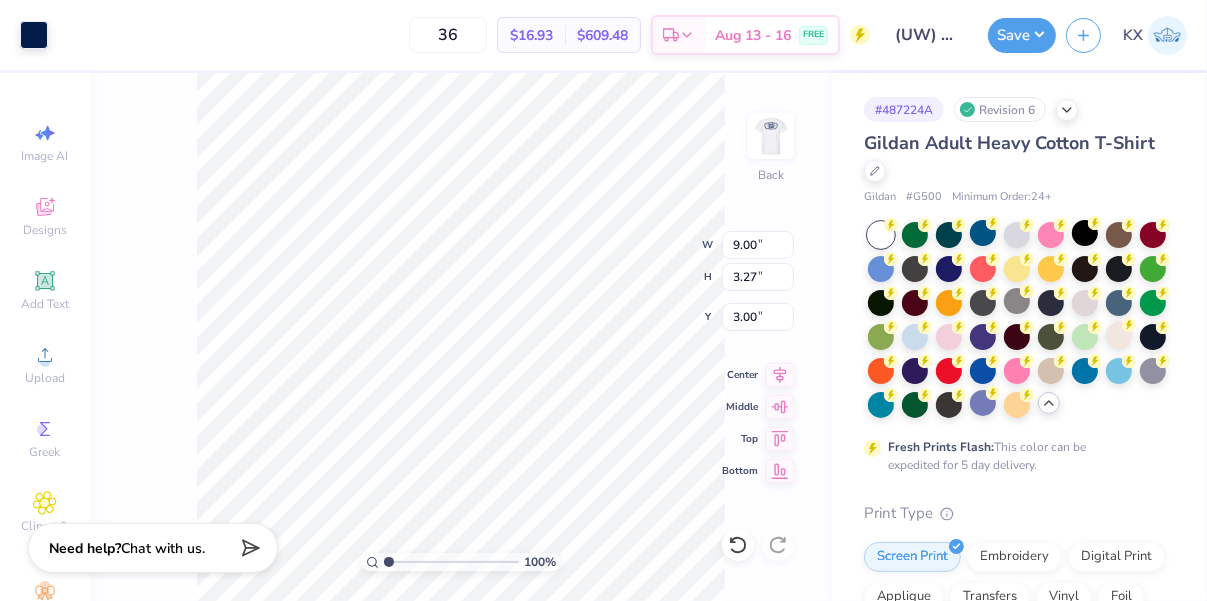 type on "10.47" 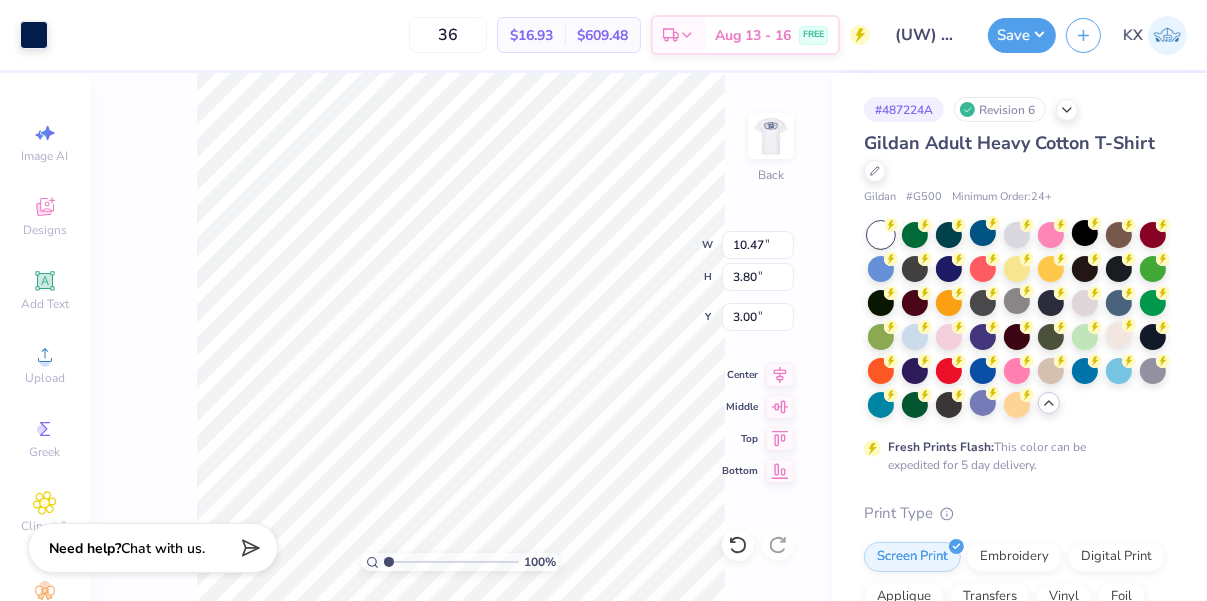 type on "9.89" 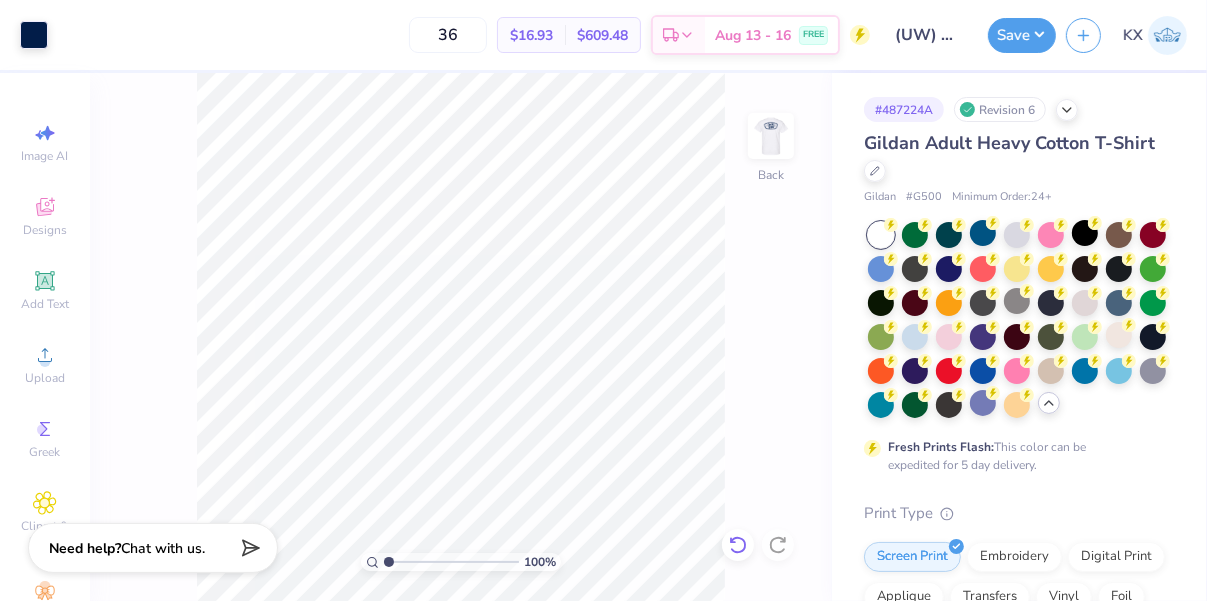 click 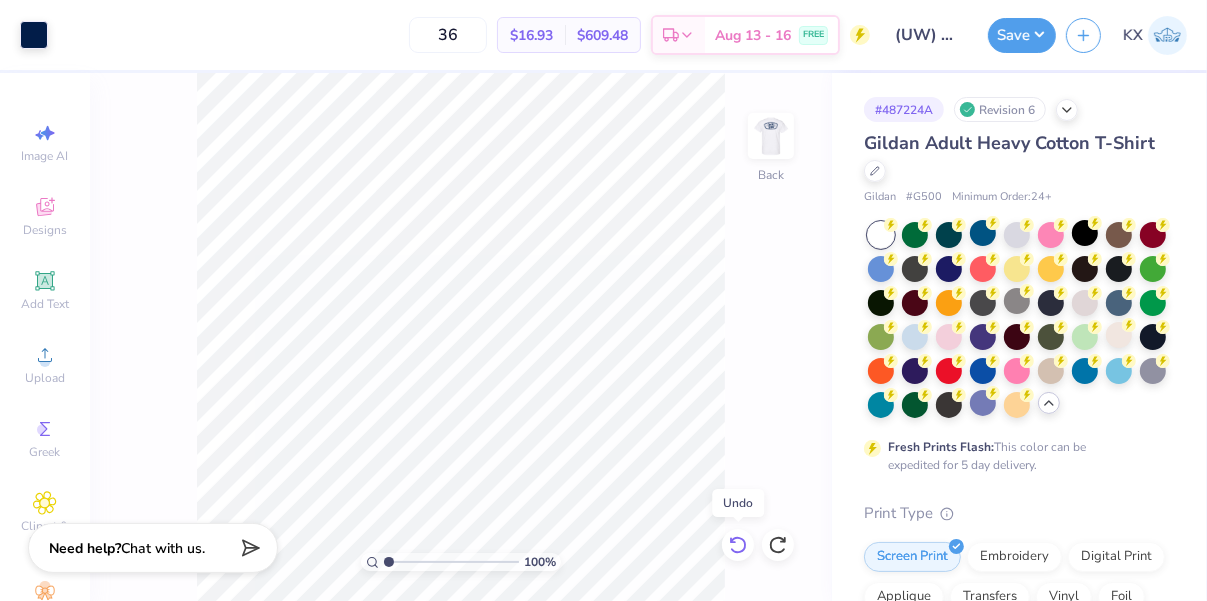 click 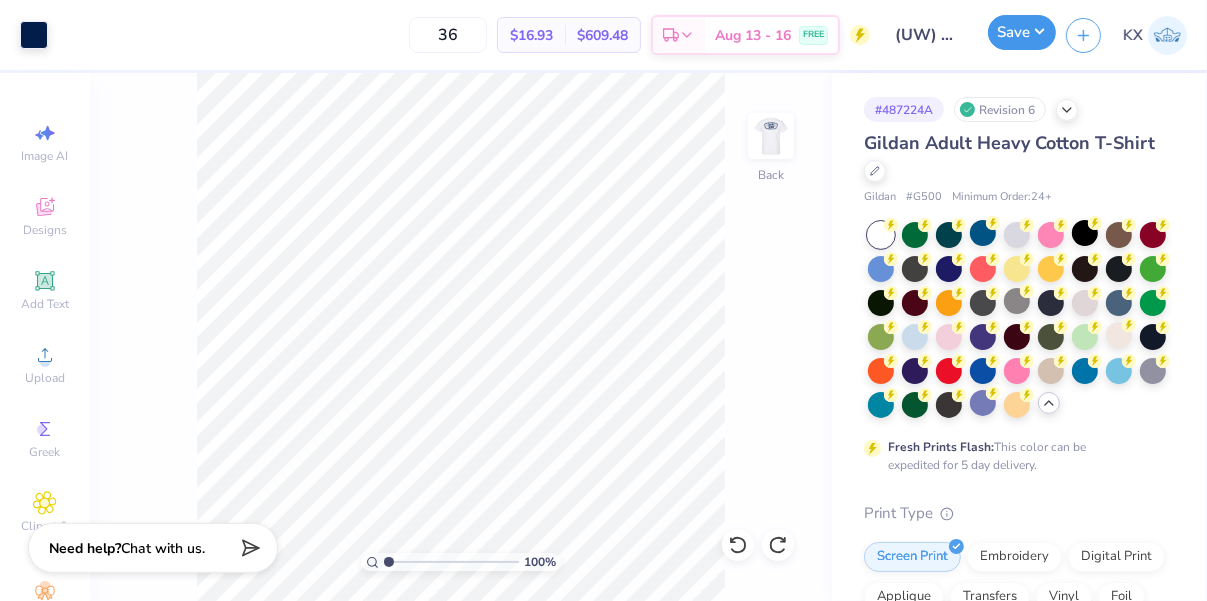 click on "Save" at bounding box center [1022, 32] 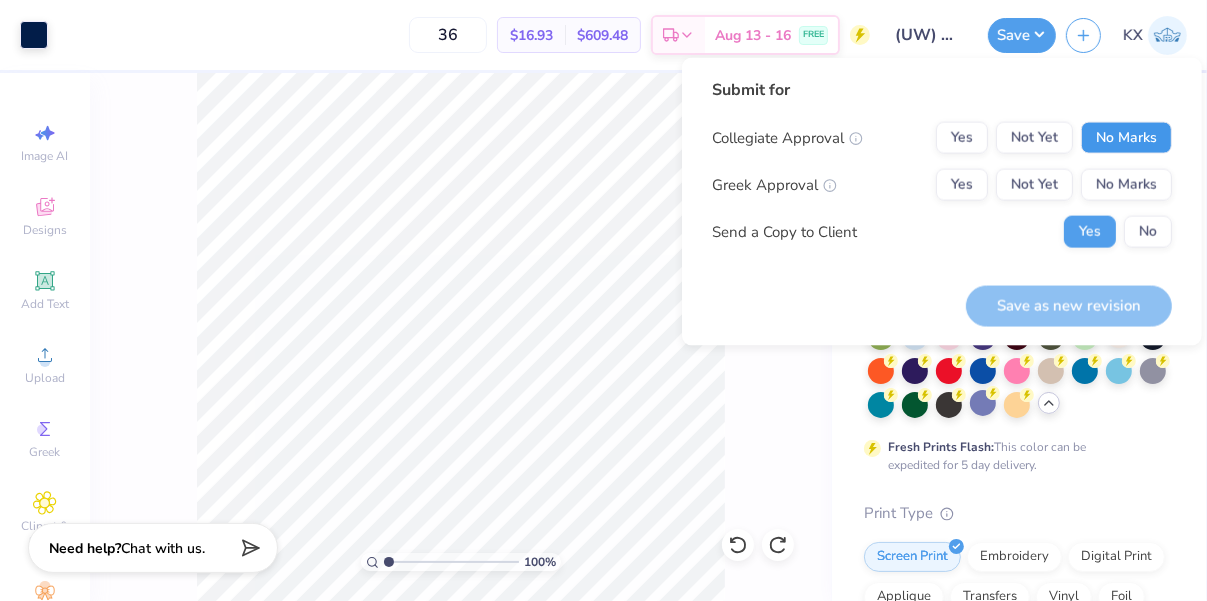 click on "No Marks" at bounding box center [1126, 138] 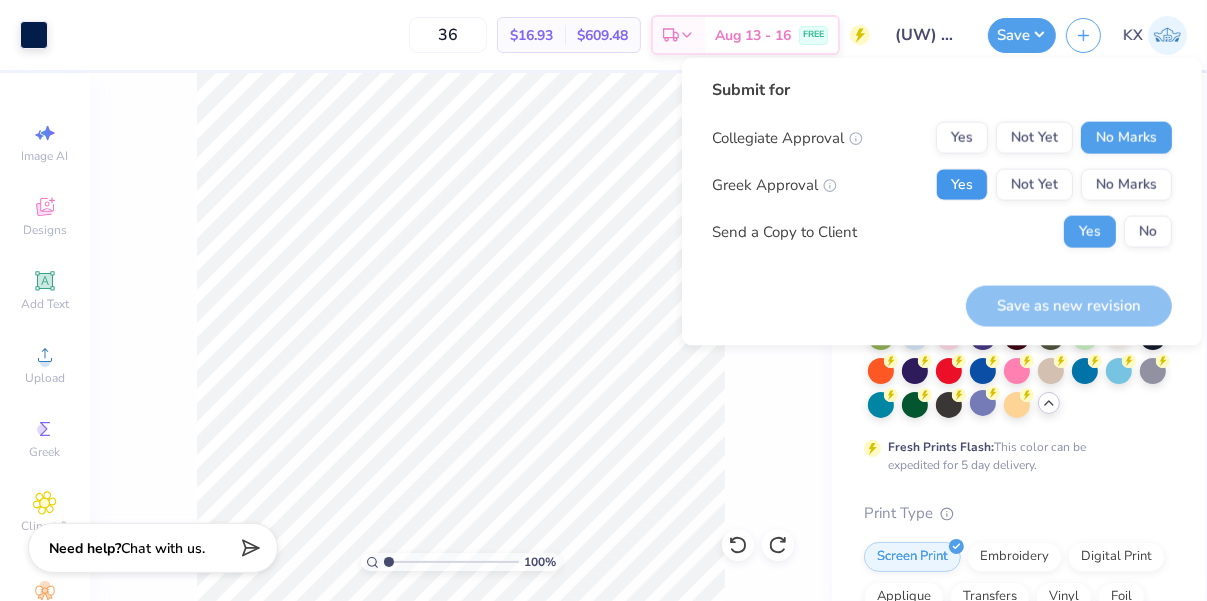 click on "Yes" at bounding box center (962, 185) 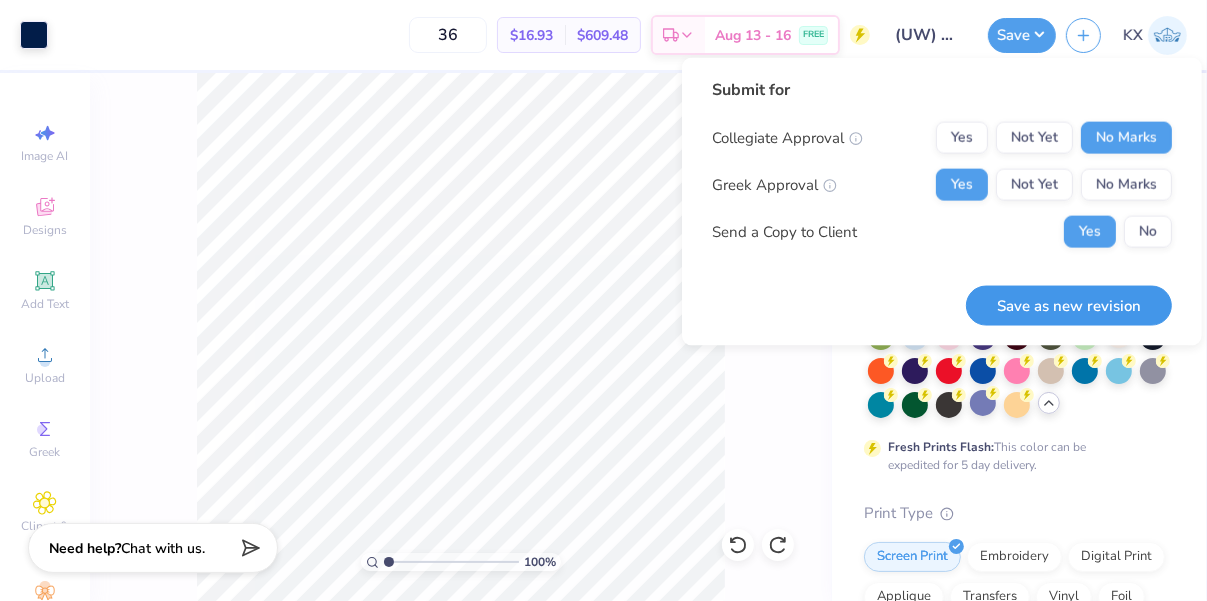 click on "Save as new revision" at bounding box center [1069, 305] 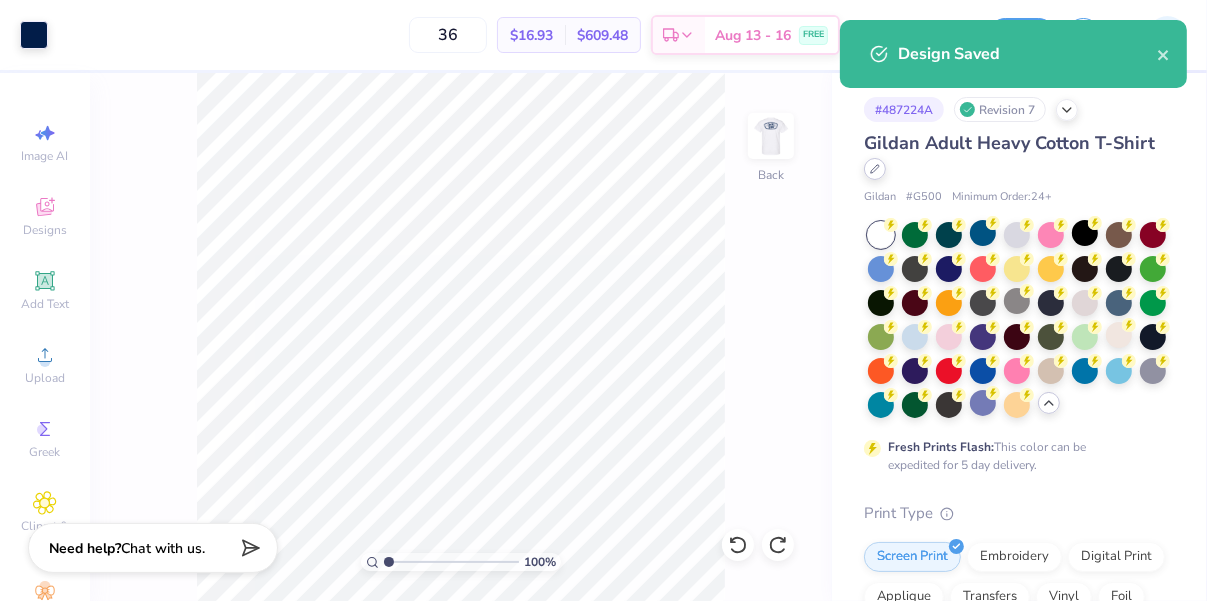 click 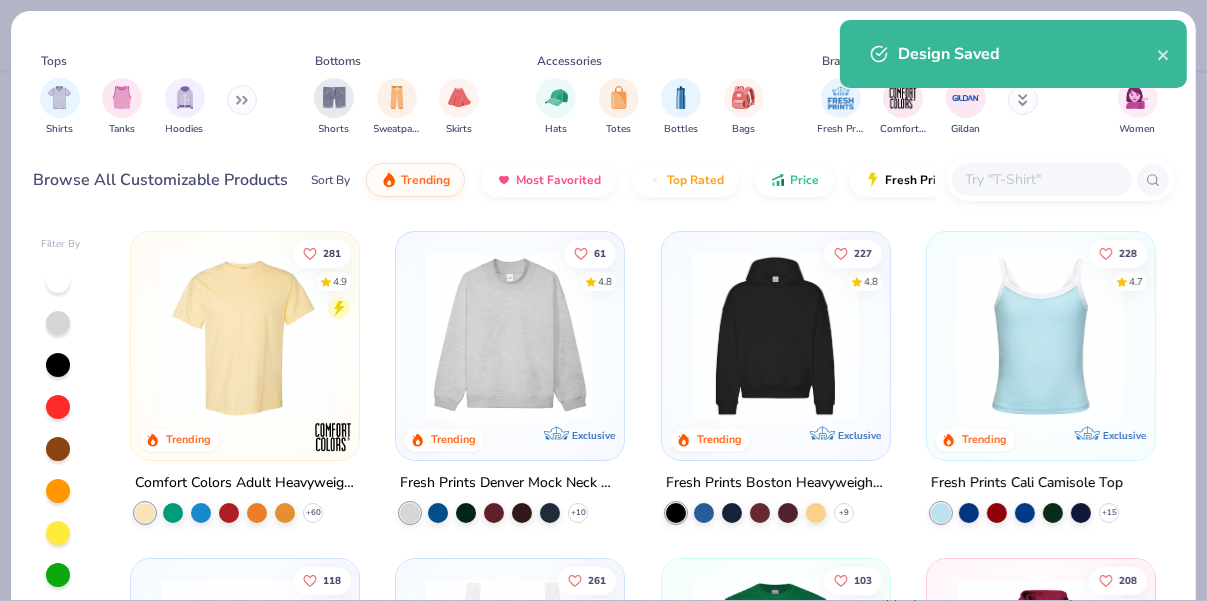 click at bounding box center [1041, 179] 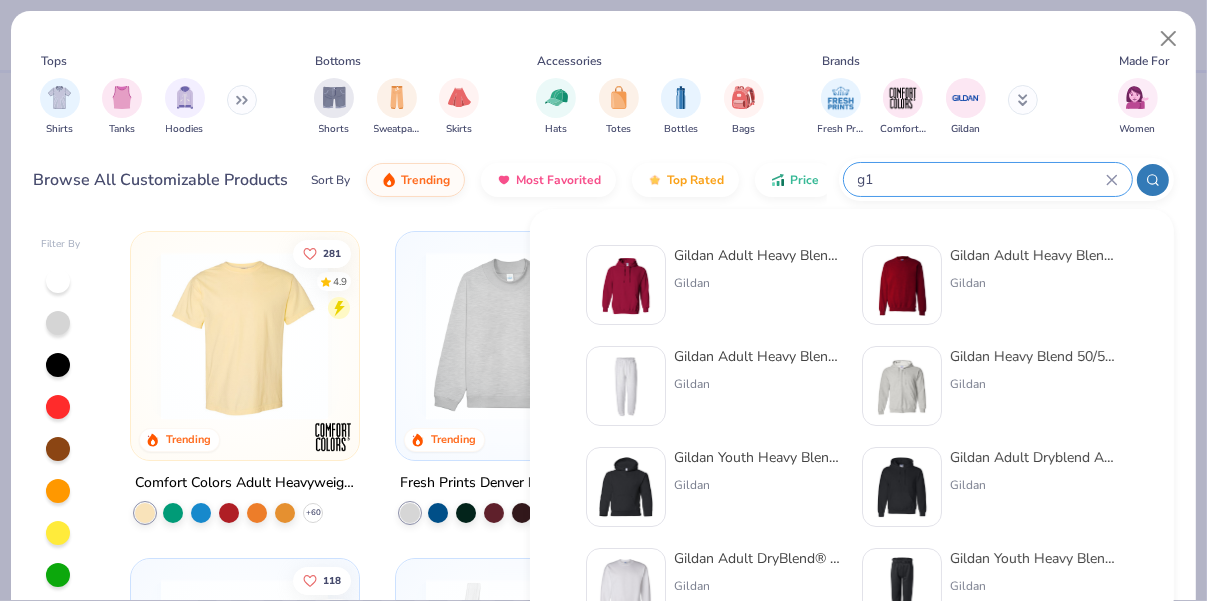 type on "g1" 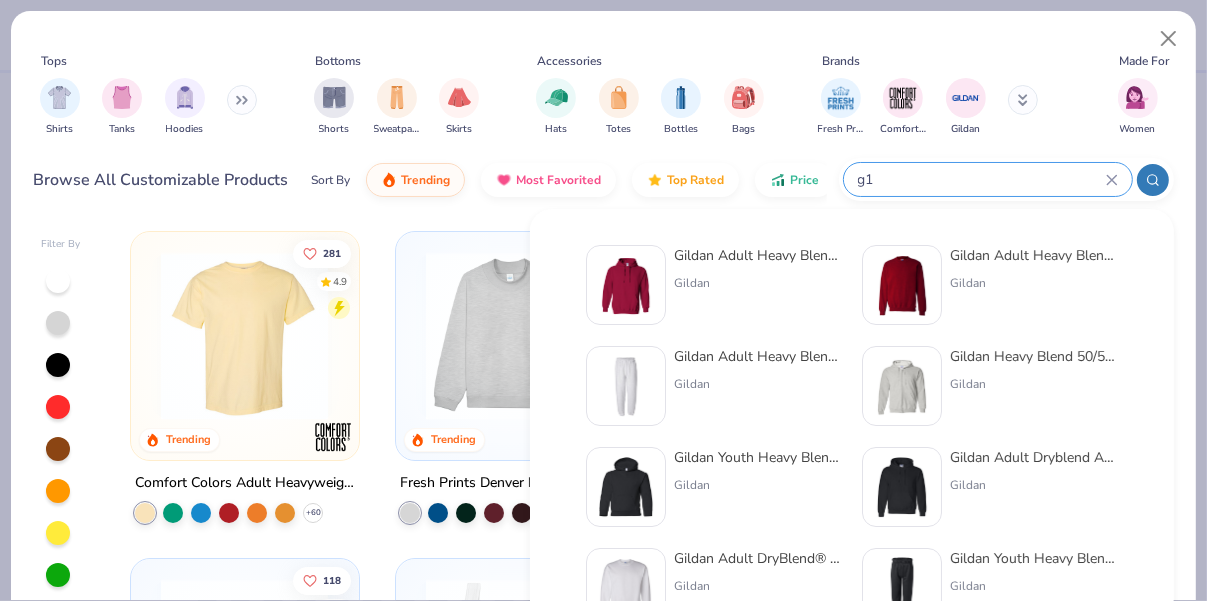 click on "Gildan Adult Heavy Blend 8 Oz. 50/50 Hooded Sweatshirt" at bounding box center [758, 255] 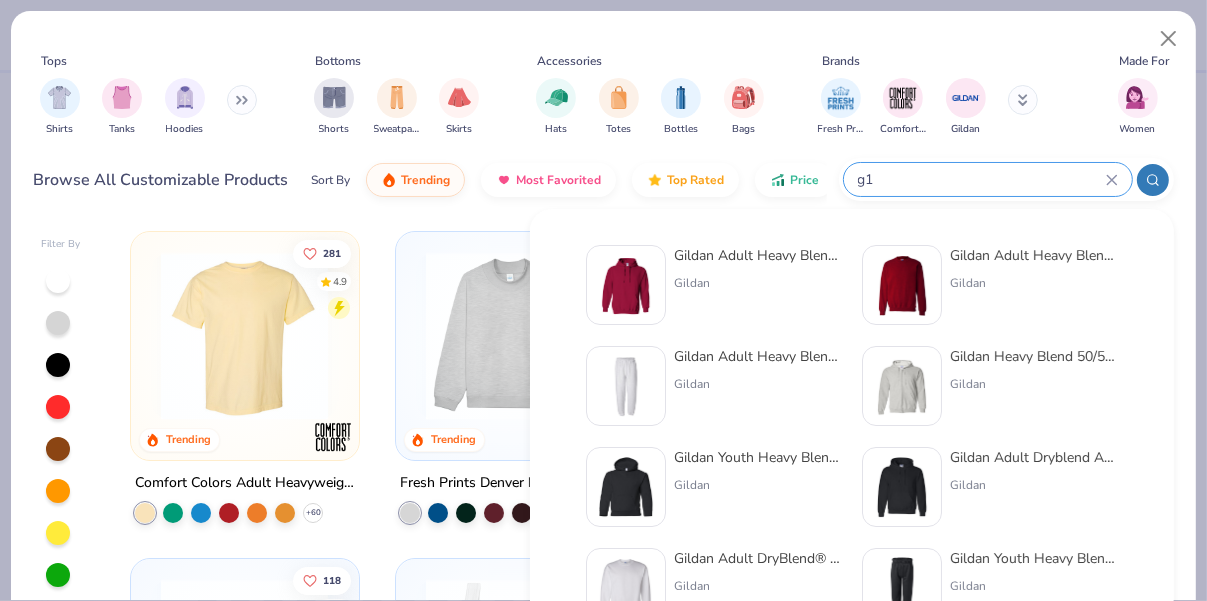 type 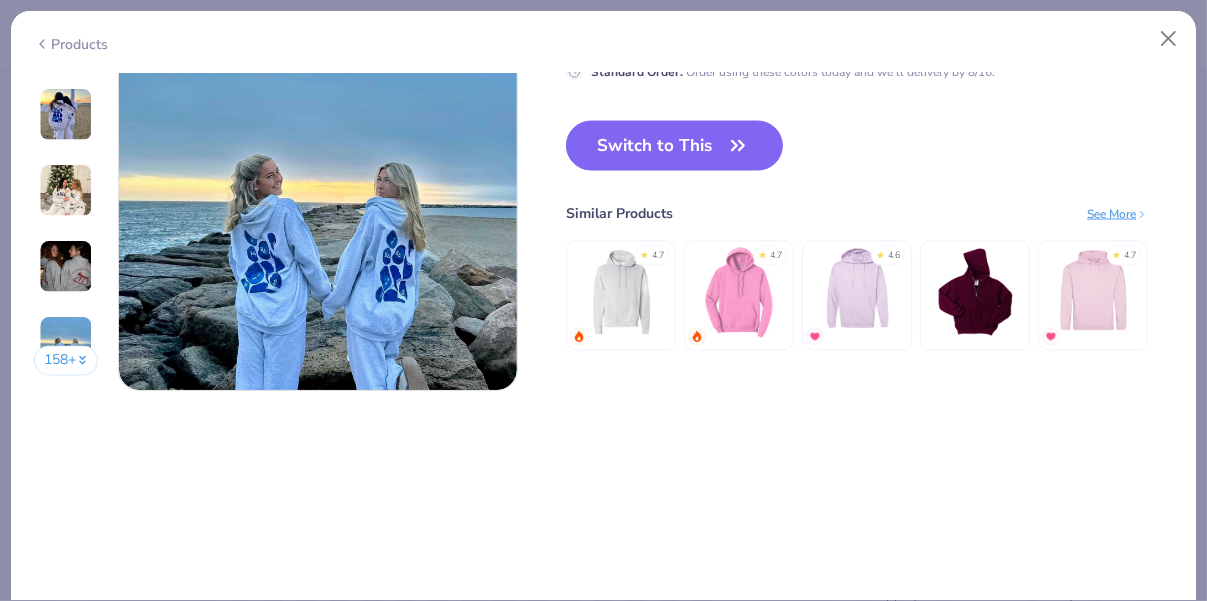 scroll, scrollTop: 2510, scrollLeft: 0, axis: vertical 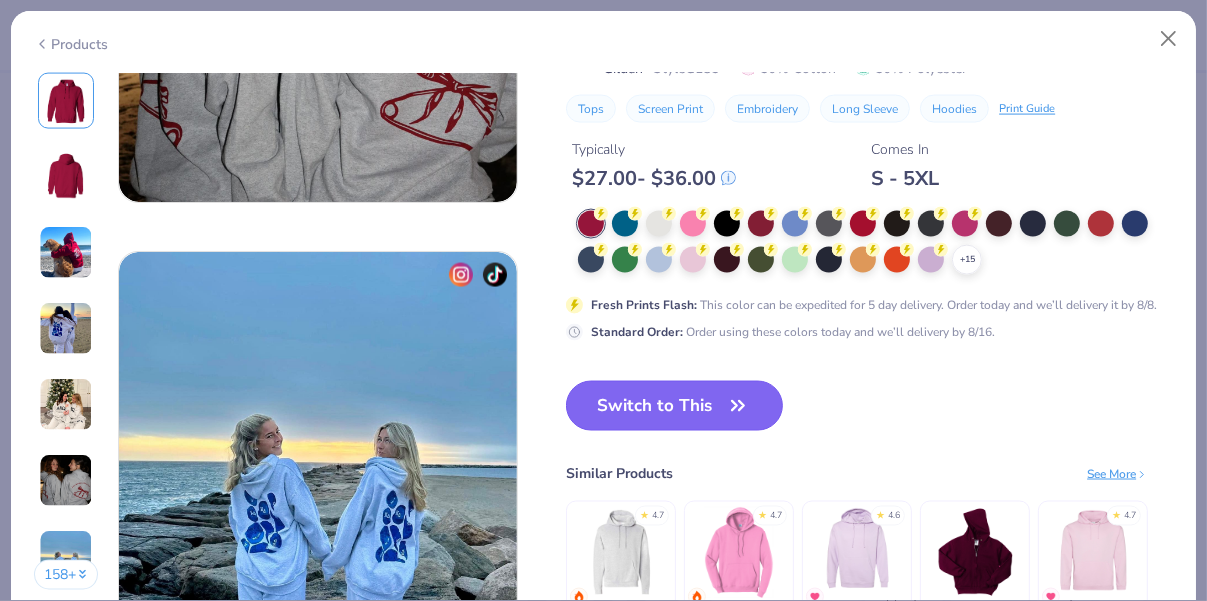click 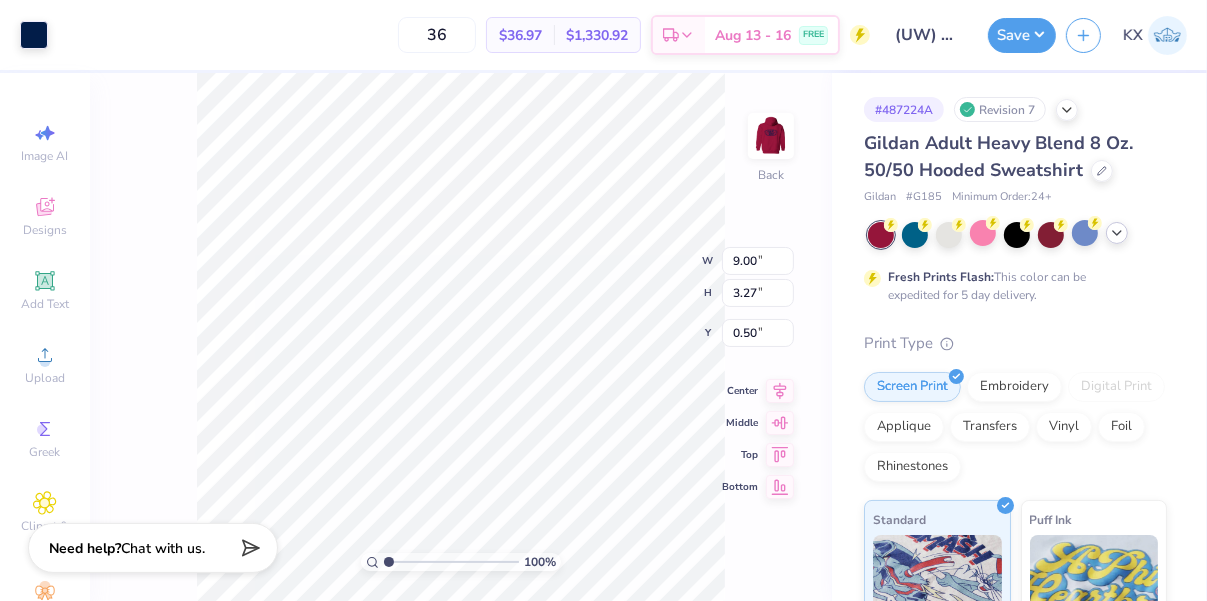 type on "3.00" 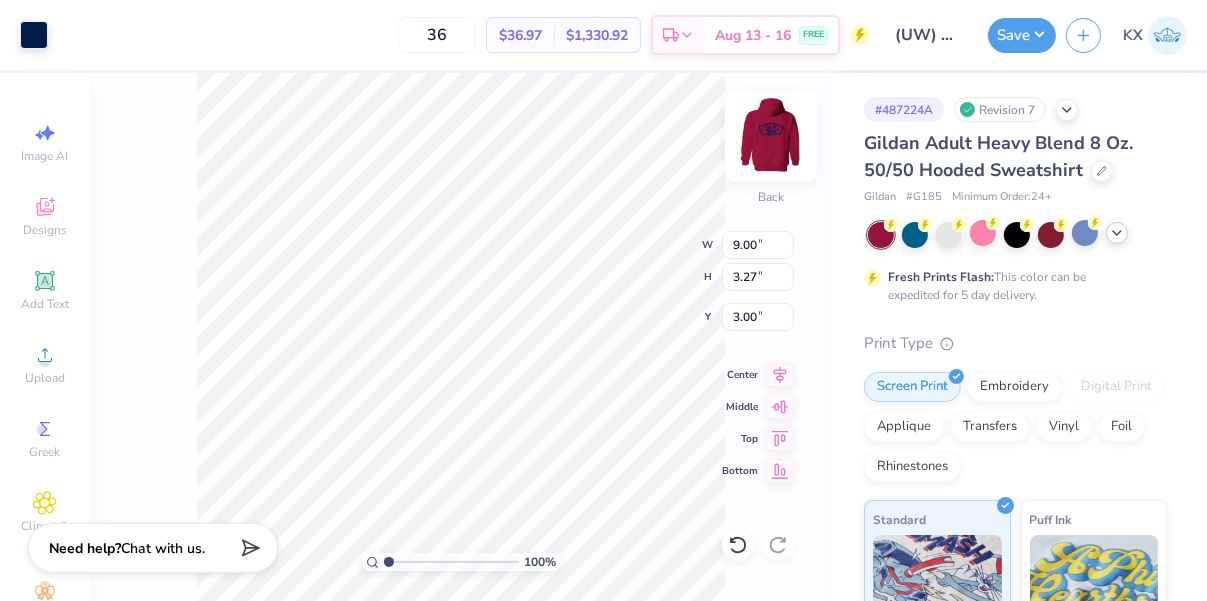 click at bounding box center [771, 136] 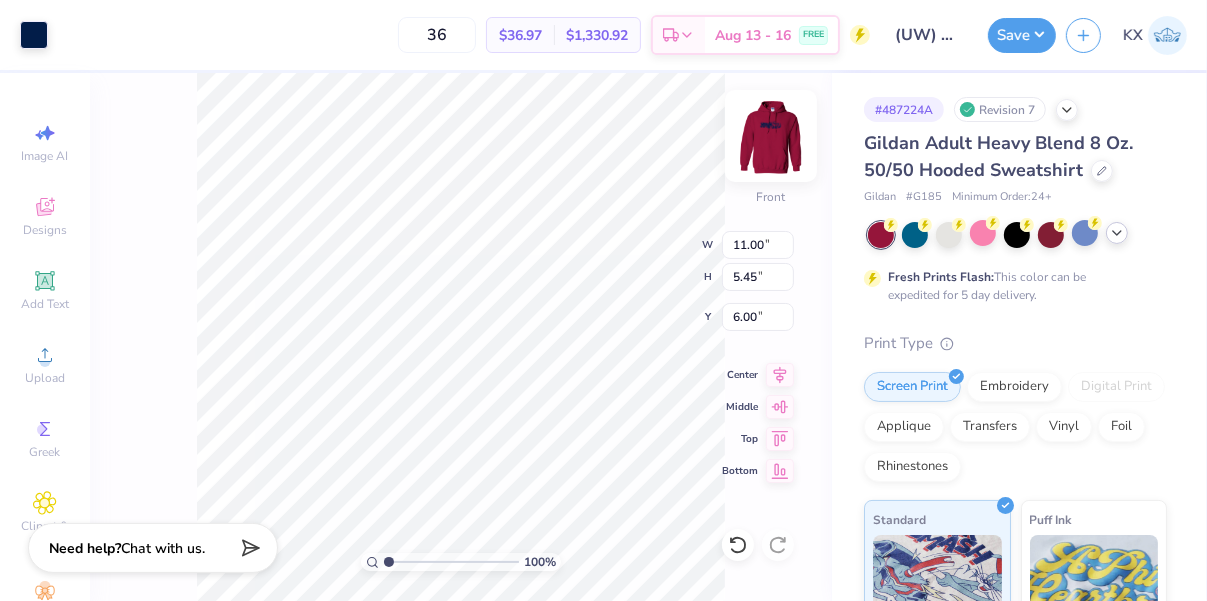 click at bounding box center (771, 136) 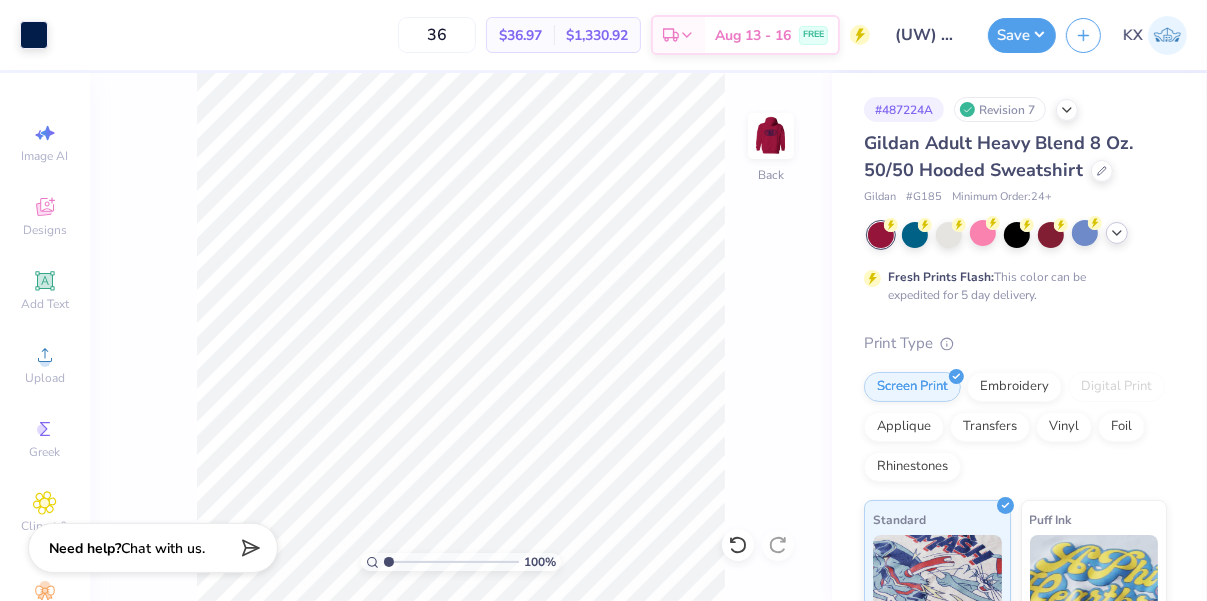 click 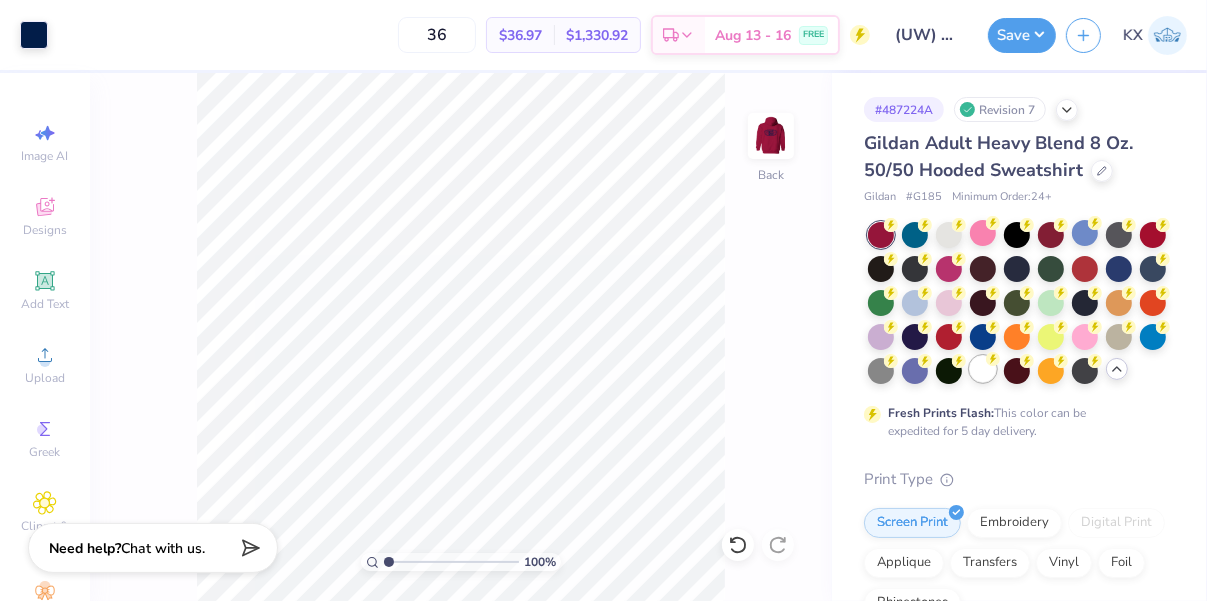 click at bounding box center [983, 369] 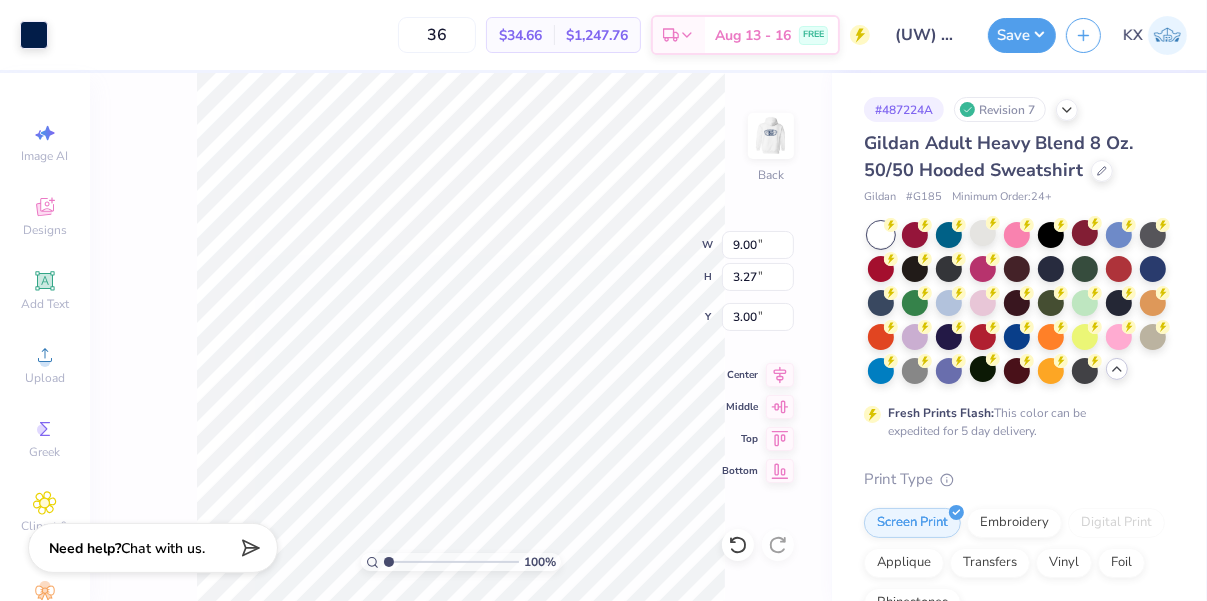 type on "10.05" 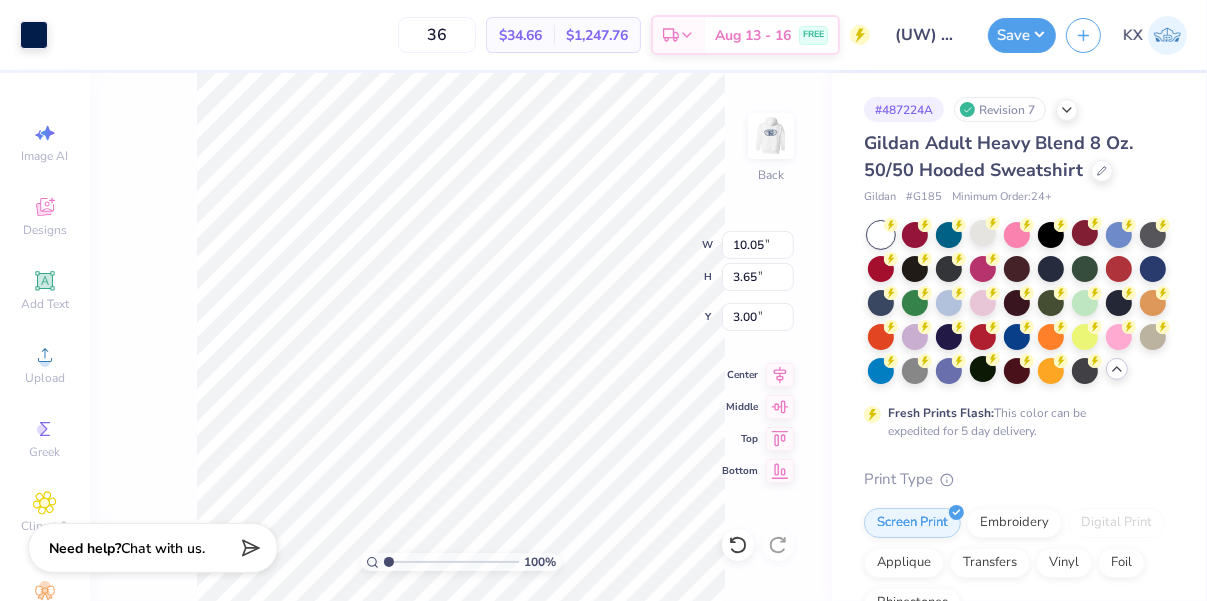 type on "3.60" 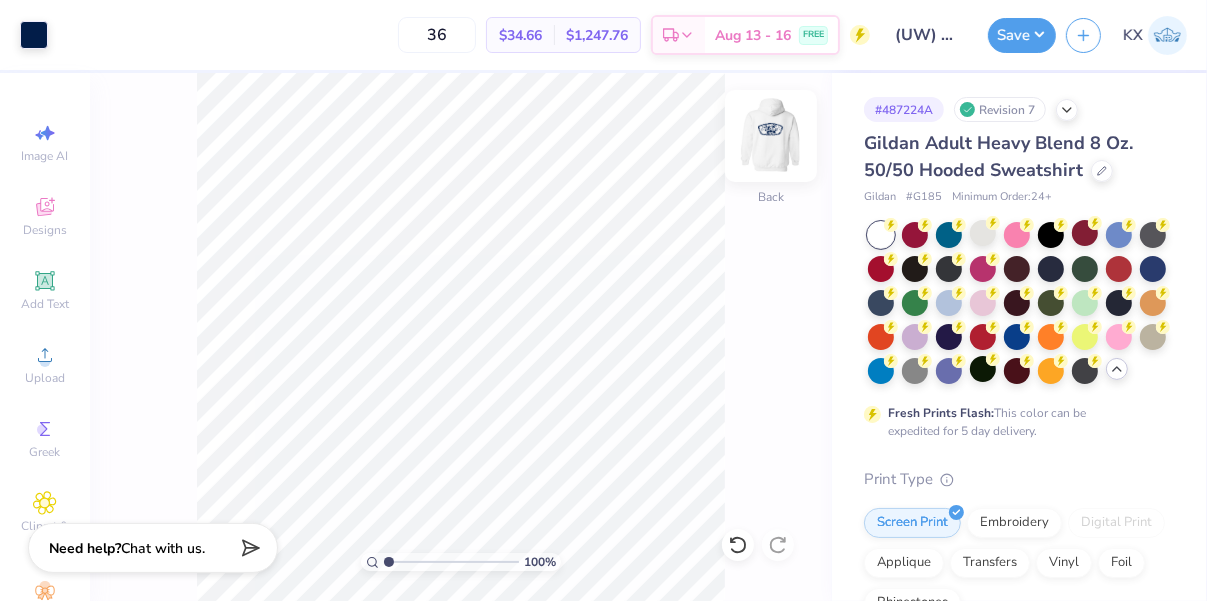 click at bounding box center [771, 136] 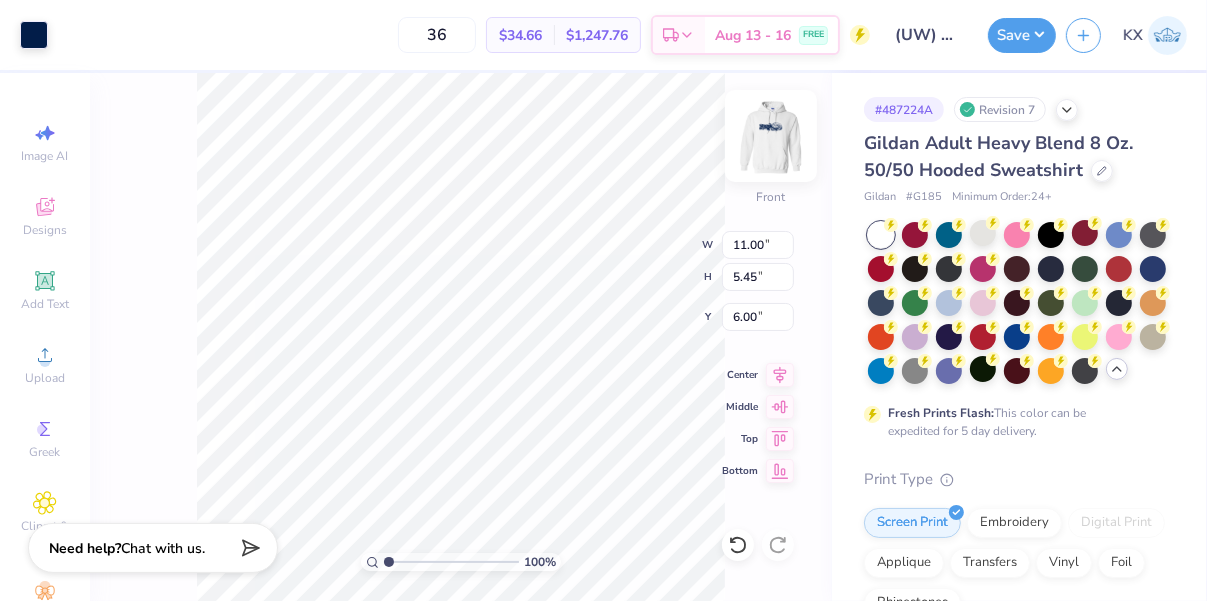 type on "11.59" 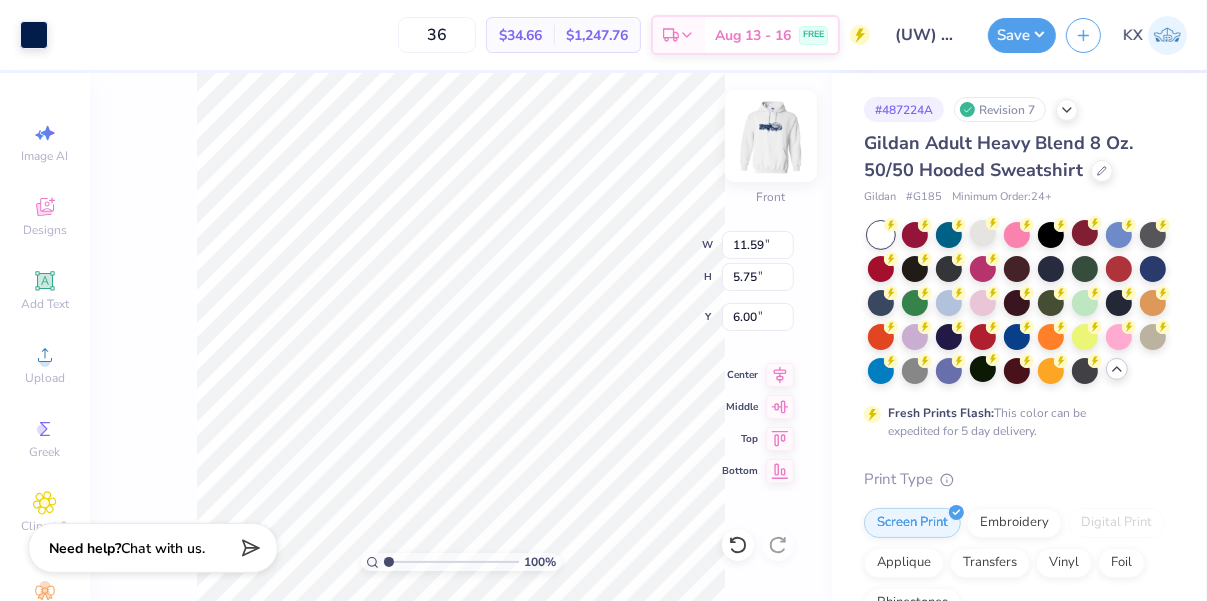 type on "12.30" 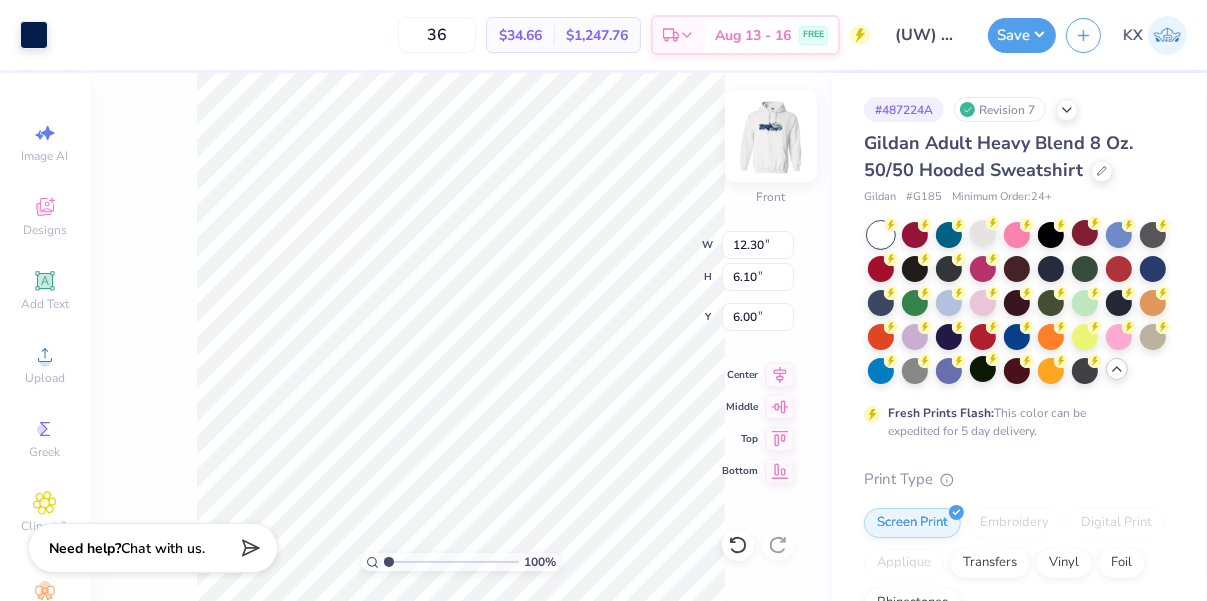 type on "12.76" 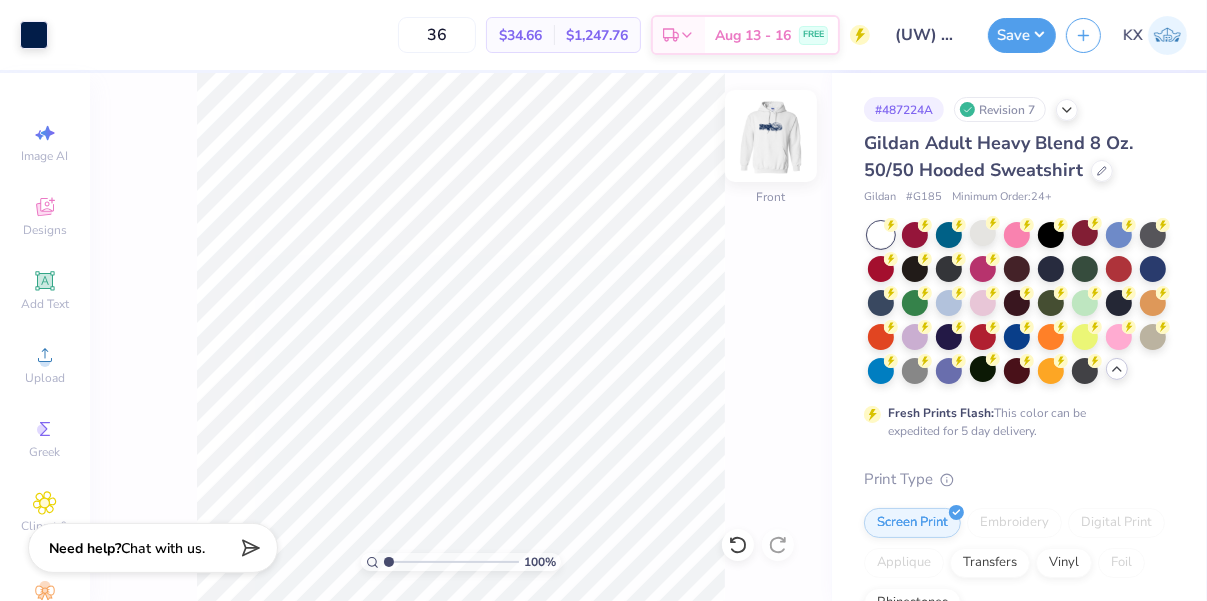 click at bounding box center [771, 136] 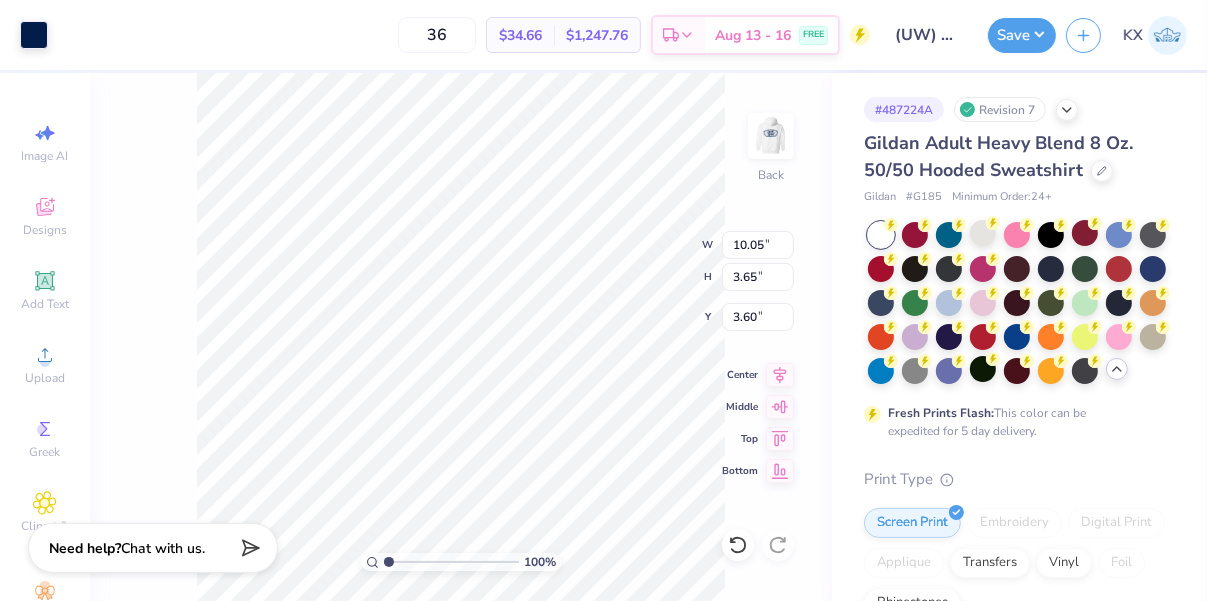 type on "10.79" 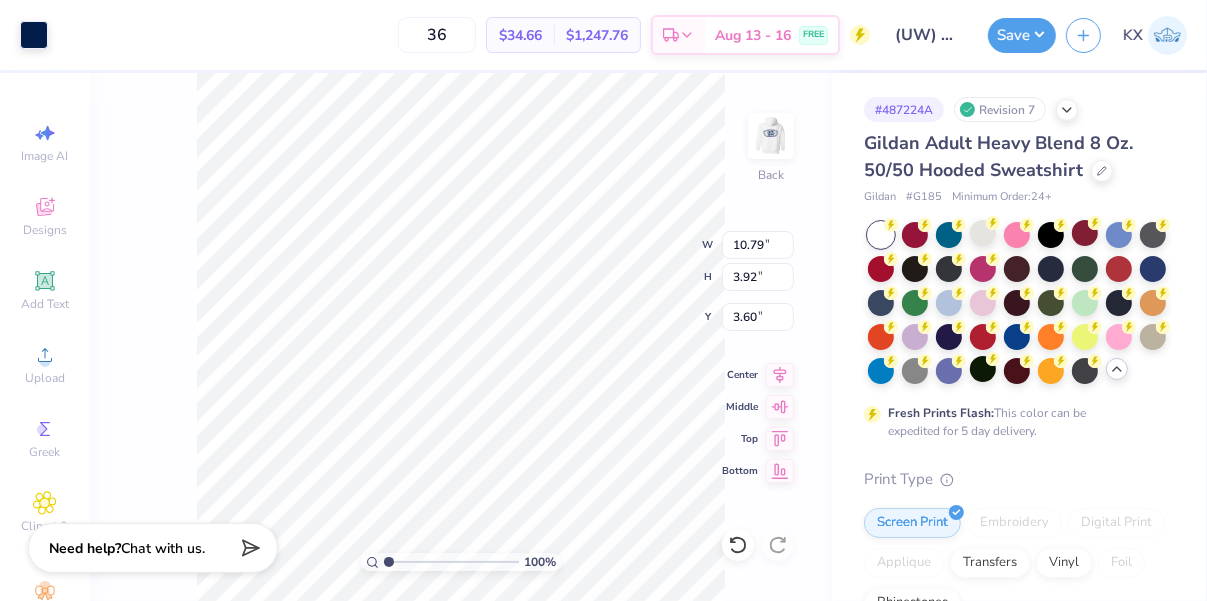 type on "3.00" 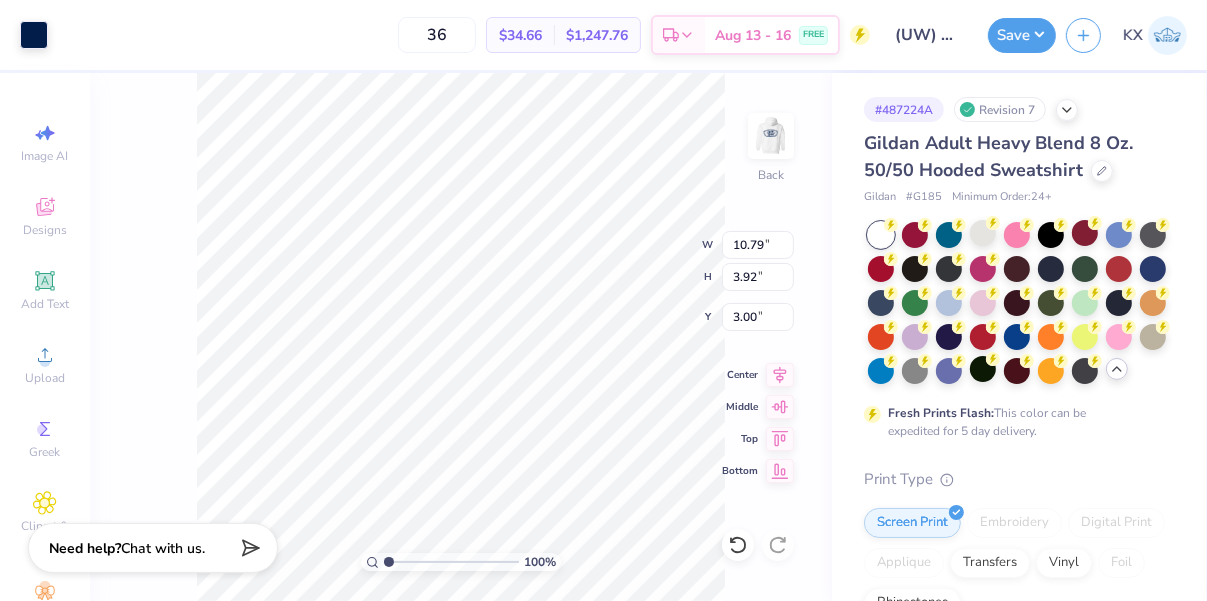 type on "0.50" 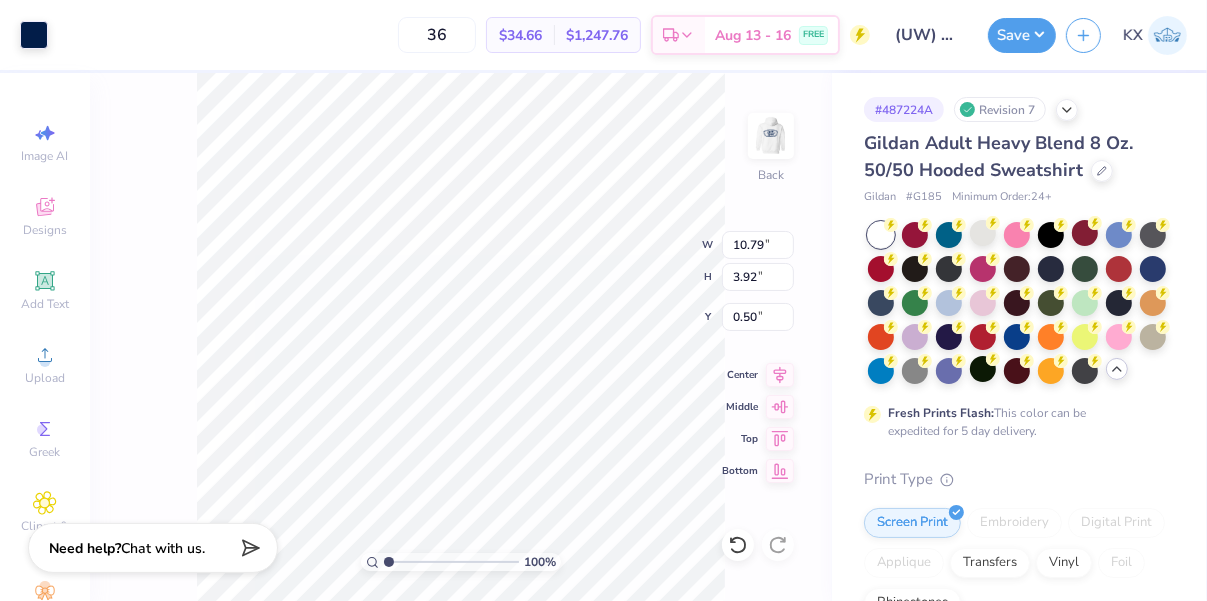 type on "1.71" 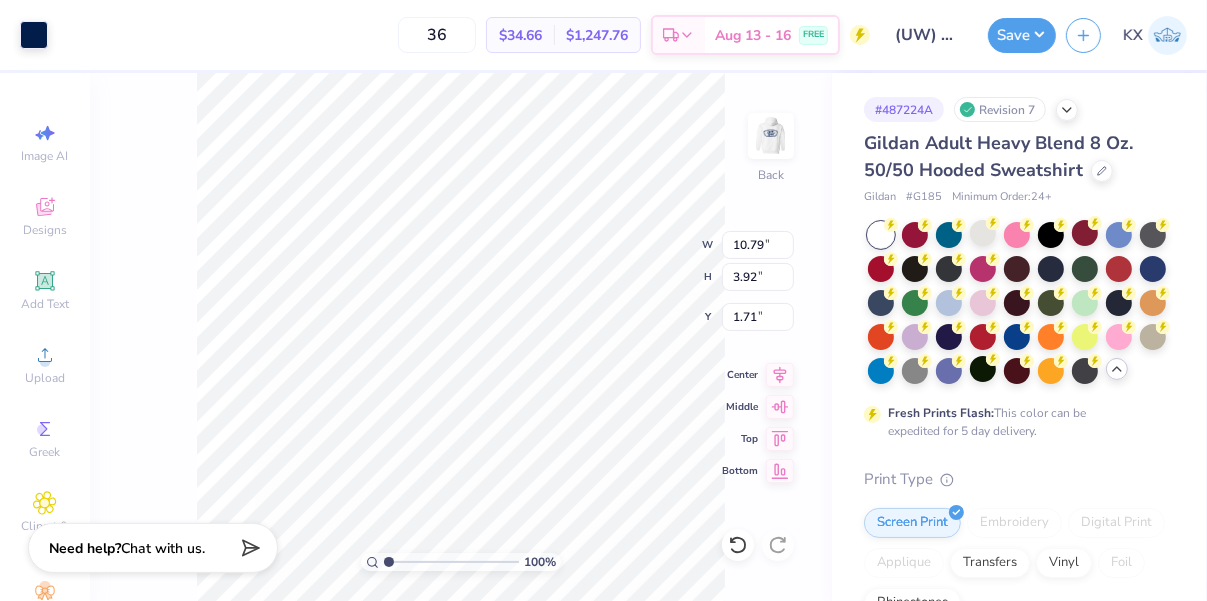 type on "3.00" 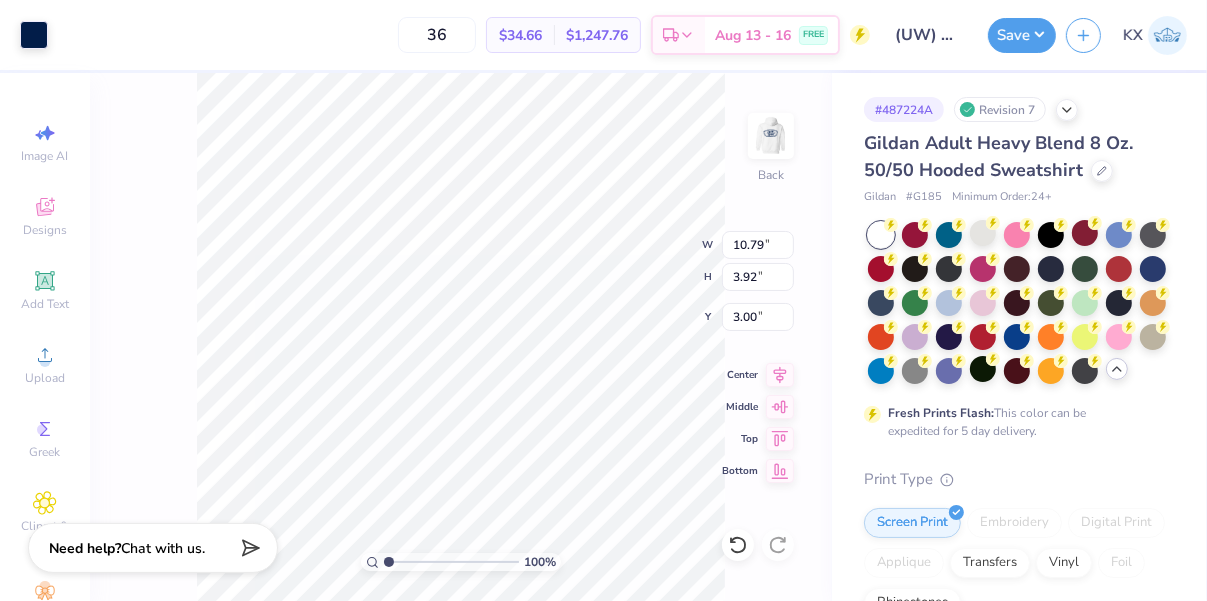 type on "2.28" 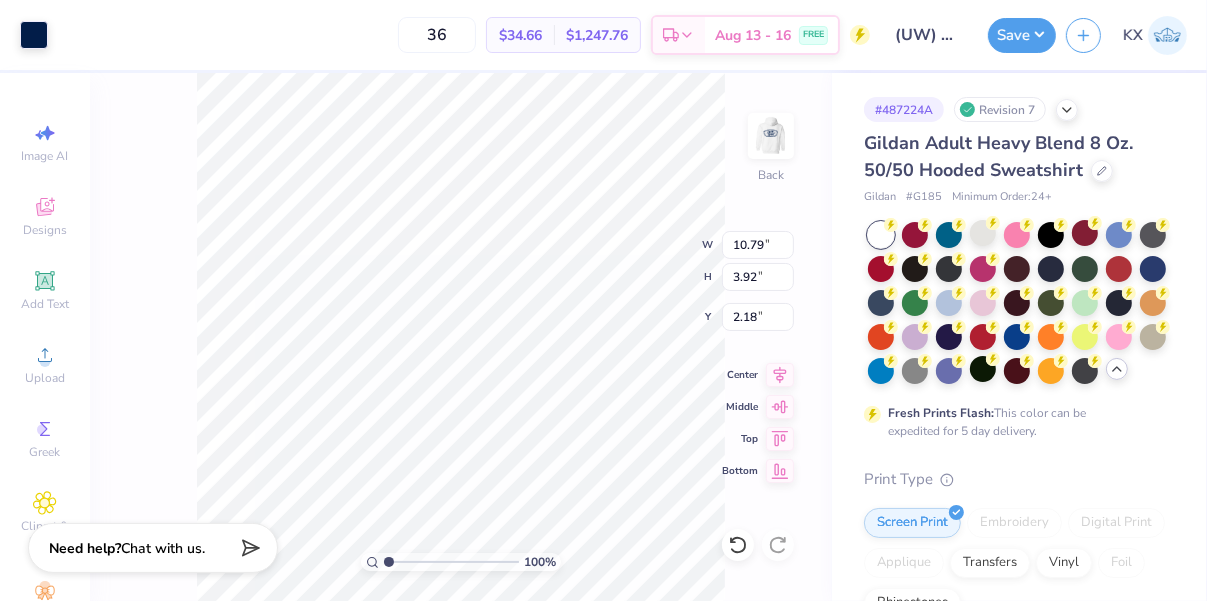 type on "10.23" 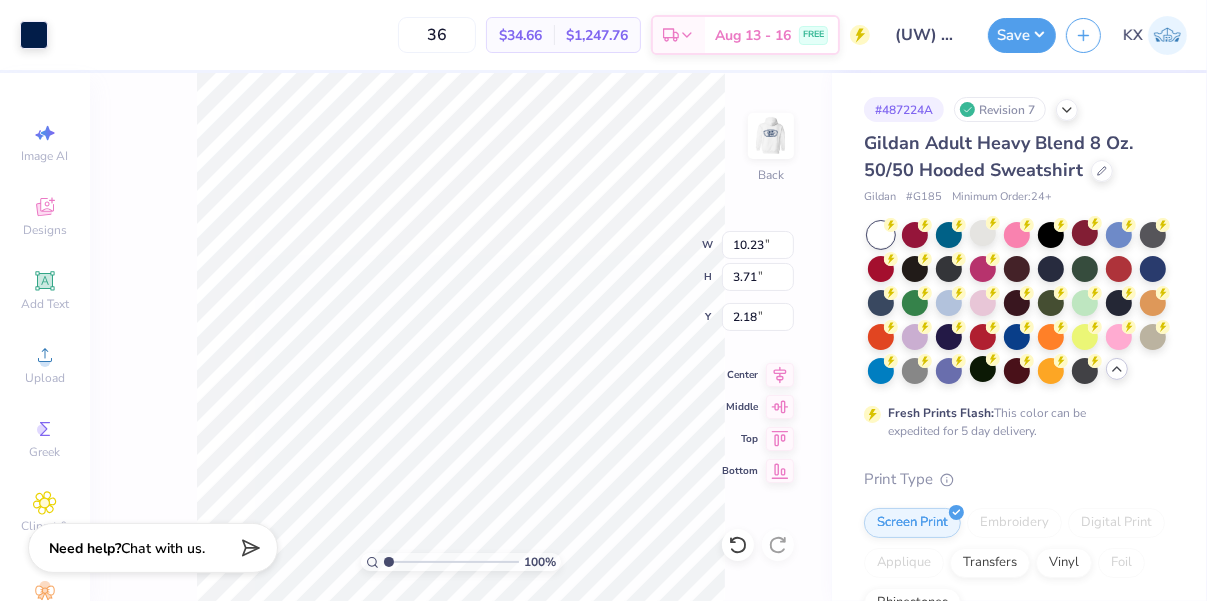 type on "2.14" 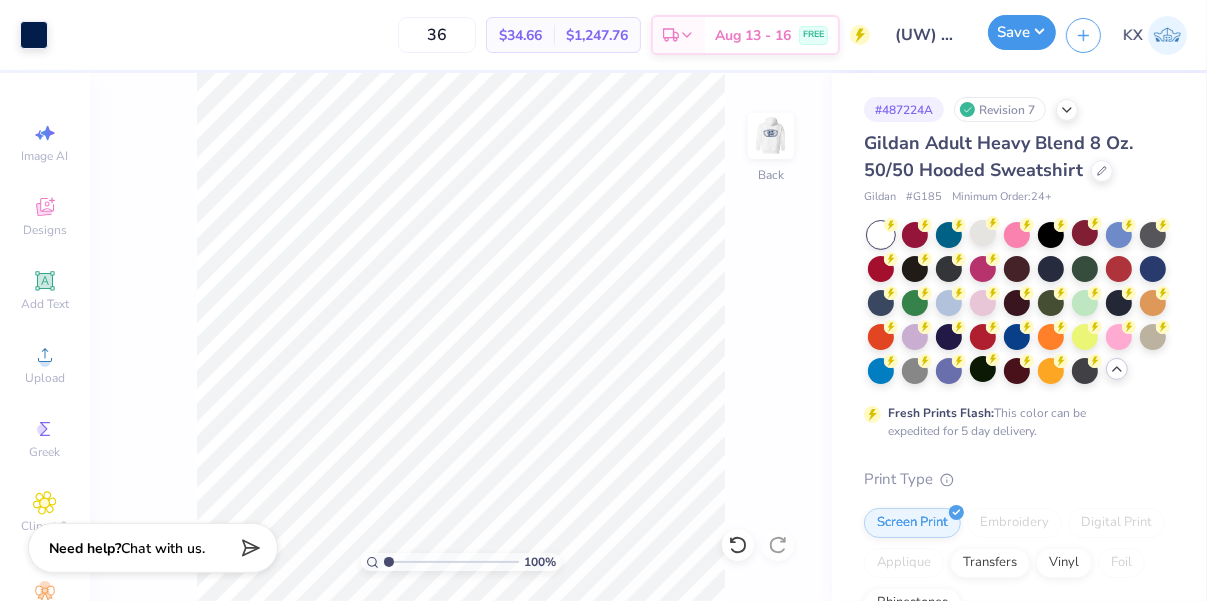 click on "Save" at bounding box center (1022, 32) 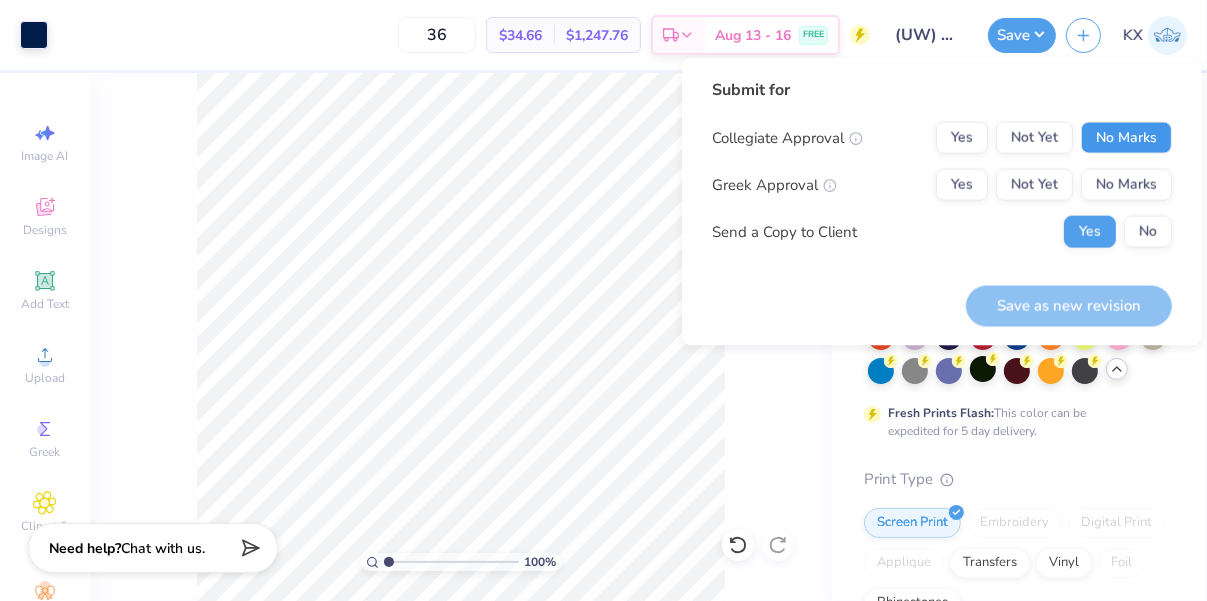 click on "No Marks" at bounding box center (1126, 138) 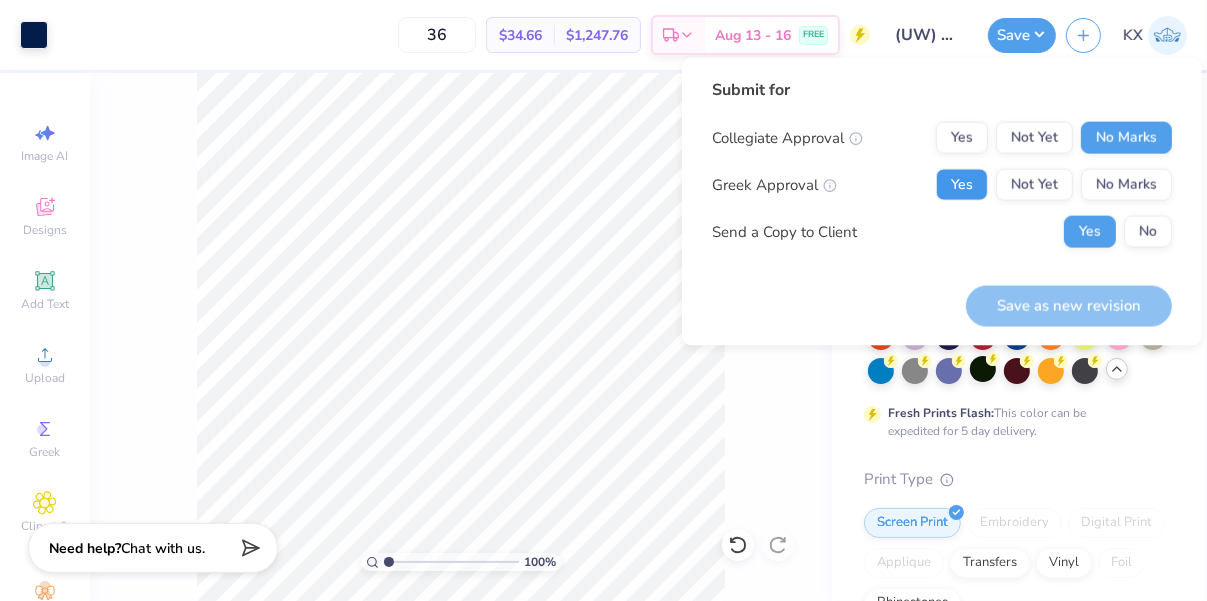 click on "Yes" at bounding box center [962, 185] 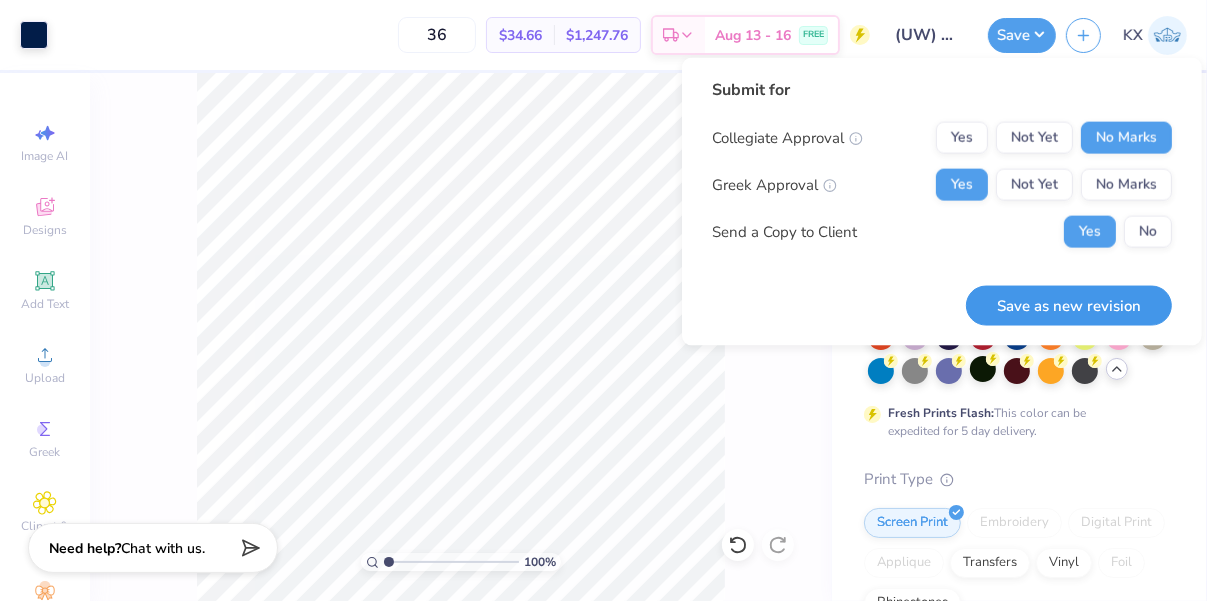 click on "Save as new revision" at bounding box center (1069, 305) 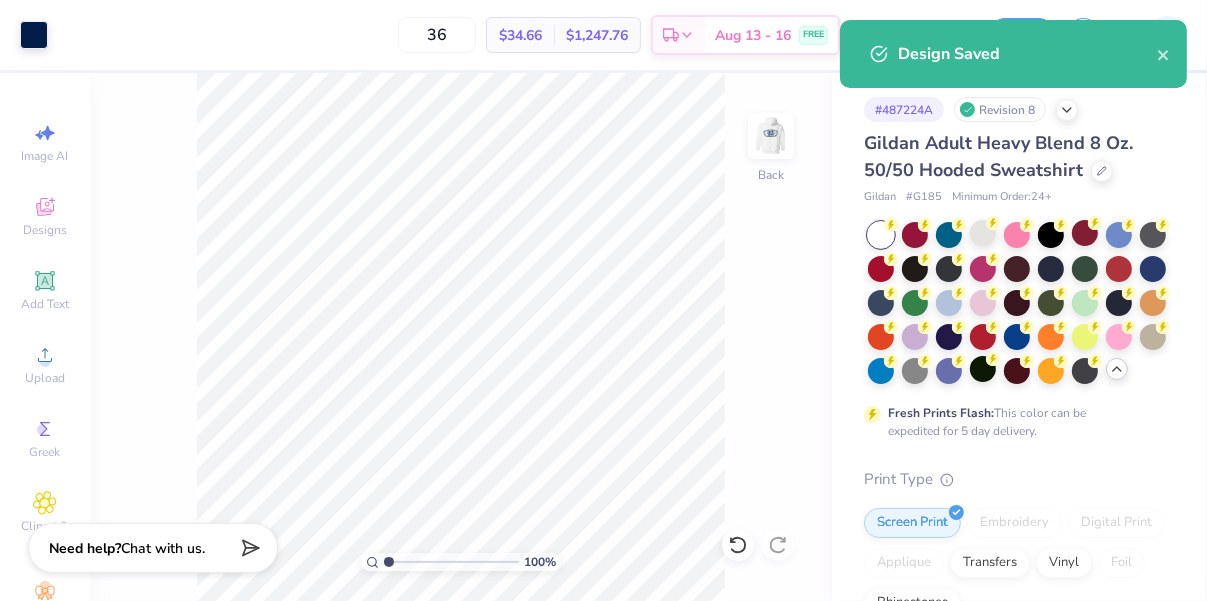 click 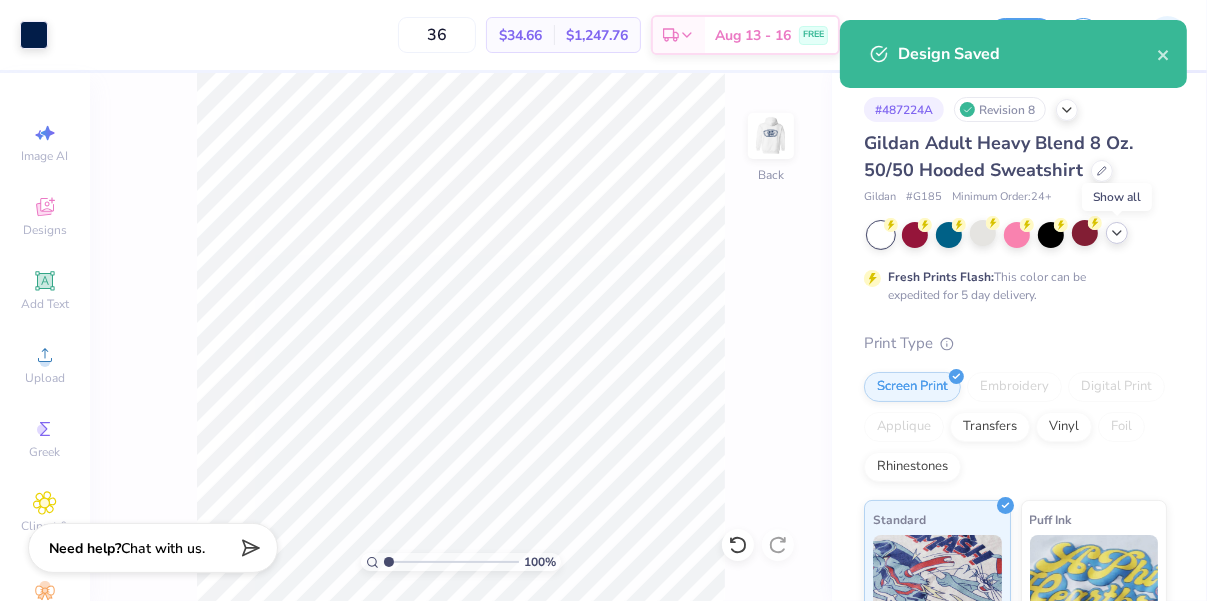 click 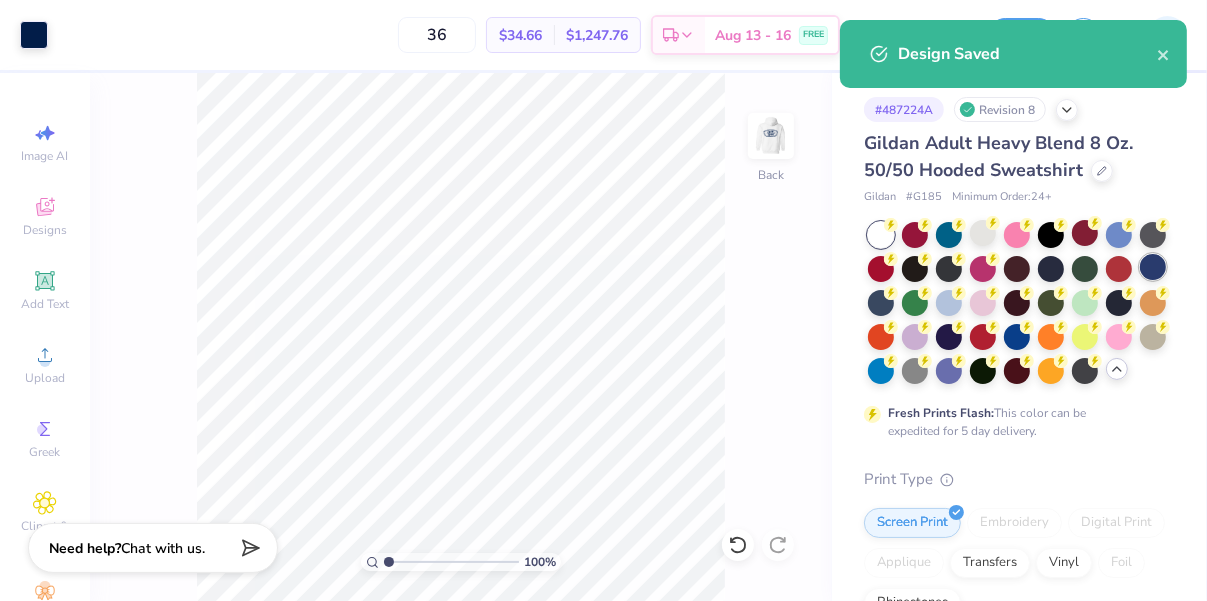 click at bounding box center (1153, 267) 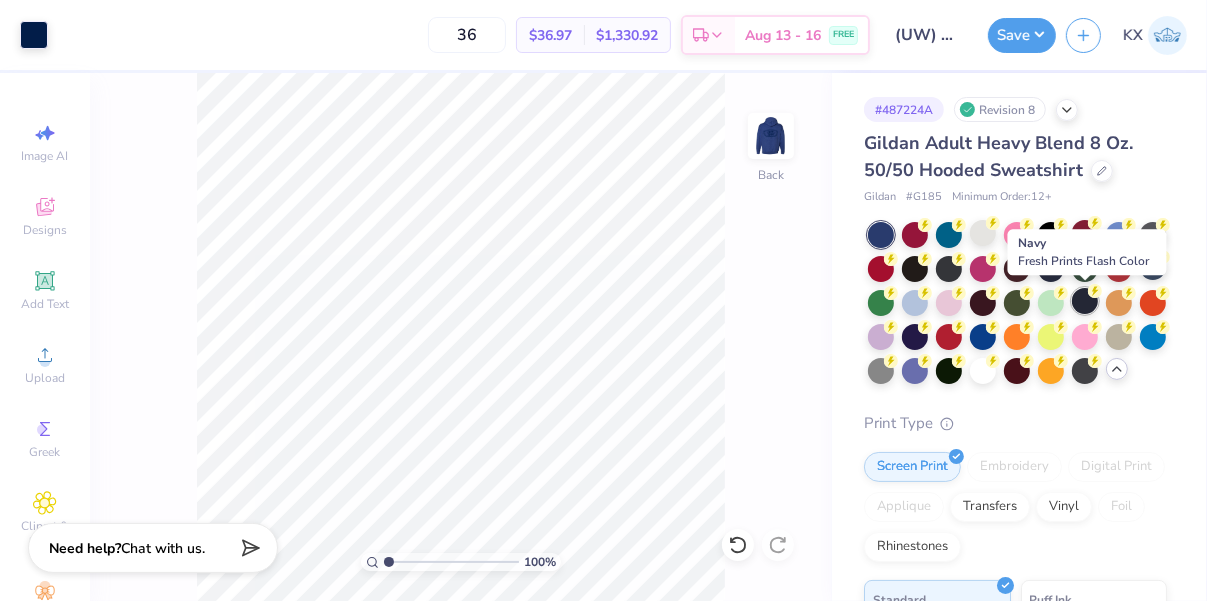 click at bounding box center (1085, 301) 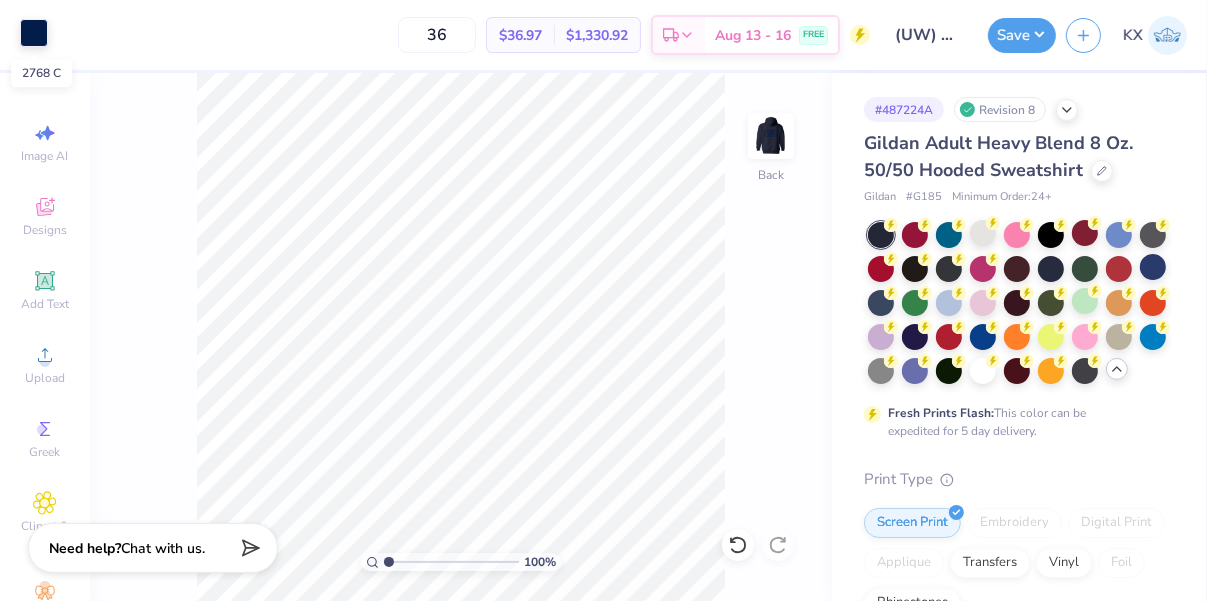 click at bounding box center [34, 33] 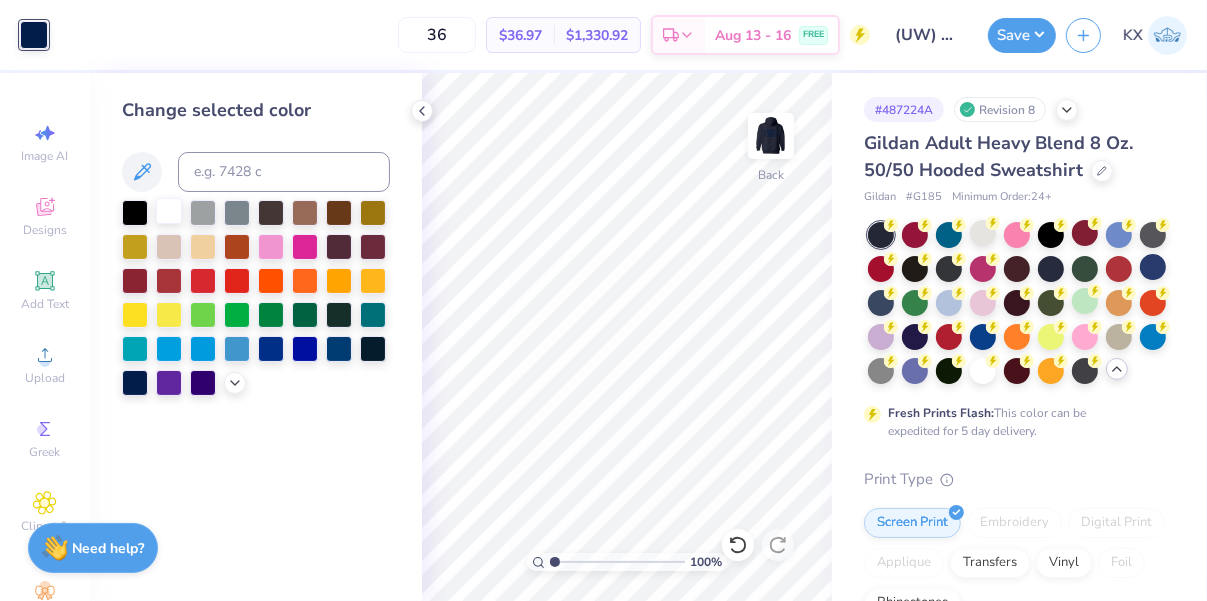 click at bounding box center (169, 211) 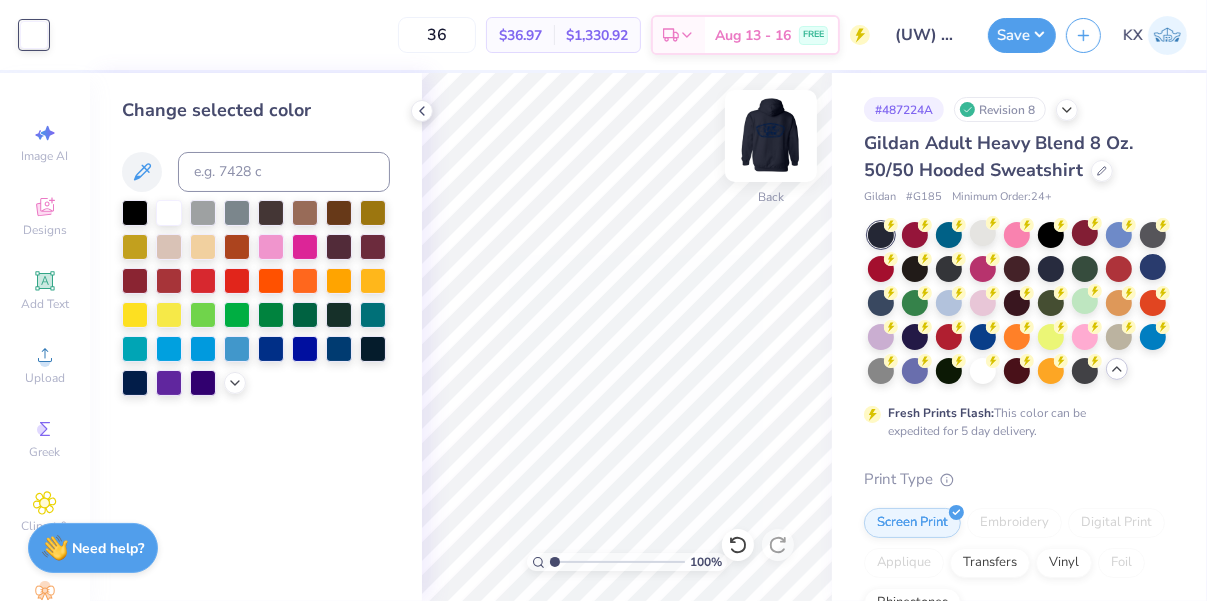 click at bounding box center (771, 136) 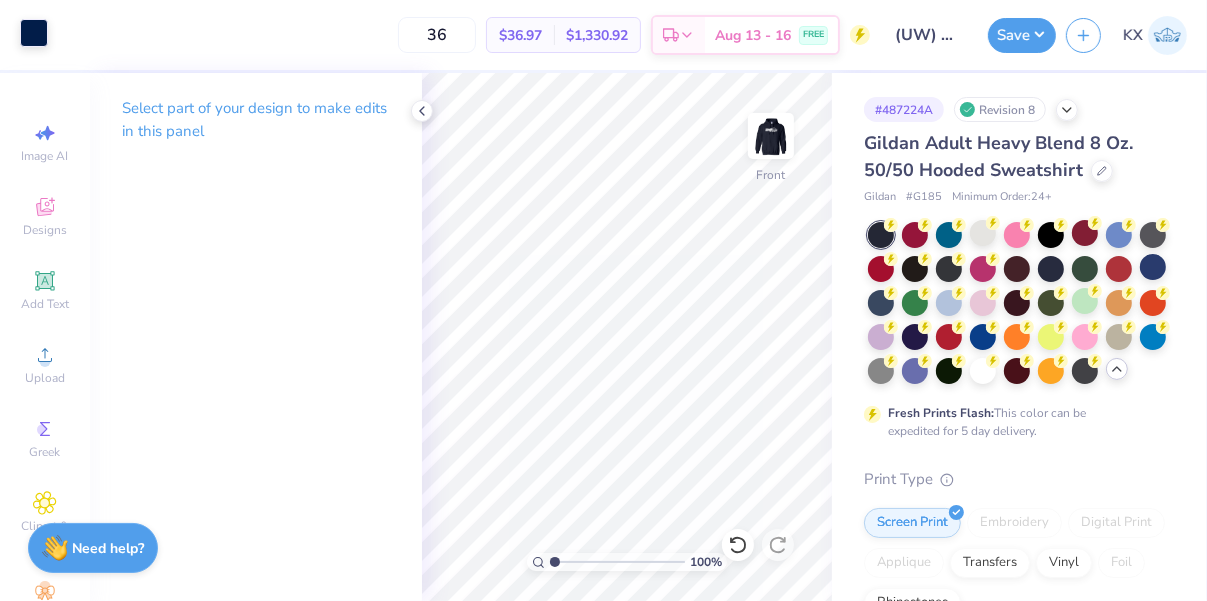 click at bounding box center (34, 33) 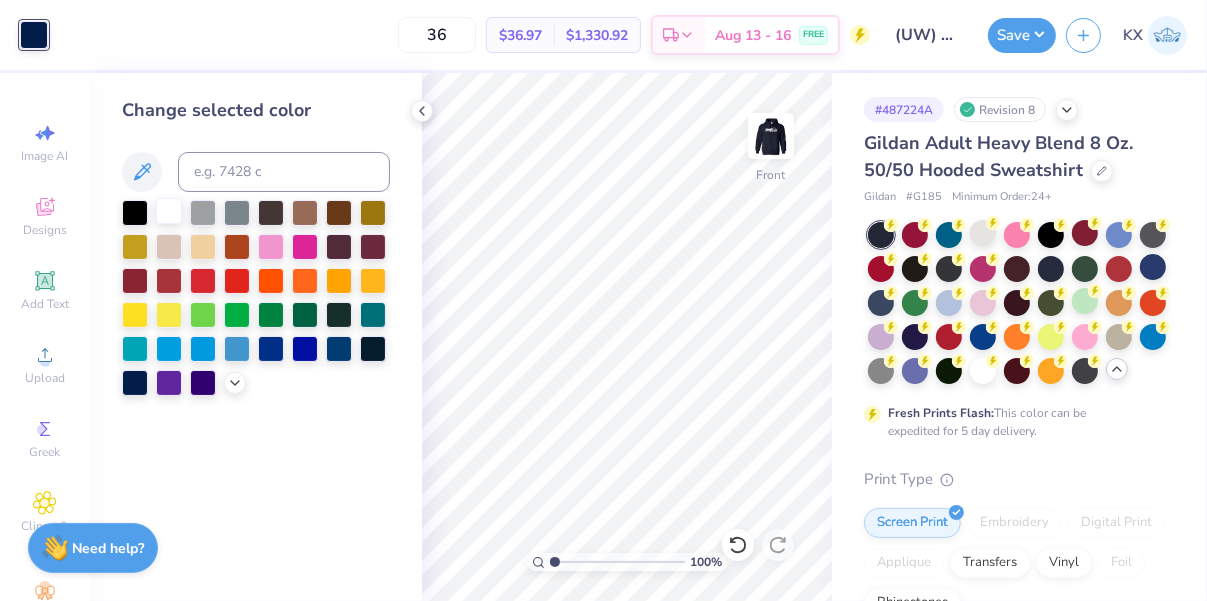 click at bounding box center (169, 211) 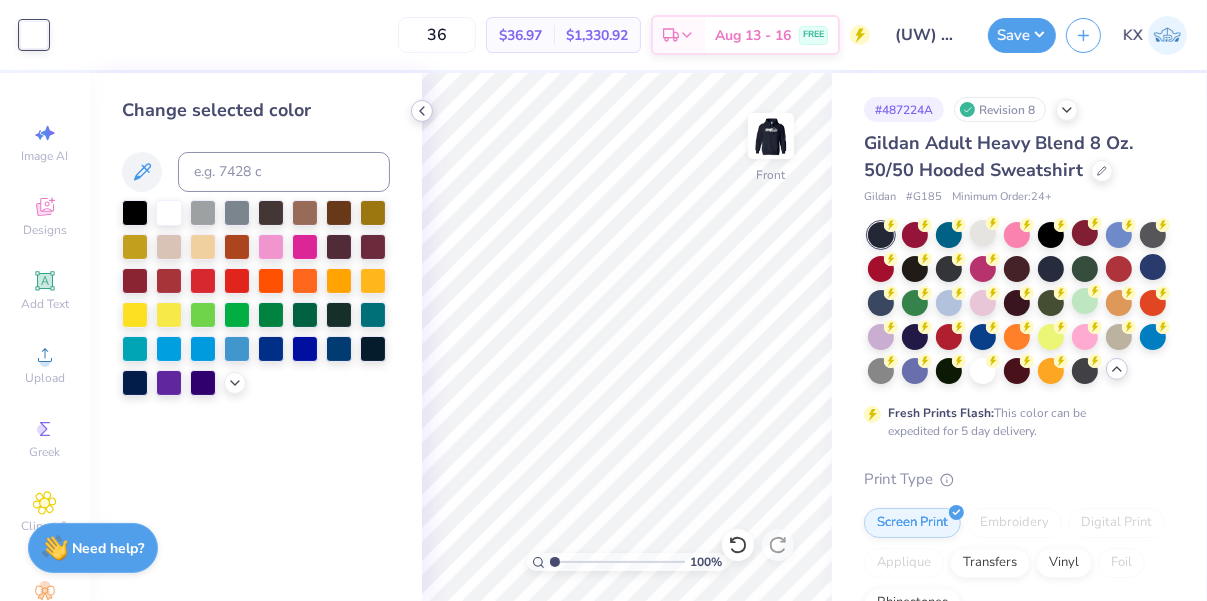 click at bounding box center [422, 111] 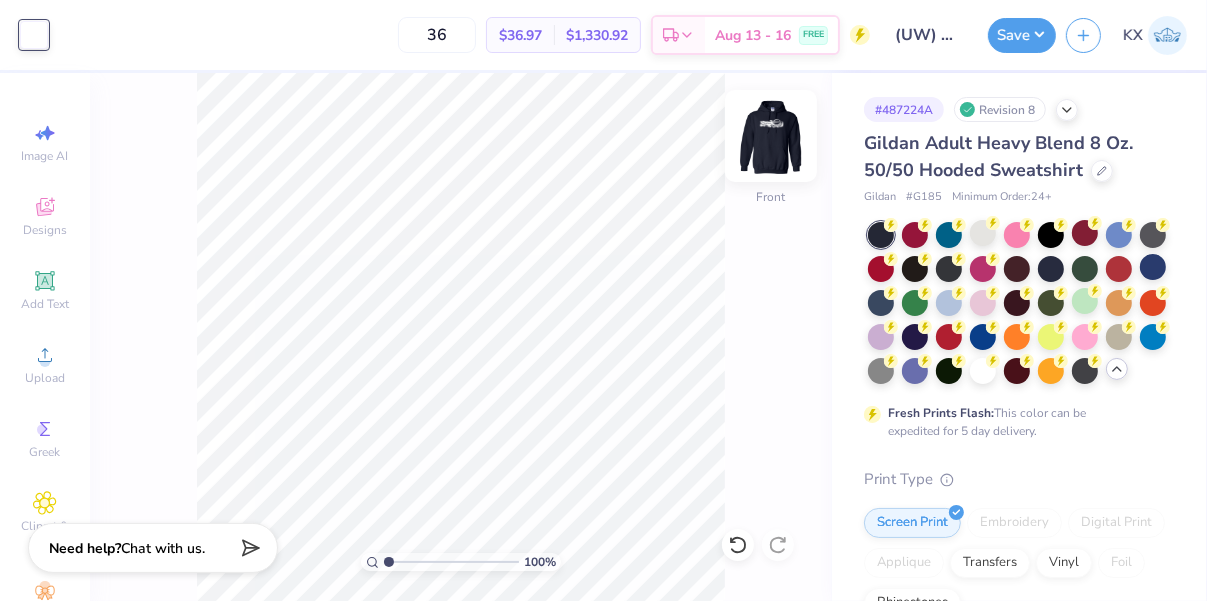 click at bounding box center [771, 136] 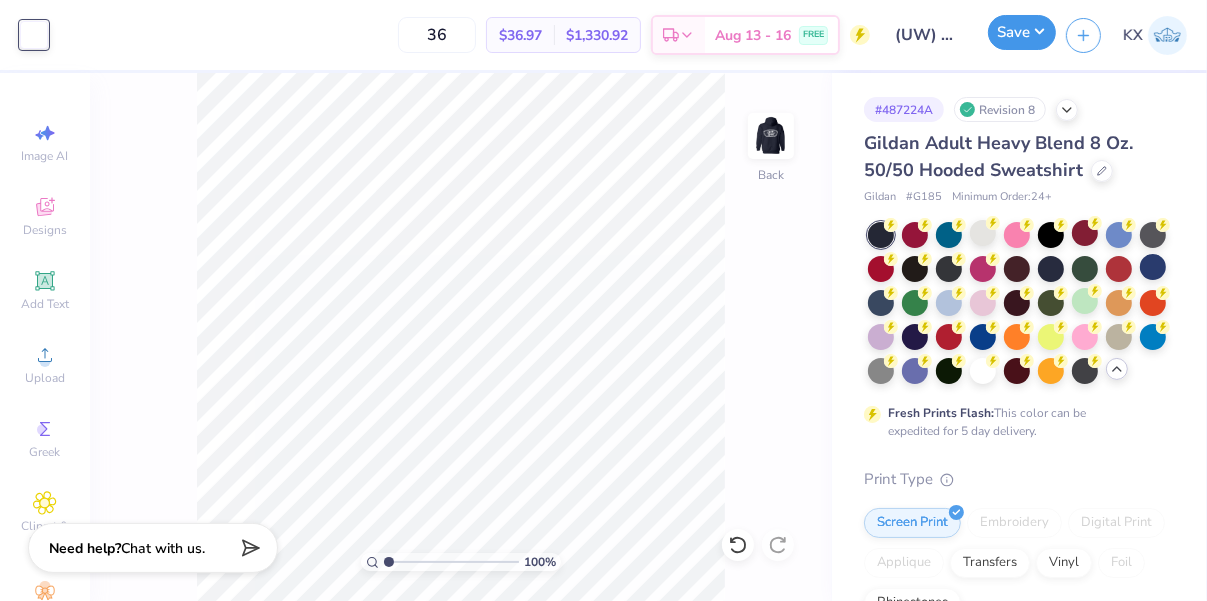 click on "Save" at bounding box center [1022, 32] 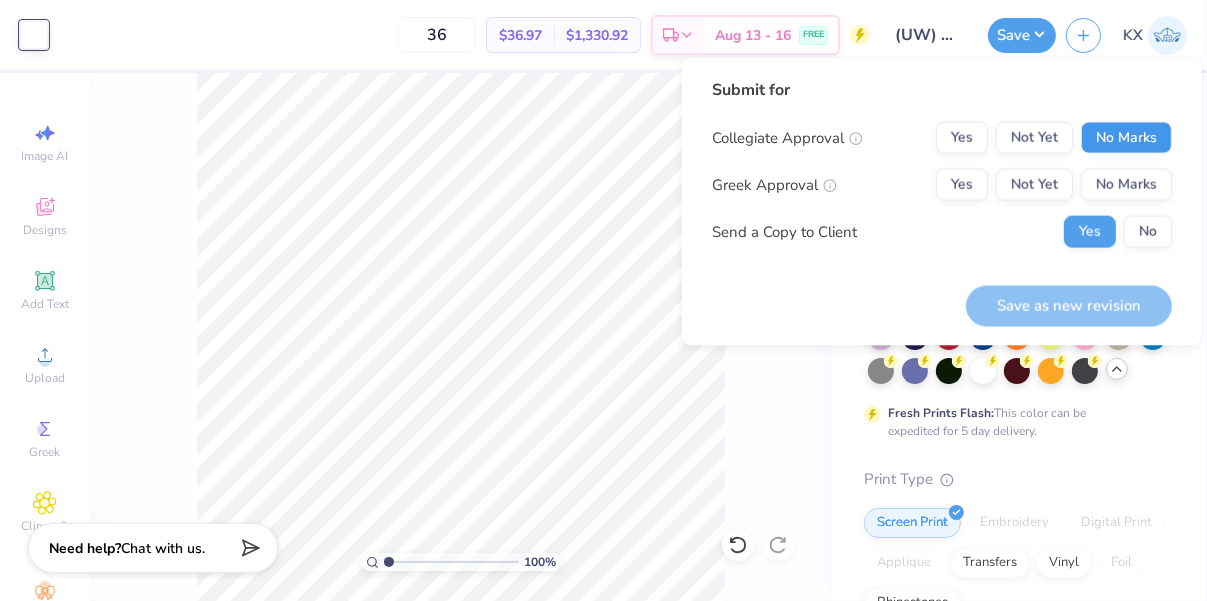click on "No Marks" at bounding box center (1126, 138) 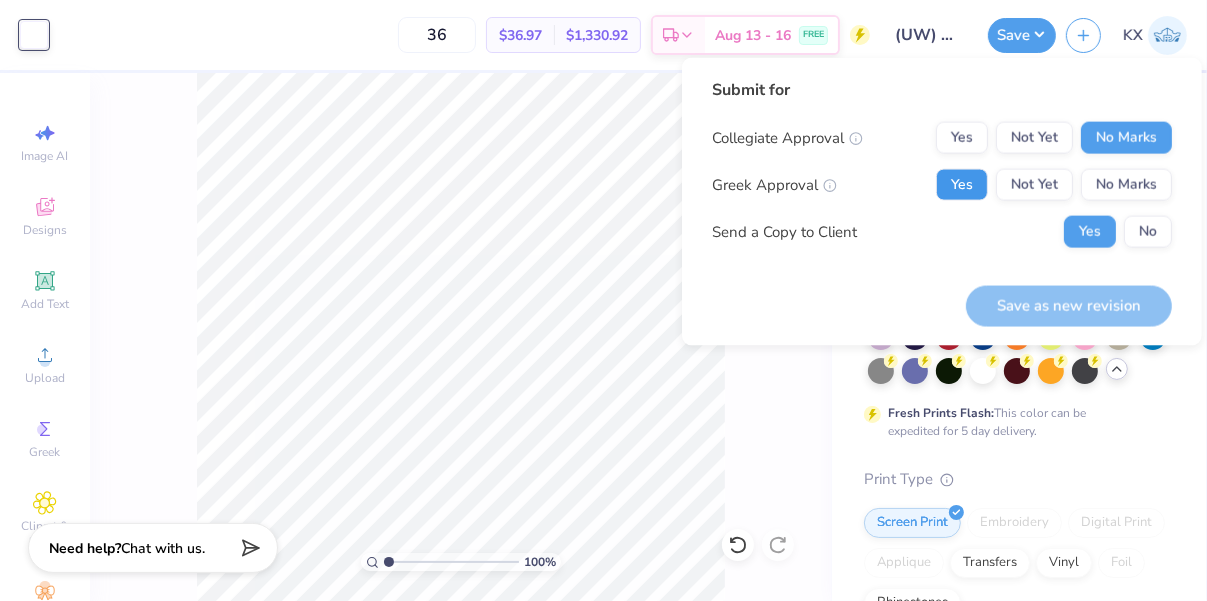 click on "Yes" at bounding box center (962, 185) 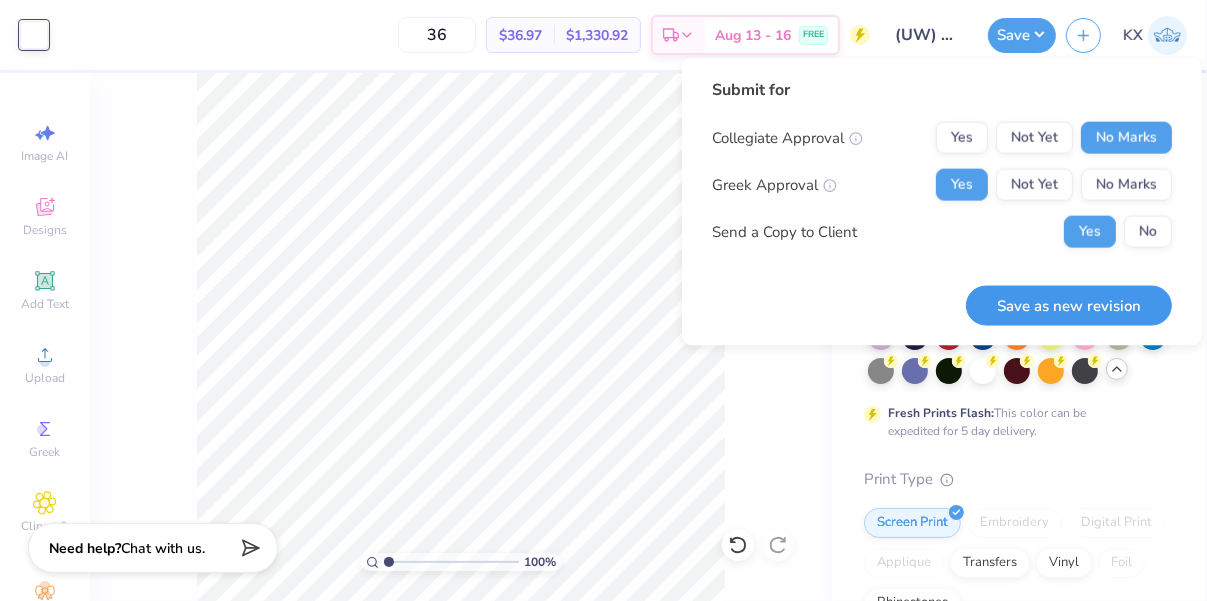 click on "Save as new revision" at bounding box center [1069, 305] 